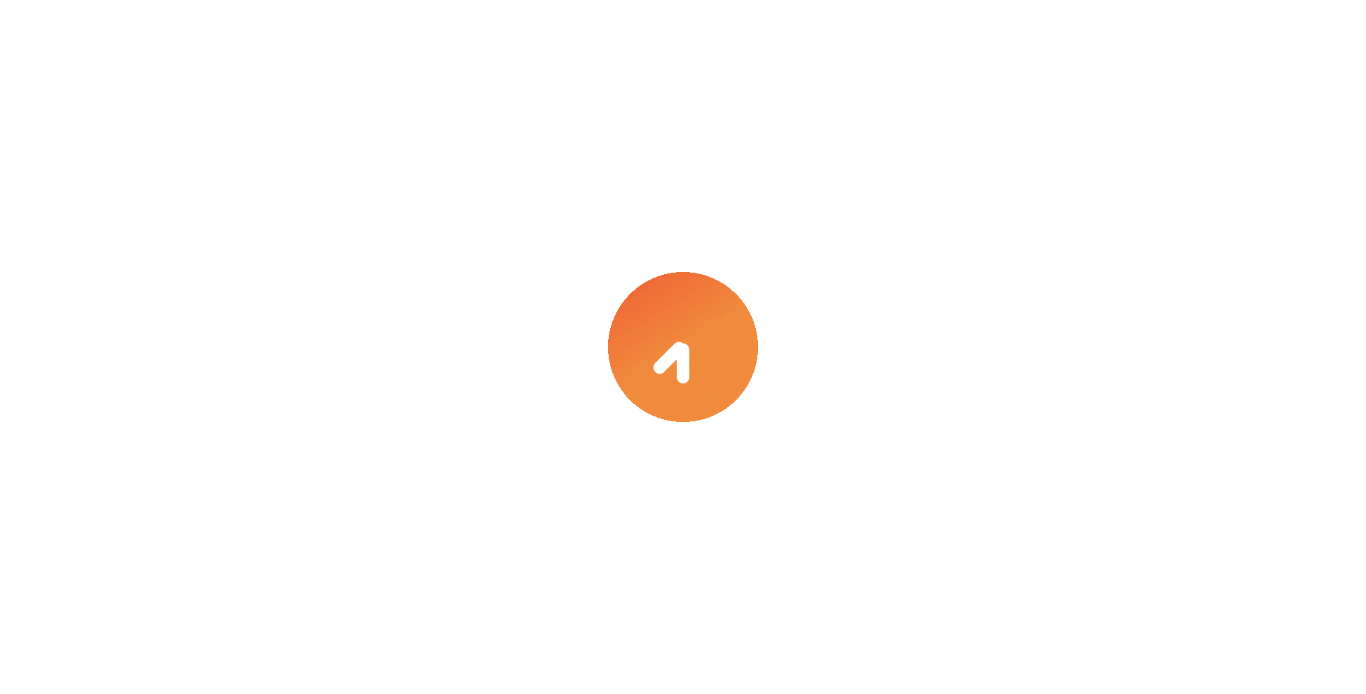 scroll, scrollTop: 0, scrollLeft: 0, axis: both 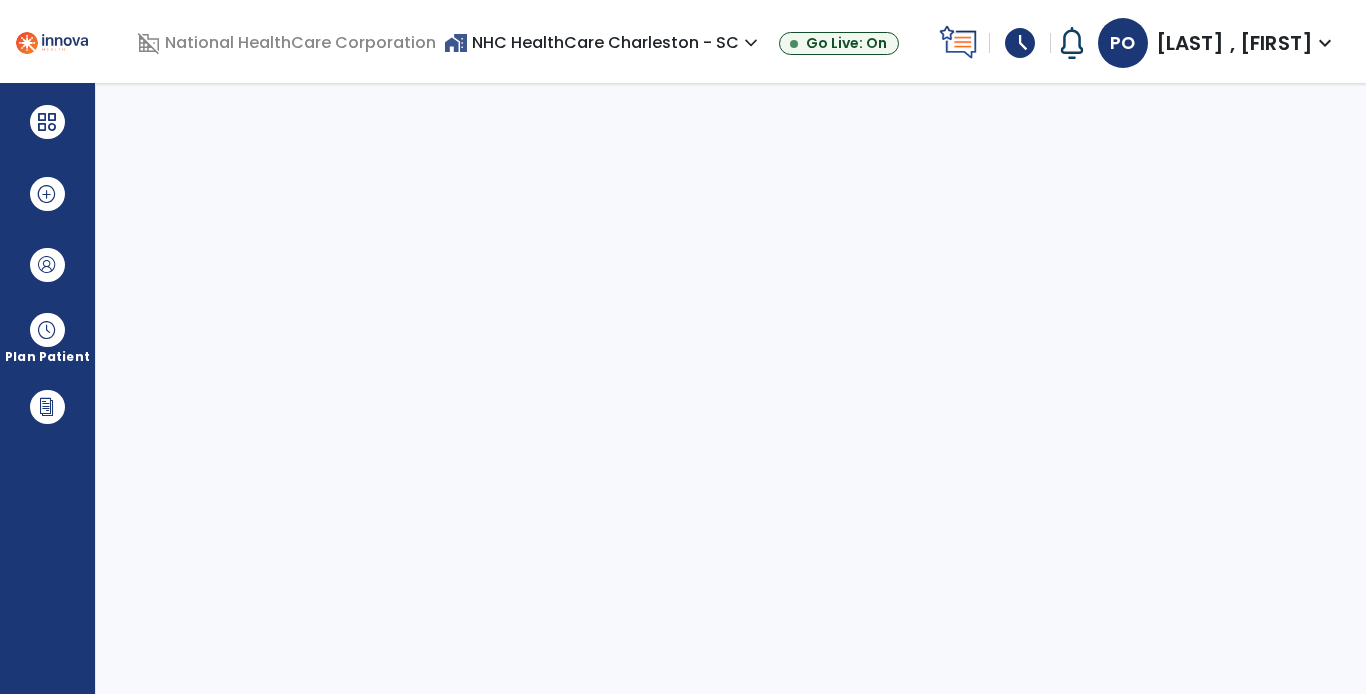 select on "****" 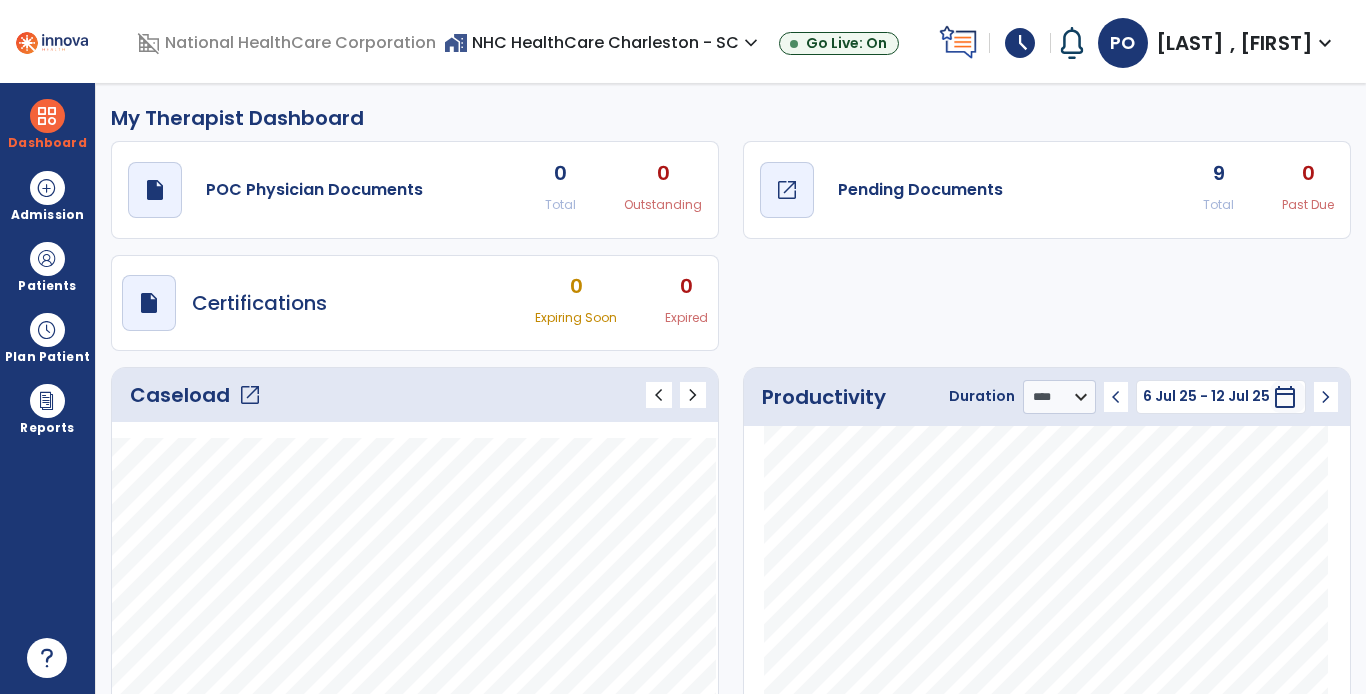 click on "Pending Documents" 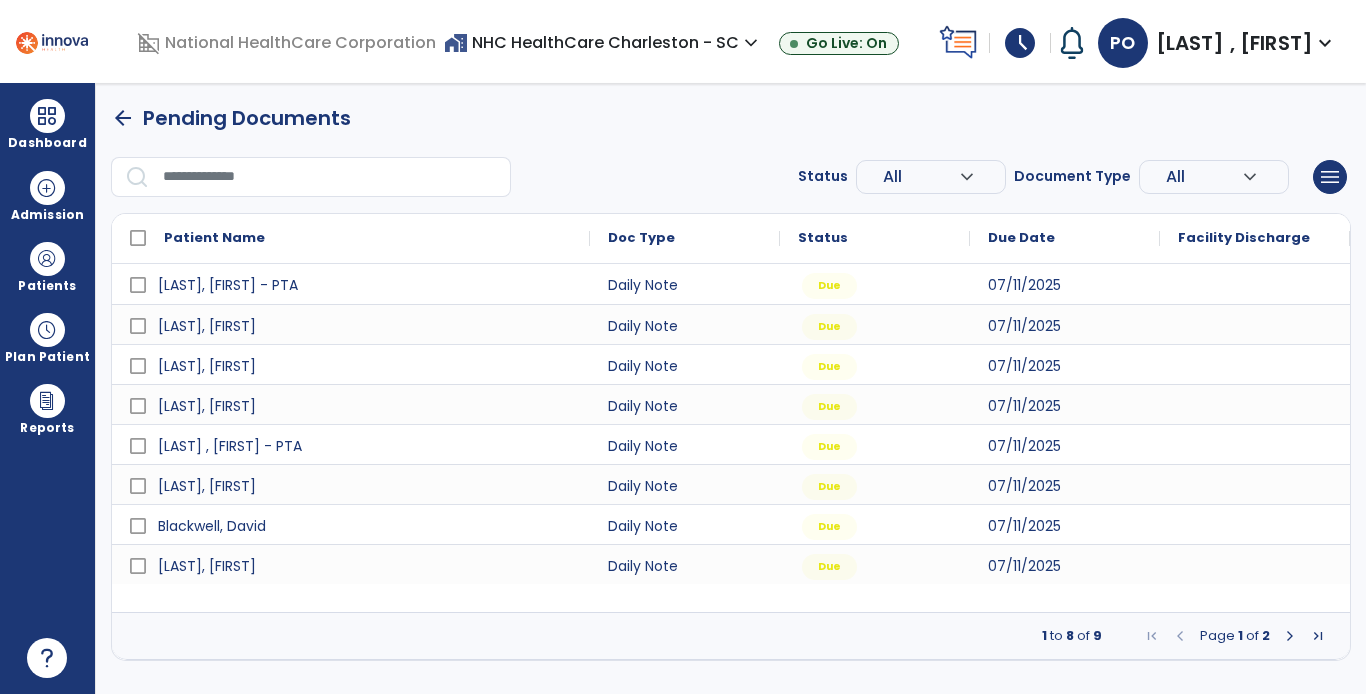 click at bounding box center (1290, 636) 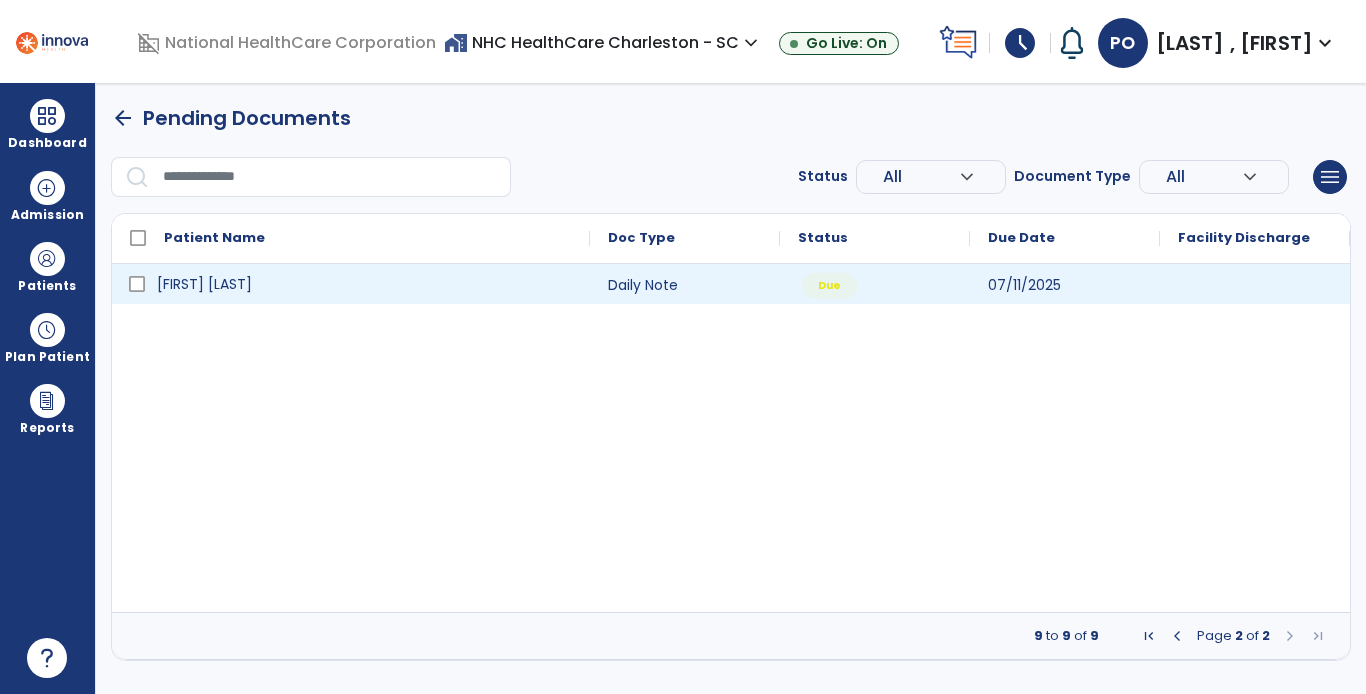 click on "[FIRST] [LAST]" at bounding box center [204, 284] 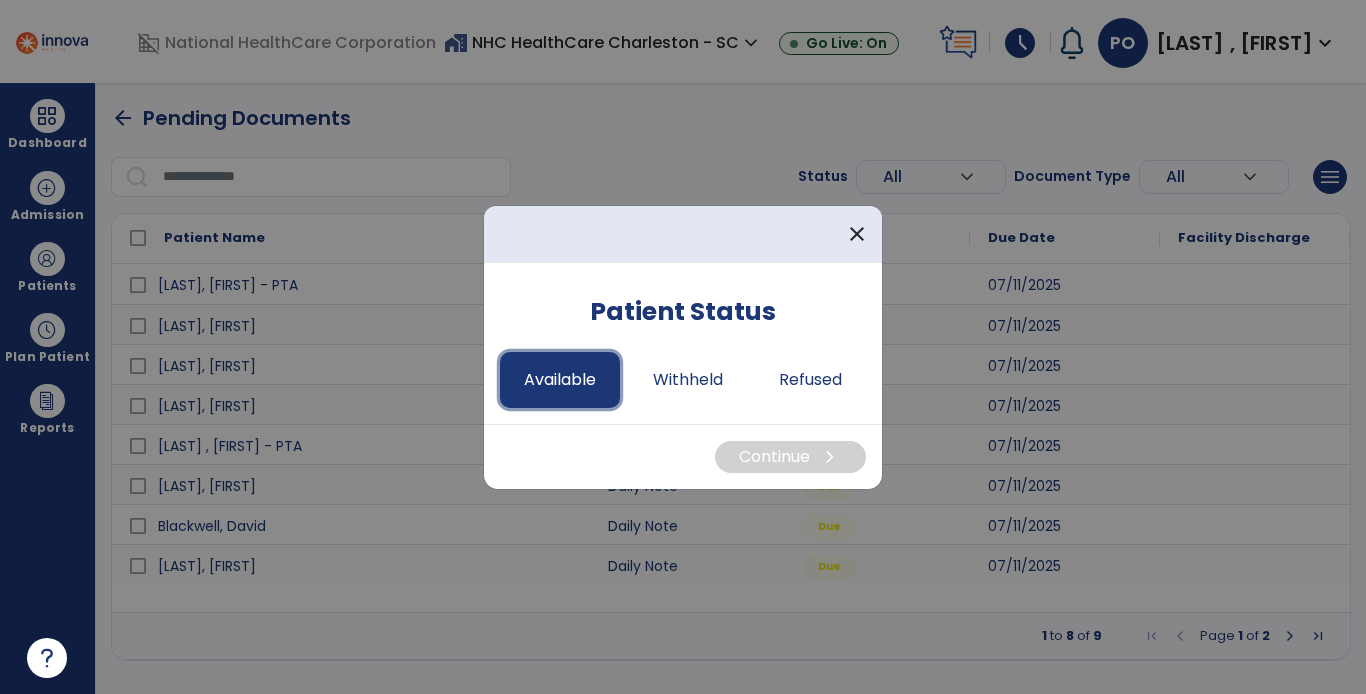 click on "Available" at bounding box center (560, 380) 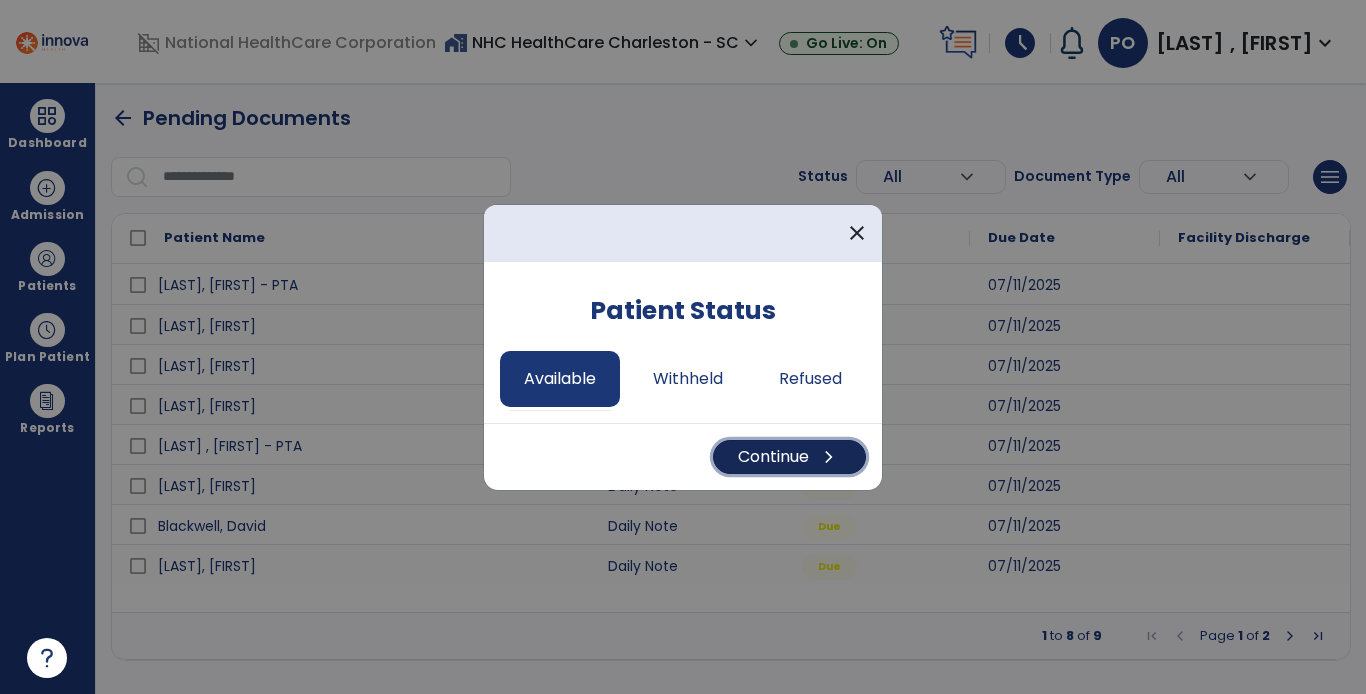 click on "chevron_right" at bounding box center [829, 457] 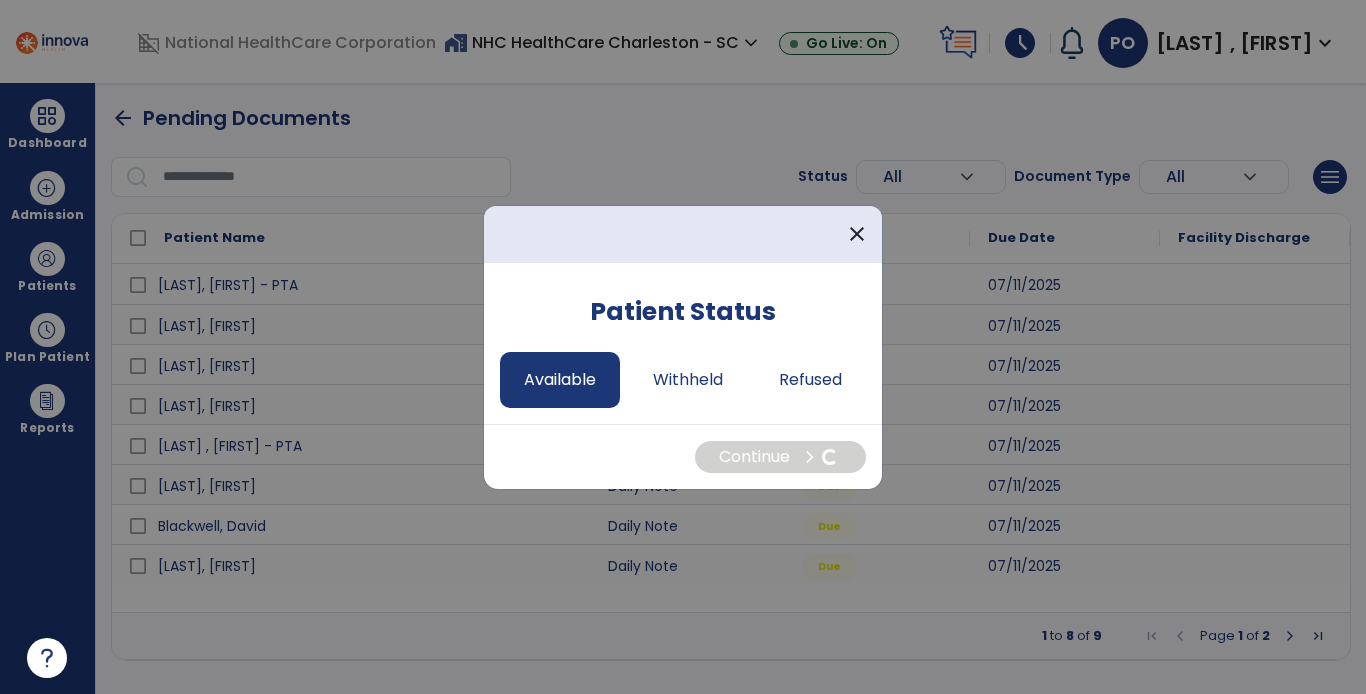 select on "*" 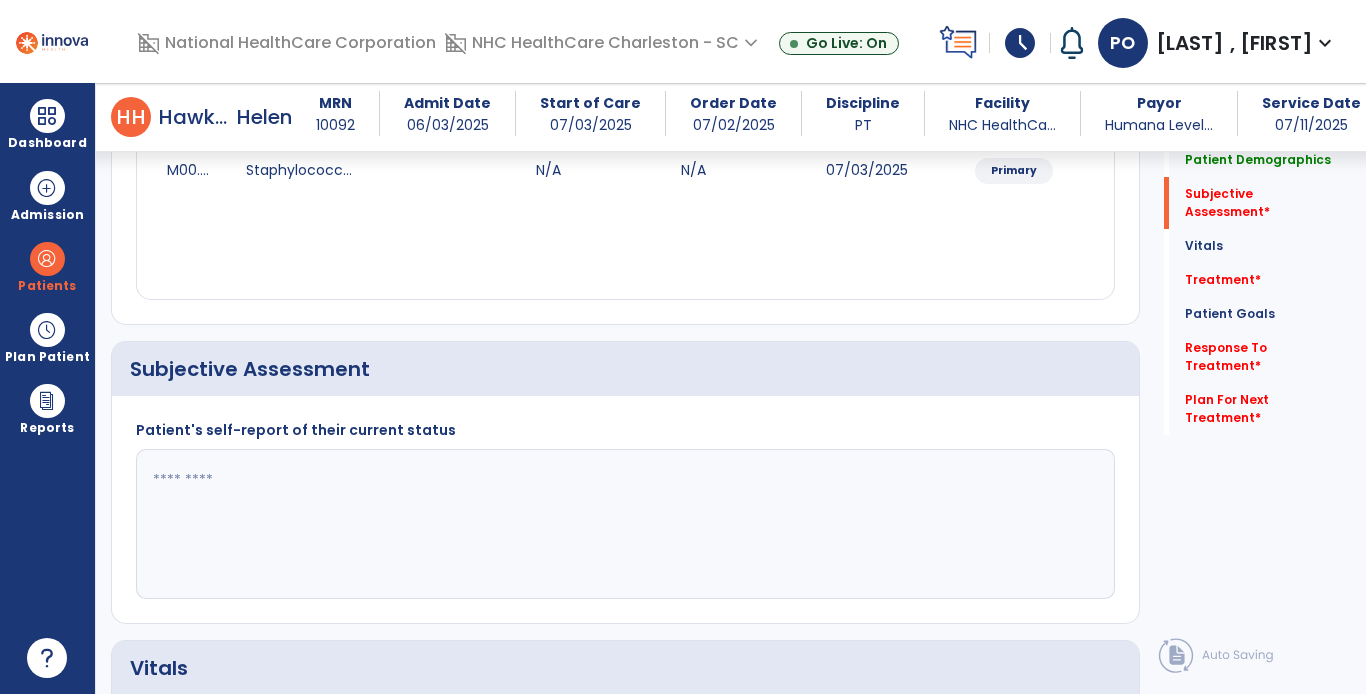 scroll, scrollTop: 339, scrollLeft: 0, axis: vertical 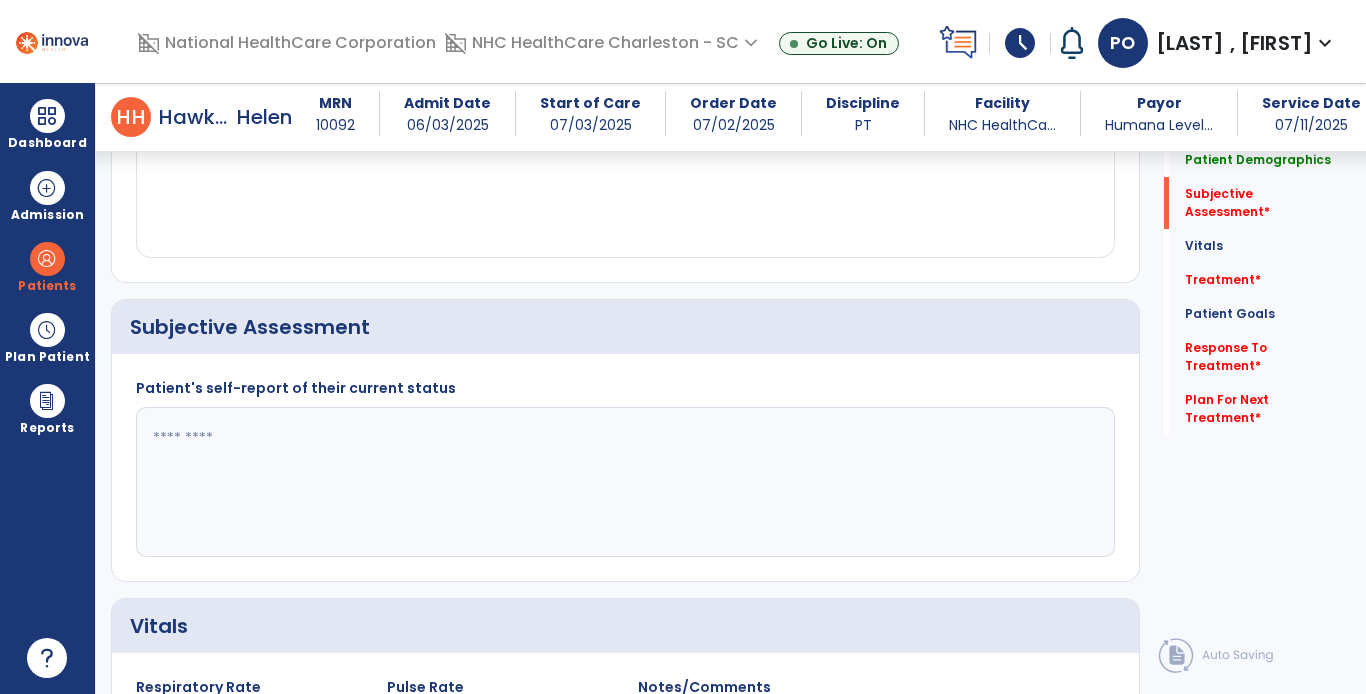 click 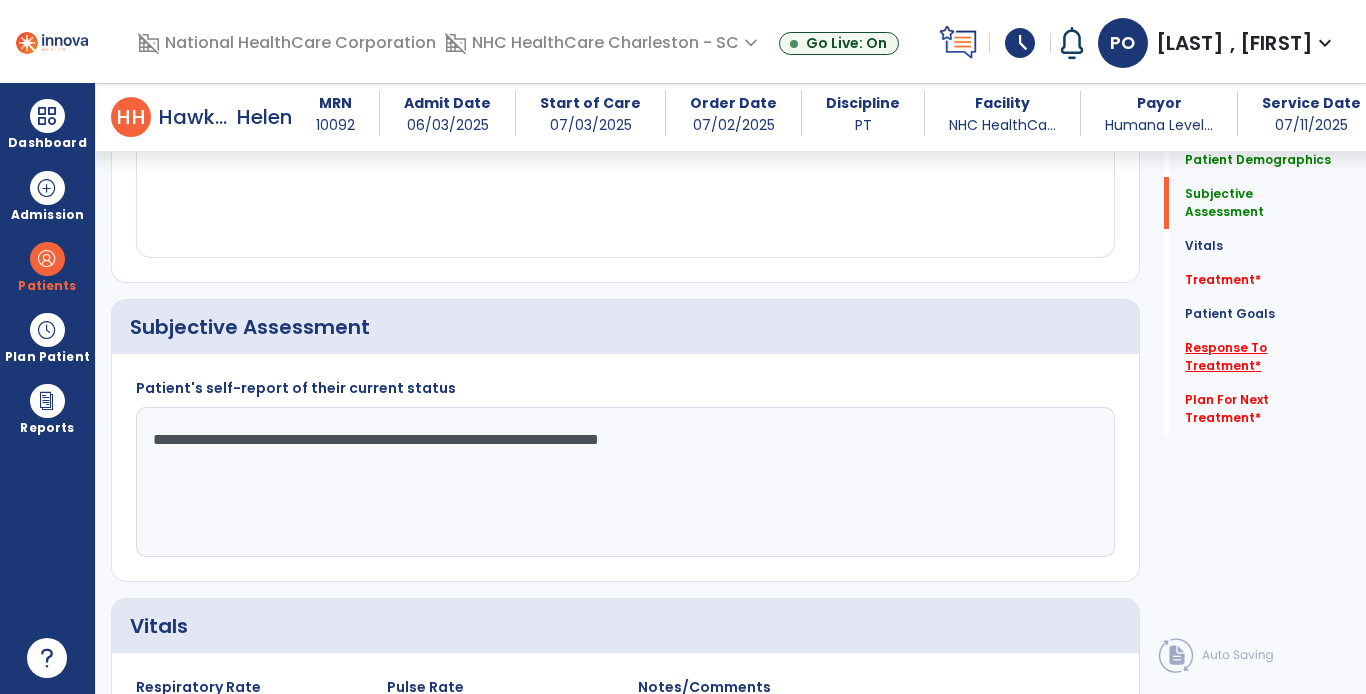 type on "**********" 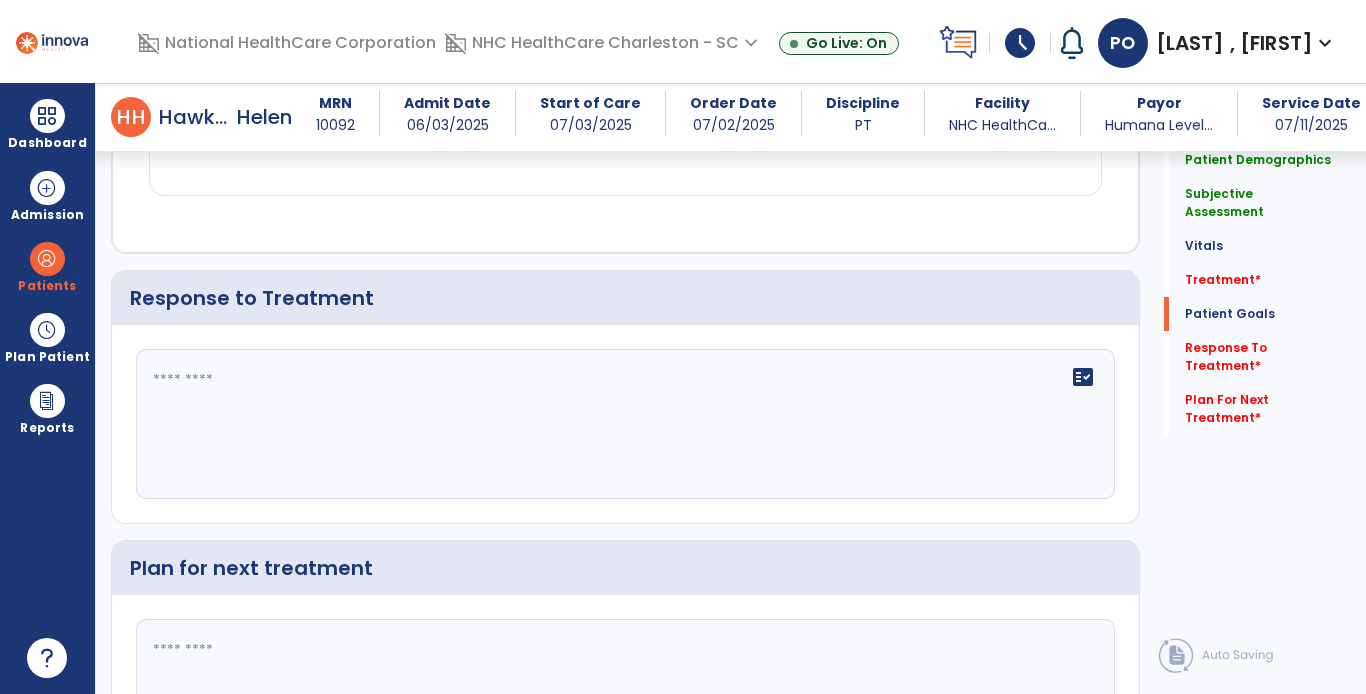 scroll, scrollTop: 2416, scrollLeft: 0, axis: vertical 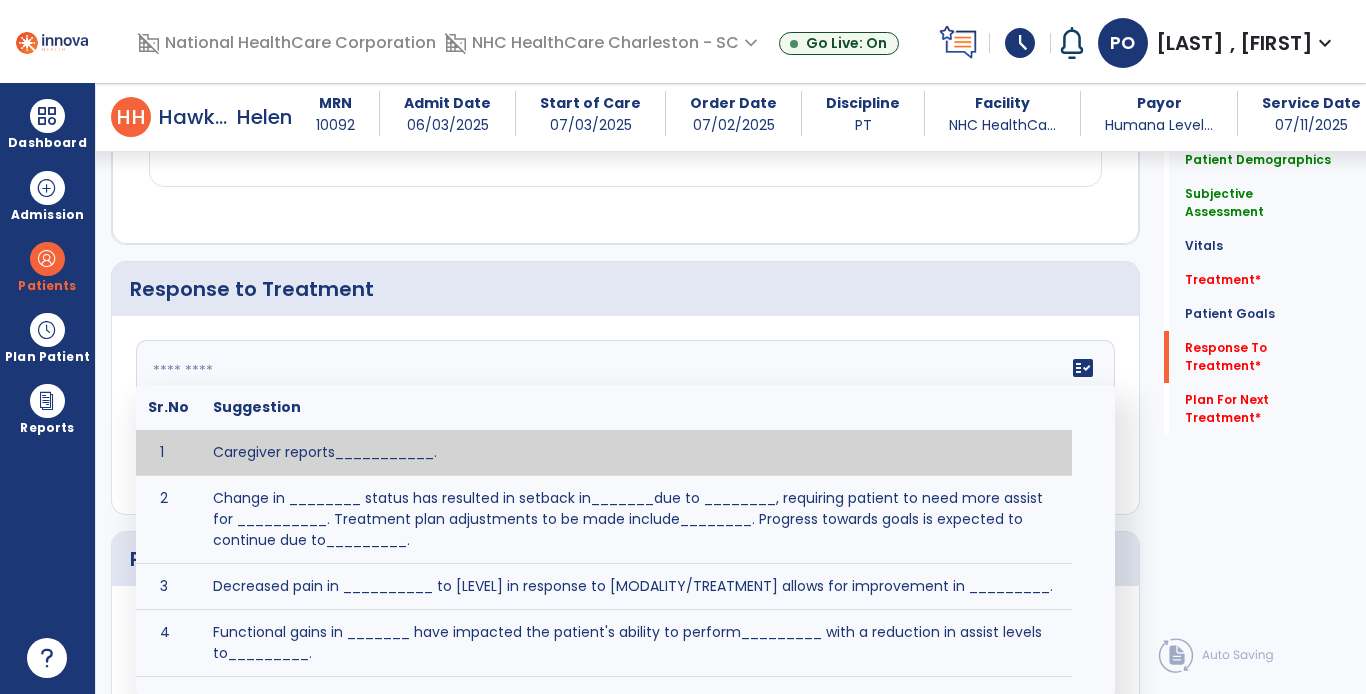 click on "fact_check  Sr.No Suggestion 1 Caregiver reports___________. 2 Change in ________ status has resulted in setback in_______due to ________, requiring patient to need more assist for __________.   Treatment plan adjustments to be made include________.  Progress towards goals is expected to continue due to_________. 3 Decreased pain in __________ to [LEVEL] in response to [MODALITY/TREATMENT] allows for improvement in _________. 4 Functional gains in _______ have impacted the patient's ability to perform_________ with a reduction in assist levels to_________. 5 Functional progress this week has been significant due to__________. 6 Gains in ________ have improved the patient's ability to perform ______with decreased levels of assist to___________. 7 Improvement in ________allows patient to tolerate higher levels of challenges in_________. 8 Pain in [AREA] has decreased to [LEVEL] in response to [TREATMENT/MODALITY], allowing fore ease in completing__________. 9 10 11 12 13 14 15 16 17 18 19 20 21" 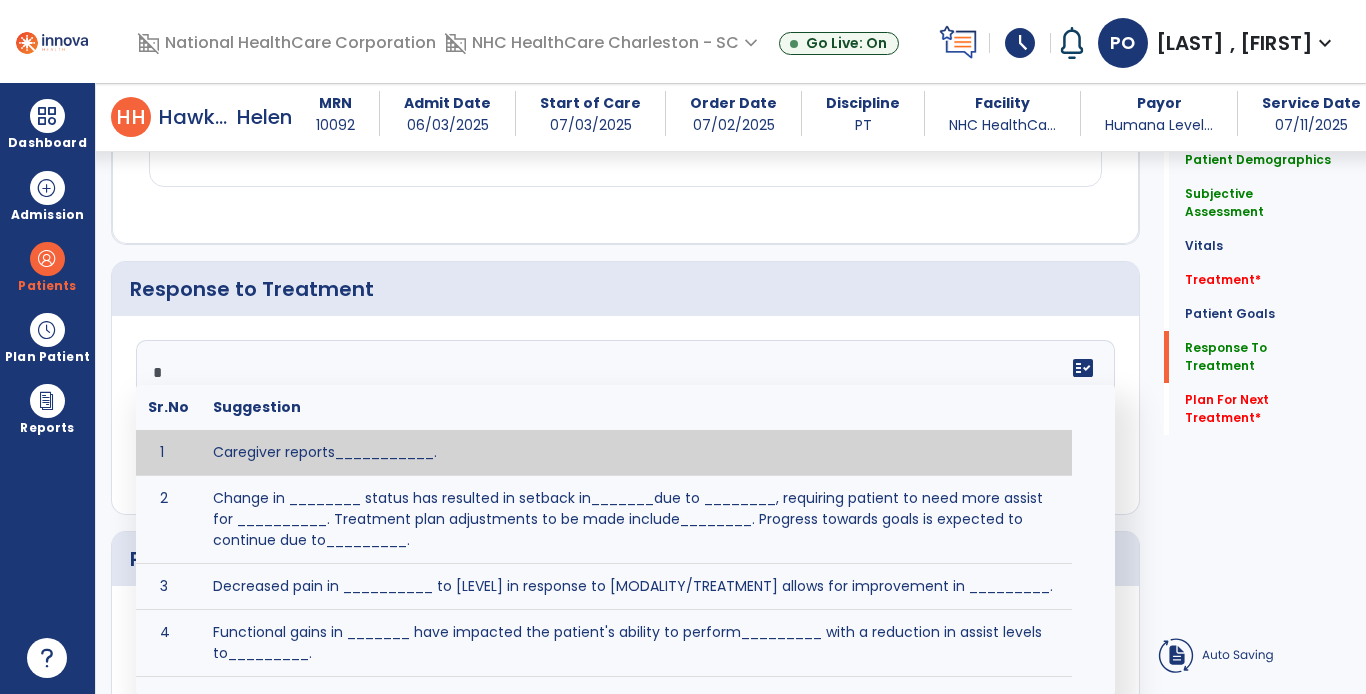 type 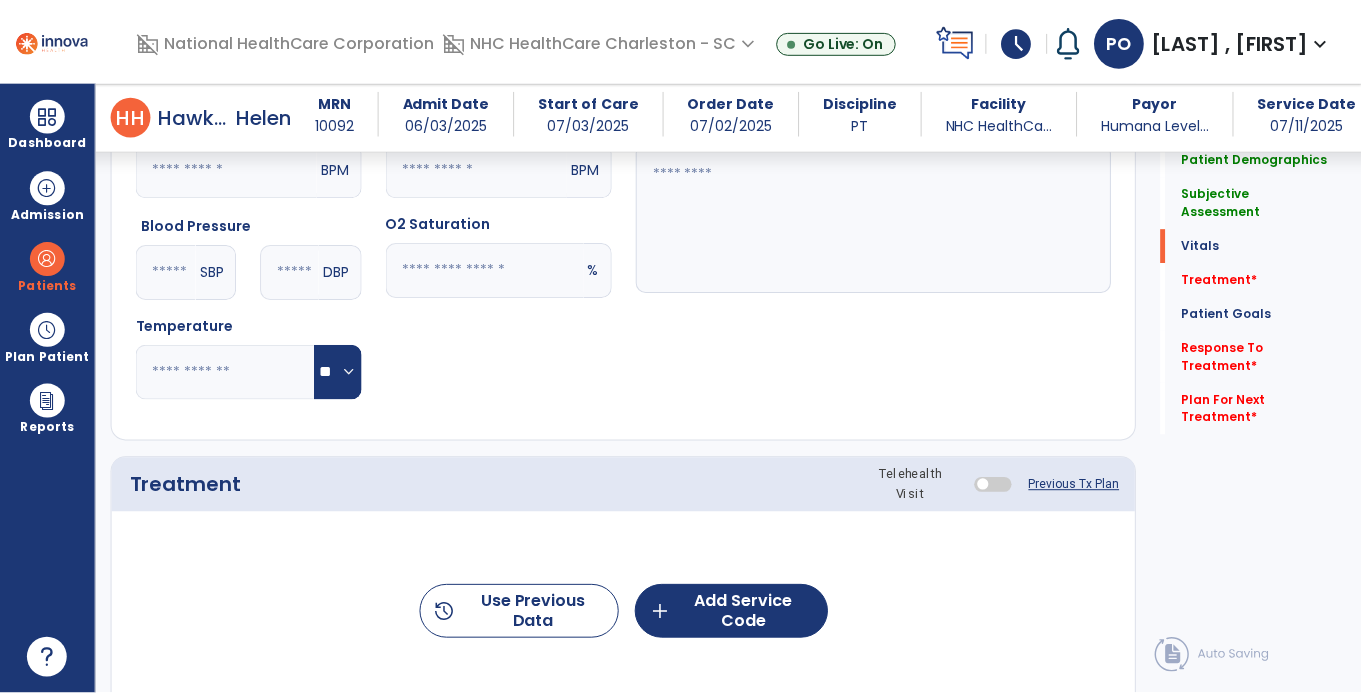 scroll, scrollTop: 1068, scrollLeft: 0, axis: vertical 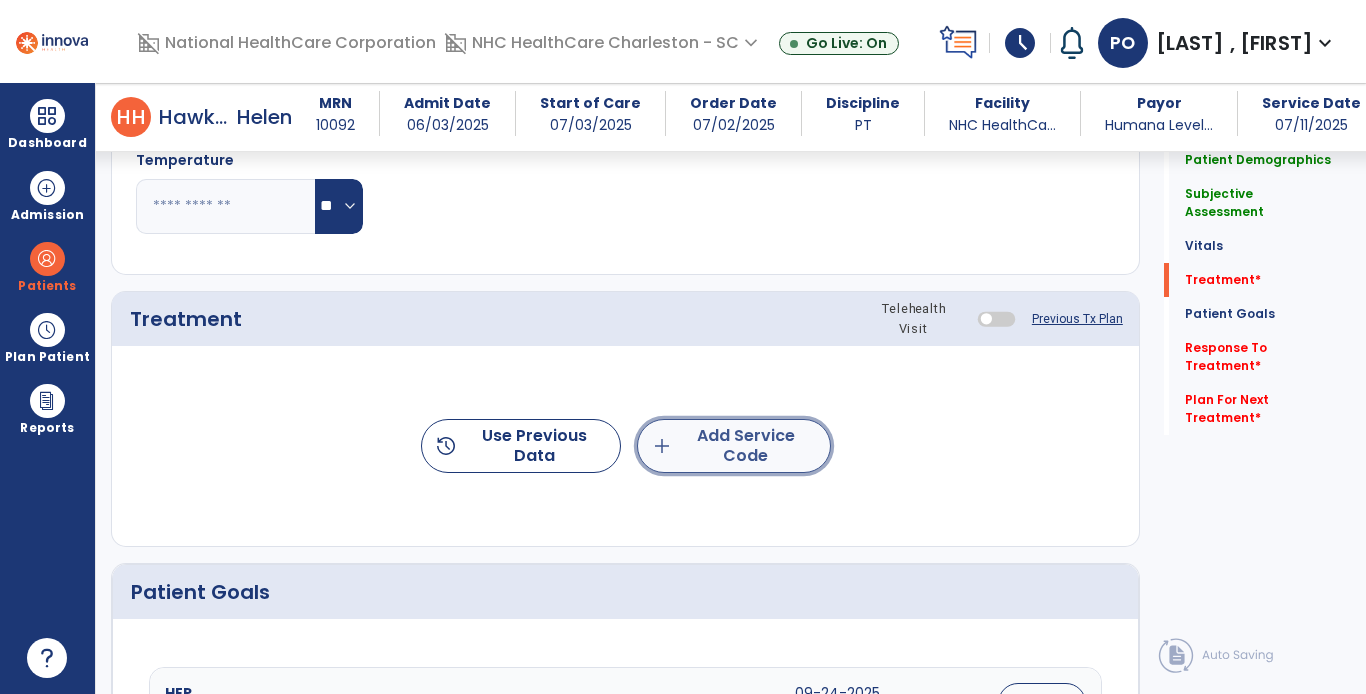 click on "add  Add Service Code" 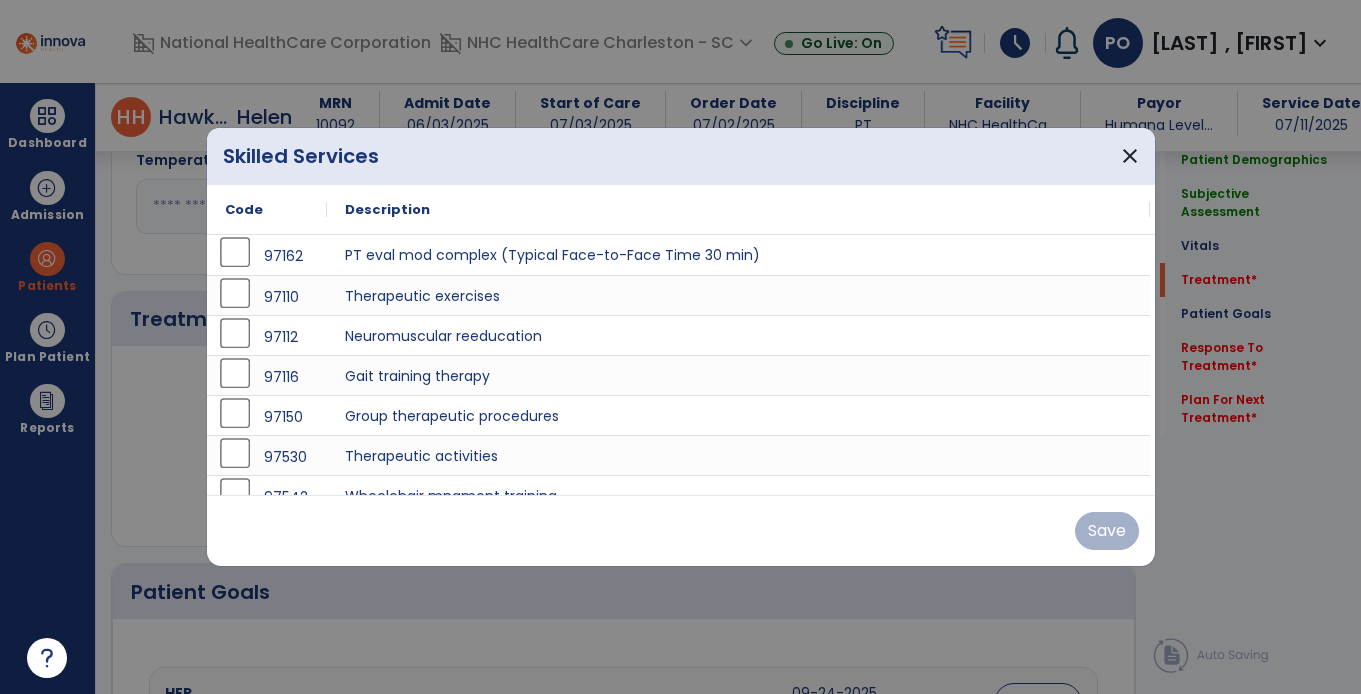 scroll, scrollTop: 1068, scrollLeft: 0, axis: vertical 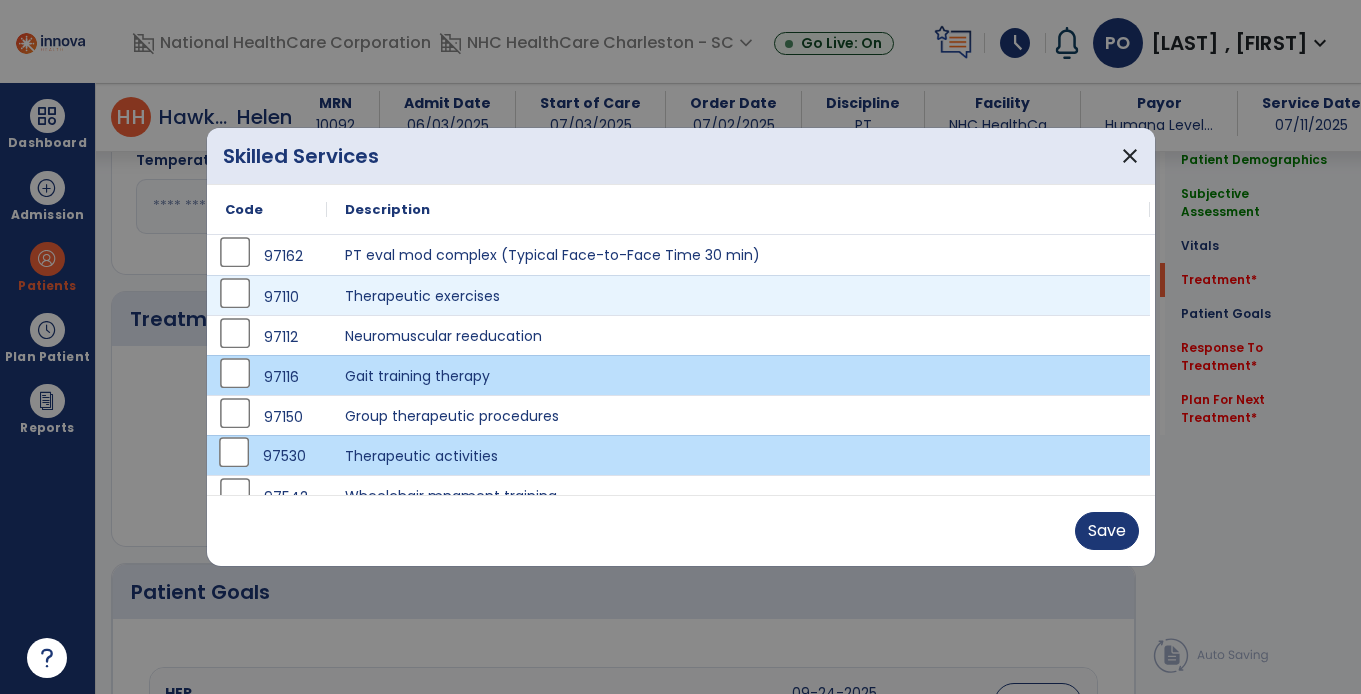 click on "97110" at bounding box center [267, 297] 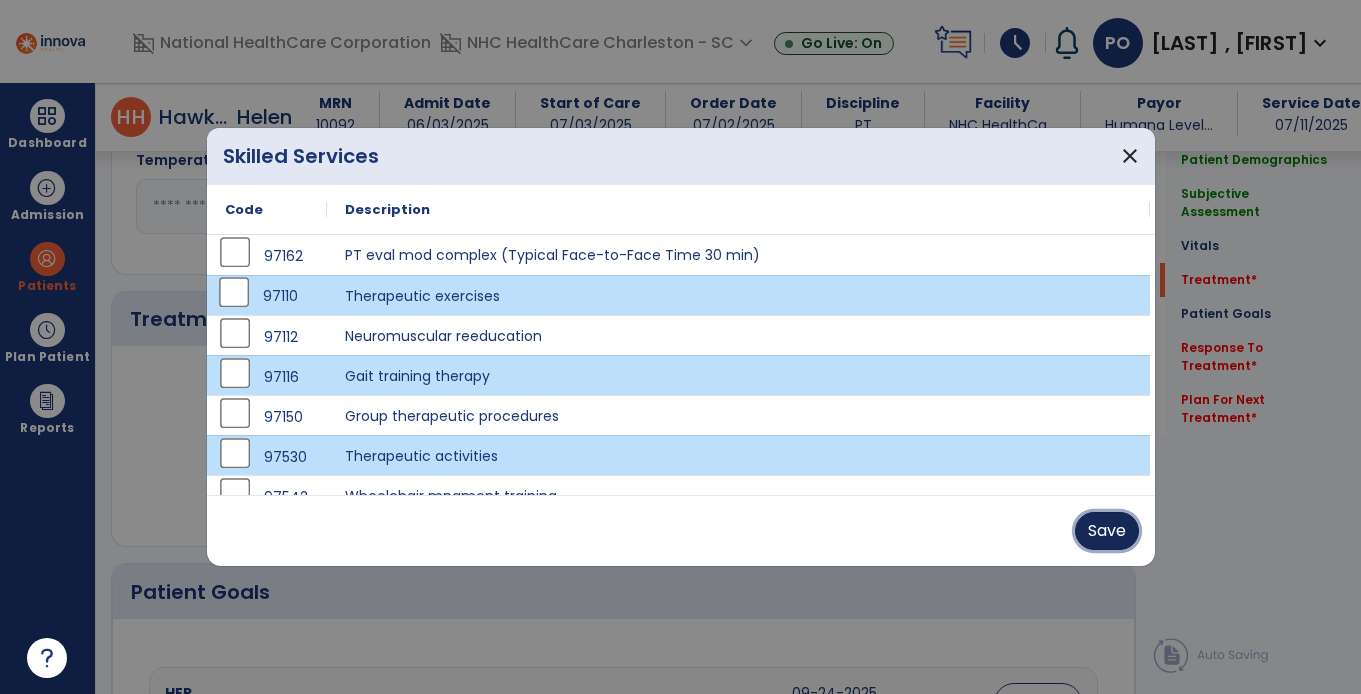 click on "Save" at bounding box center [1107, 531] 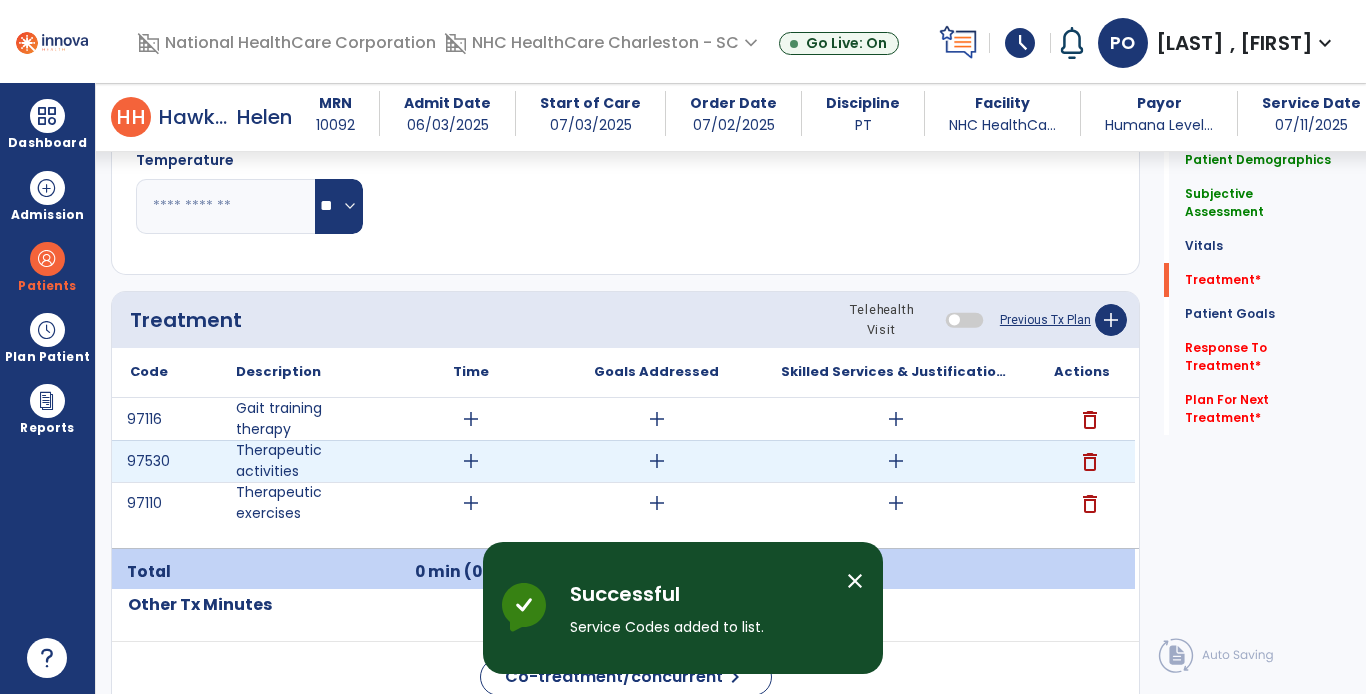 click on "add" at bounding box center [471, 461] 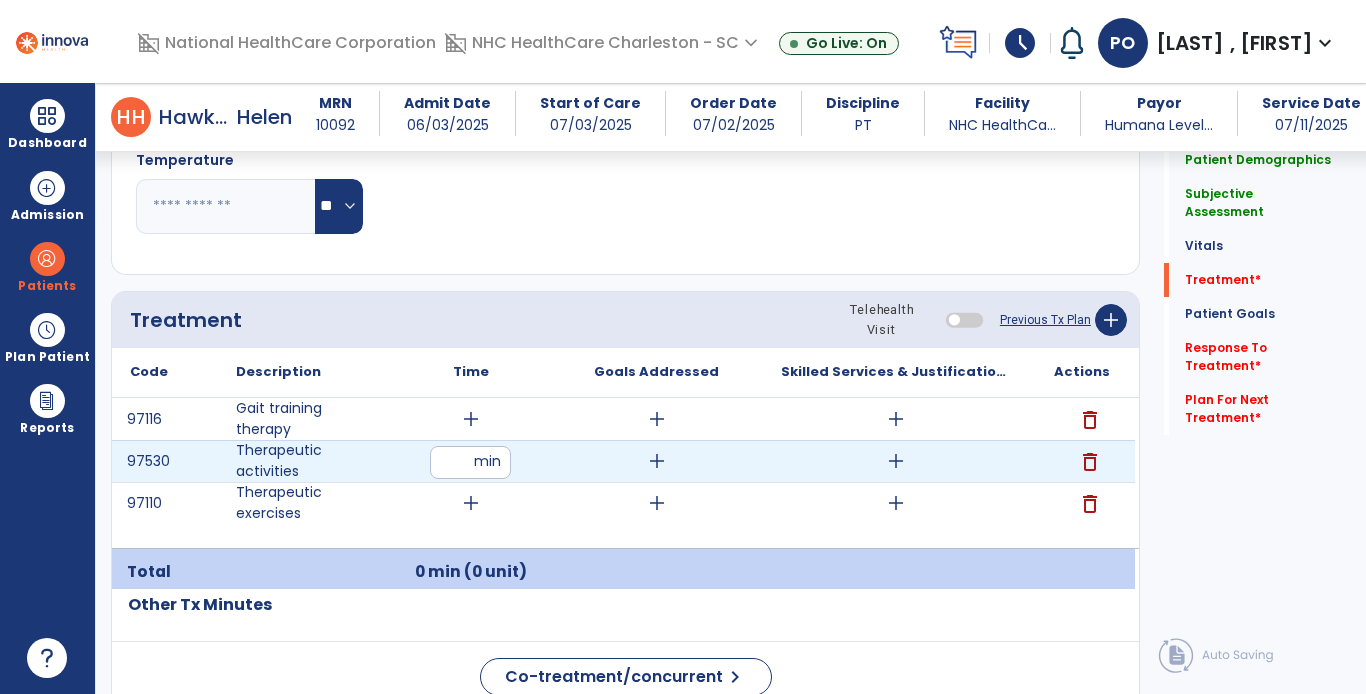 type on "**" 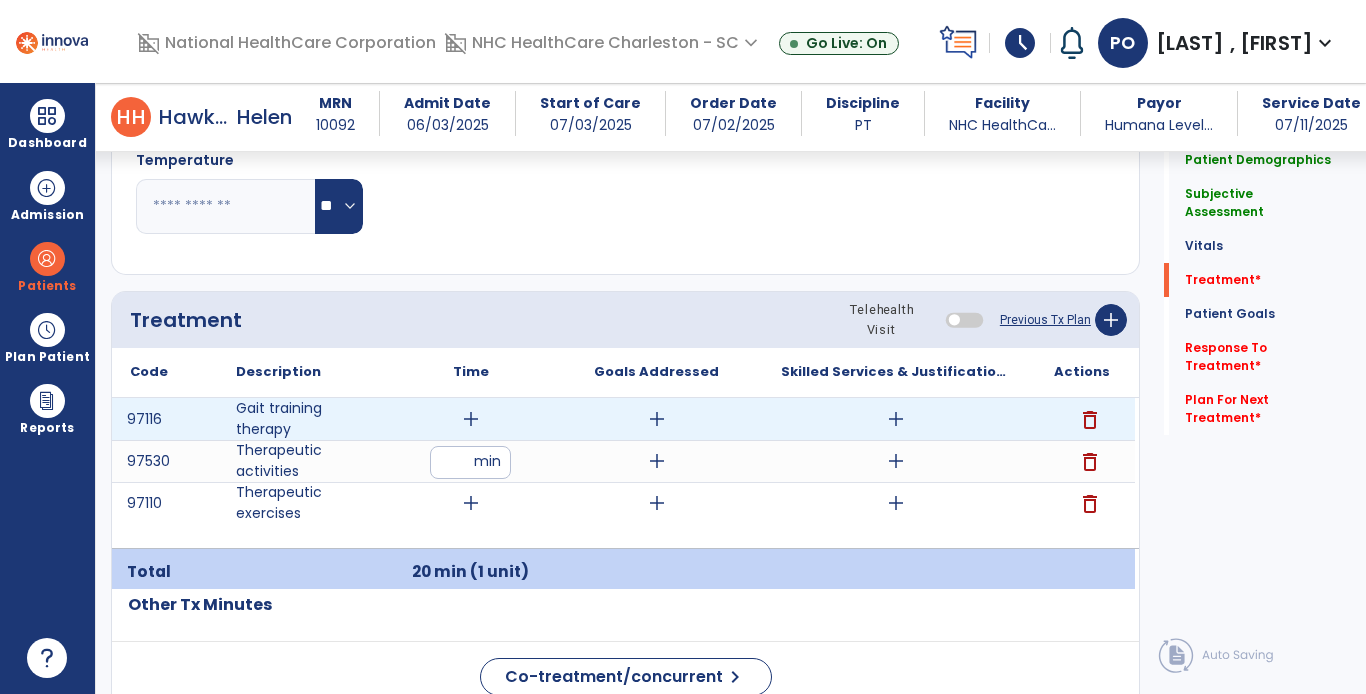 click on "add" at bounding box center (471, 419) 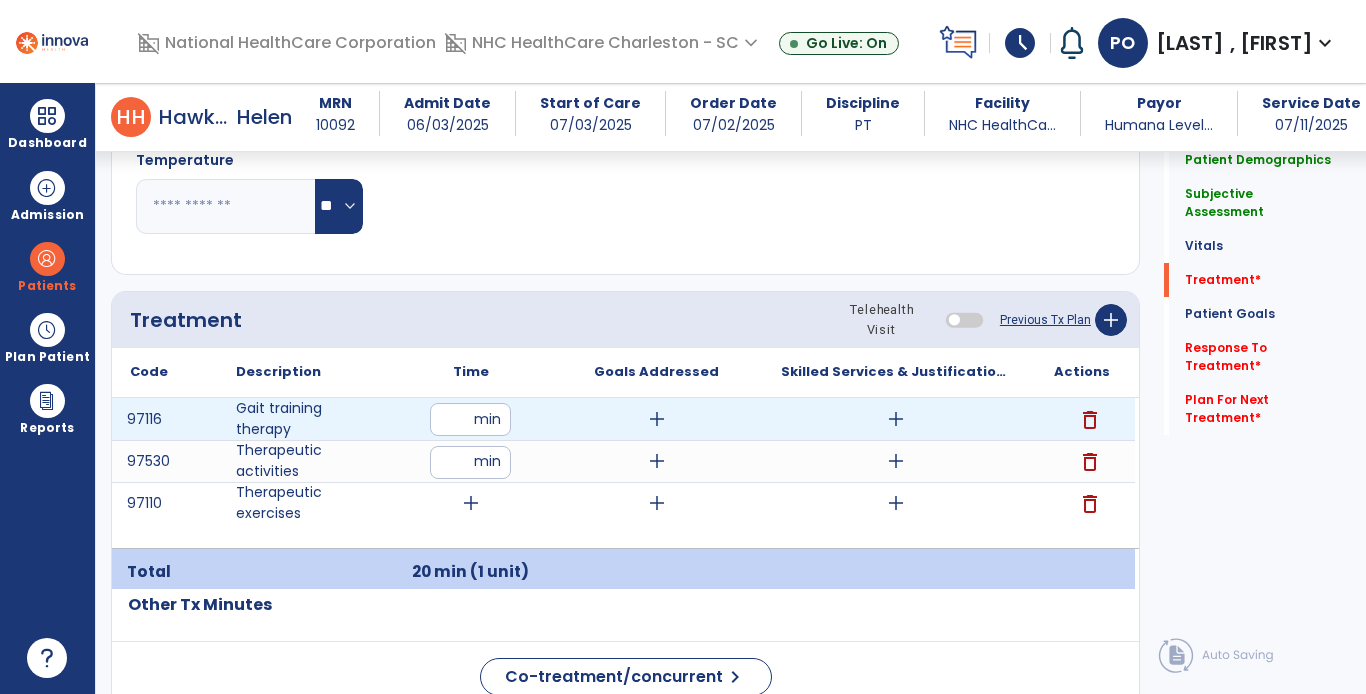 type on "**" 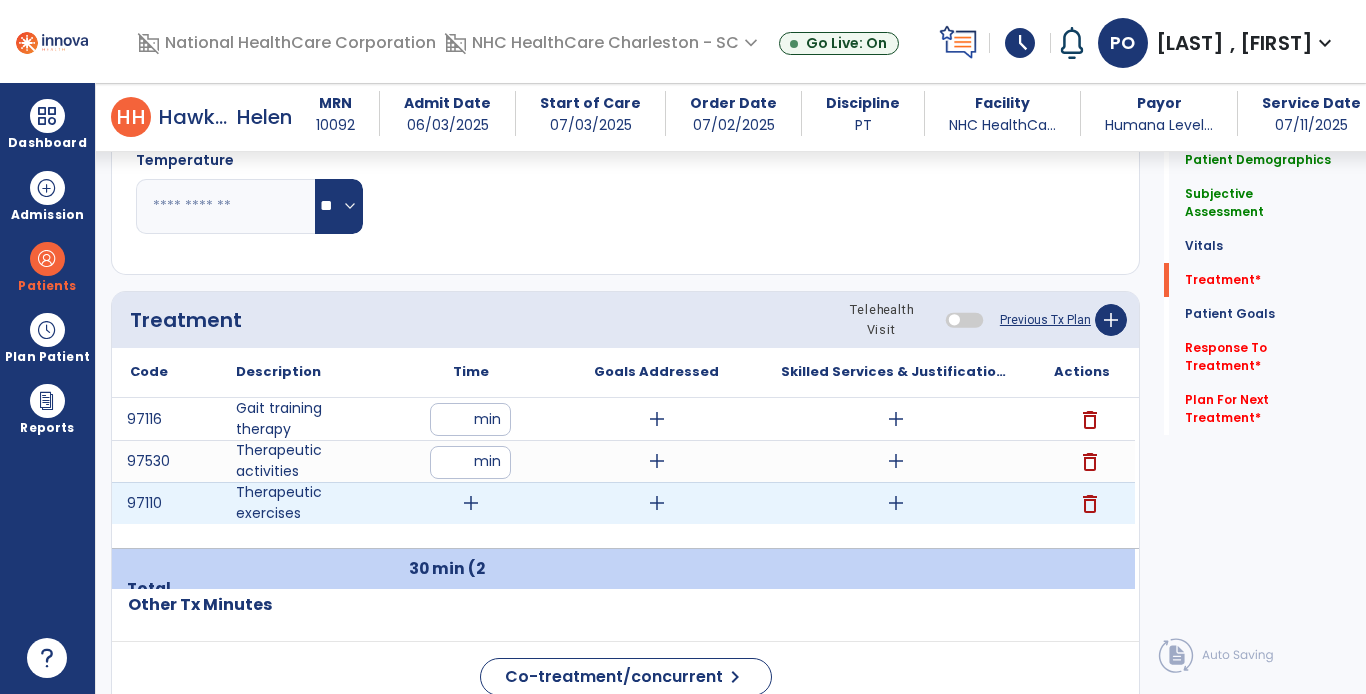 click on "add" at bounding box center (471, 503) 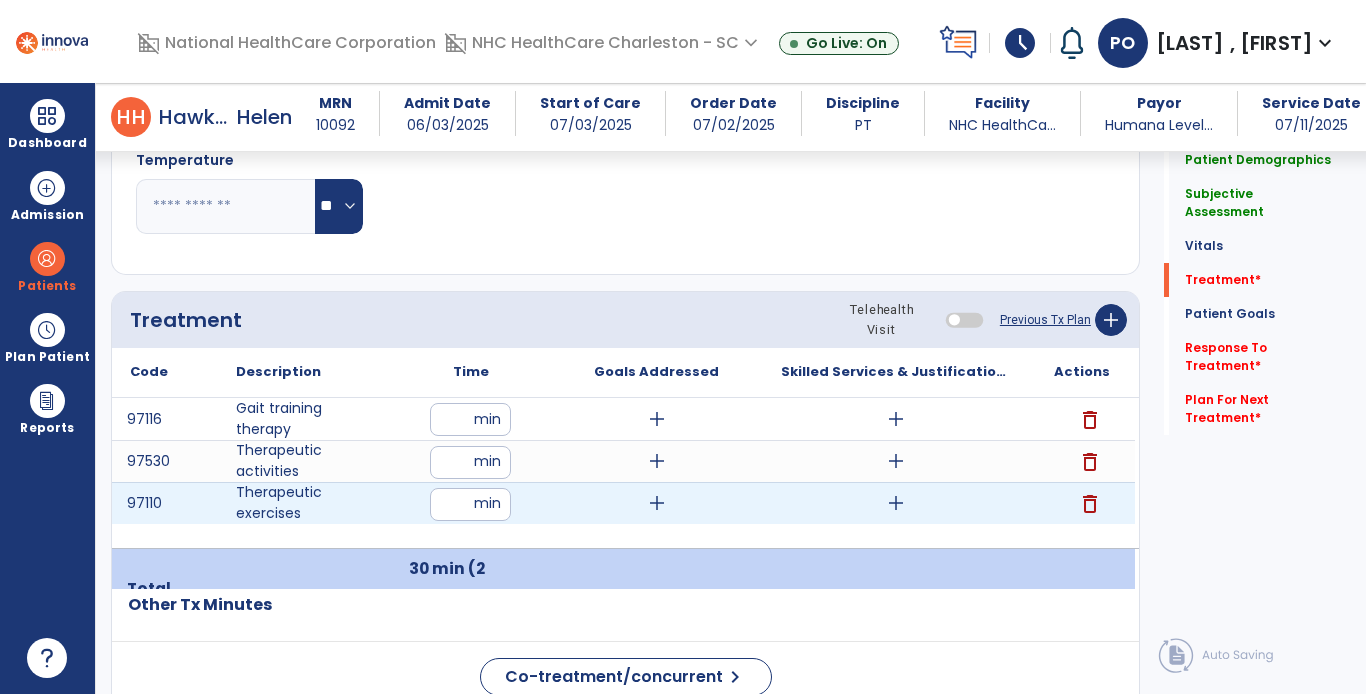 type on "**" 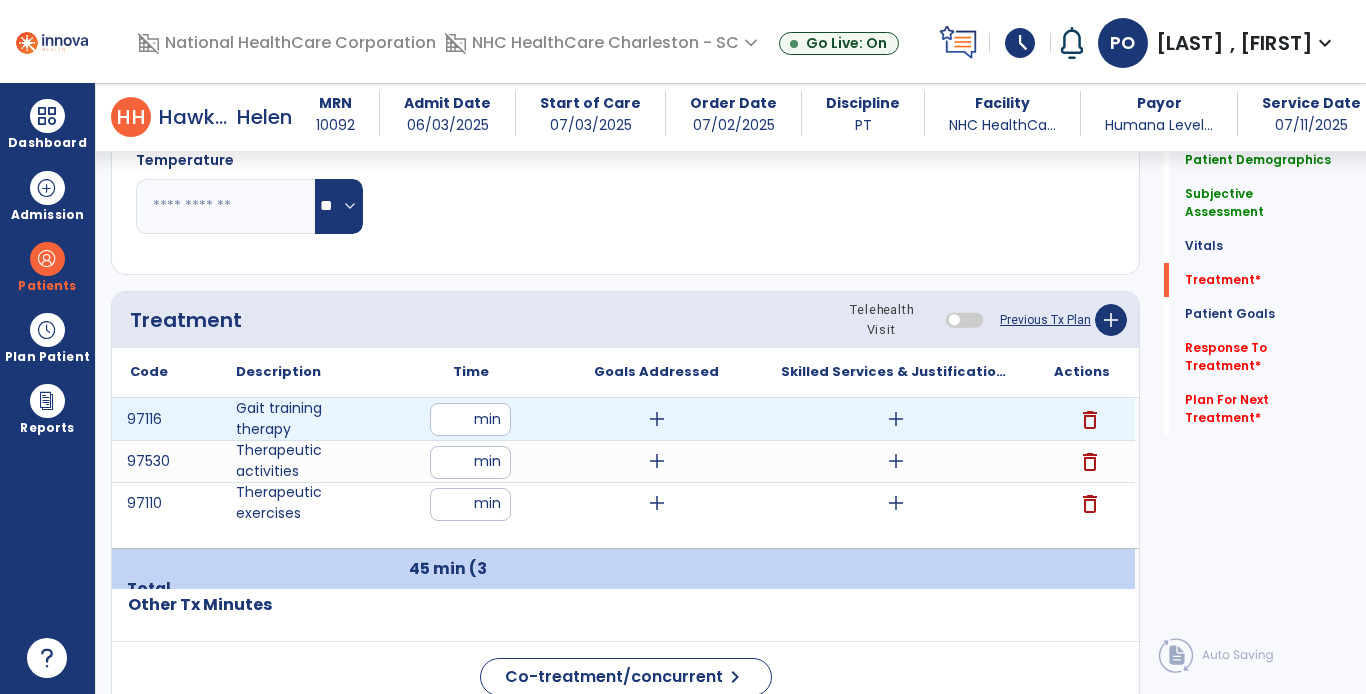 click on "add" at bounding box center (657, 419) 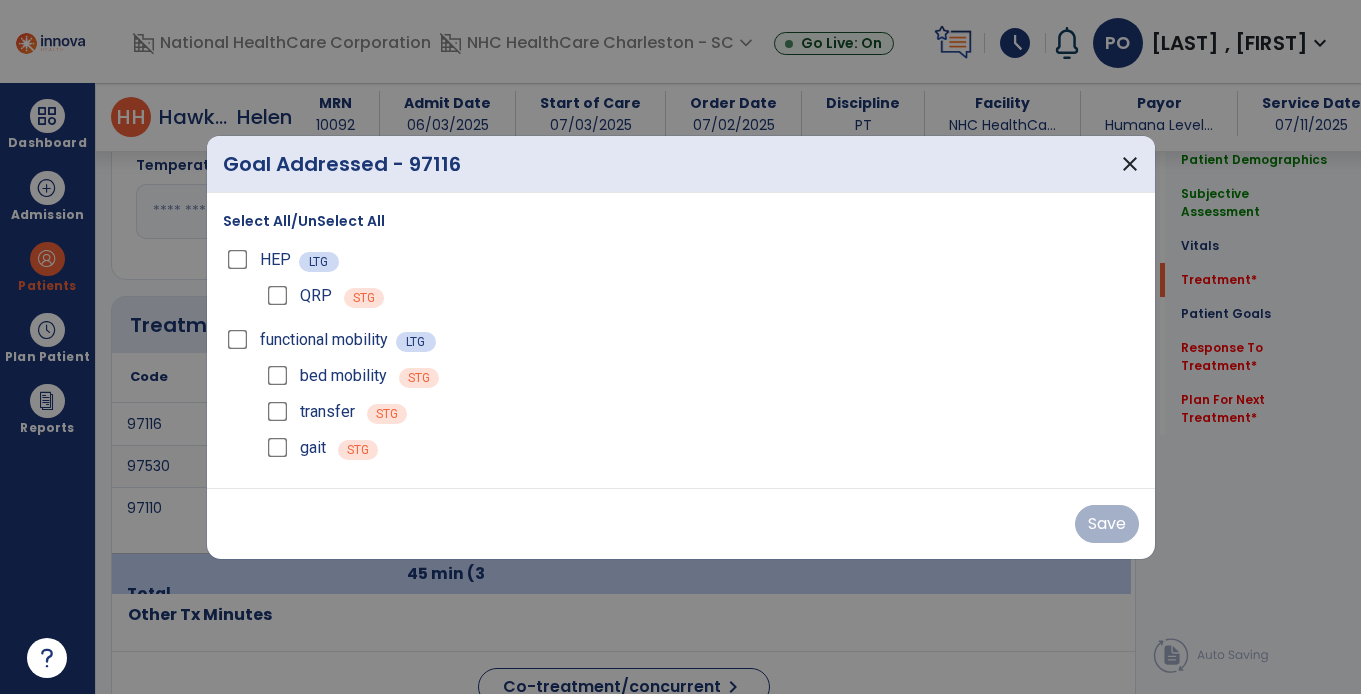 scroll, scrollTop: 1068, scrollLeft: 0, axis: vertical 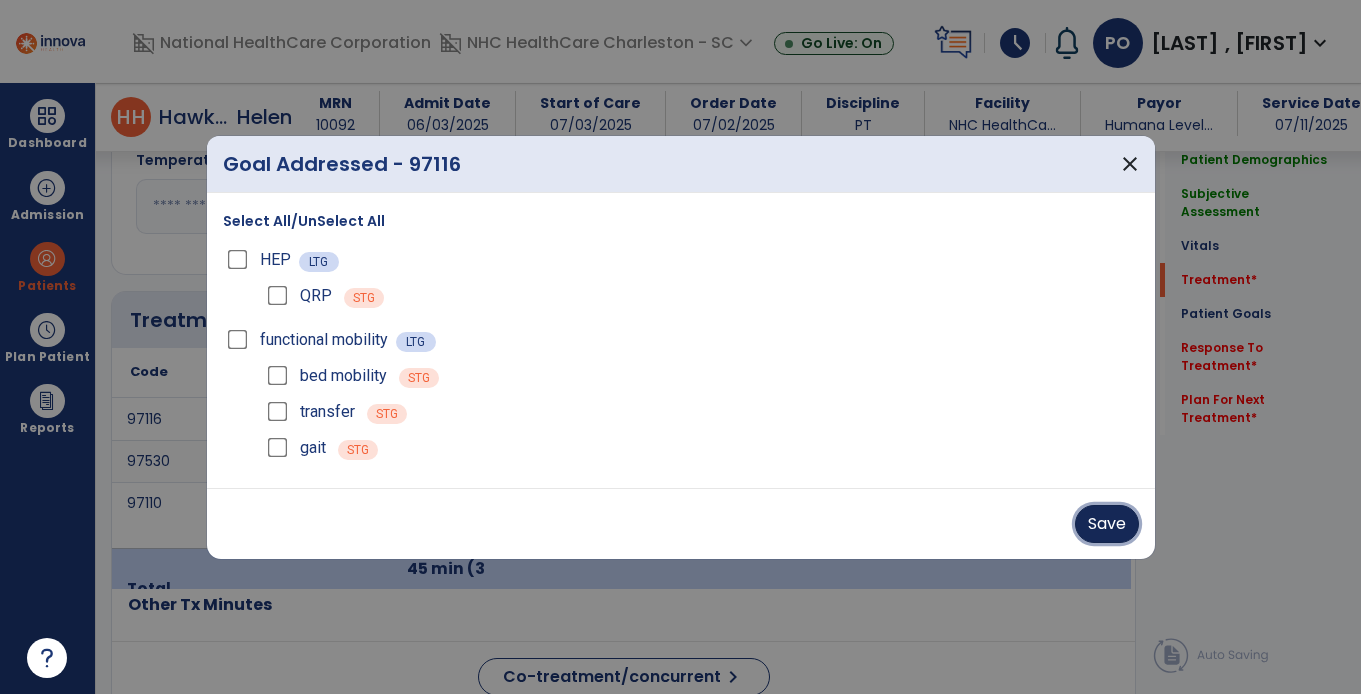 click on "Save" at bounding box center [1107, 524] 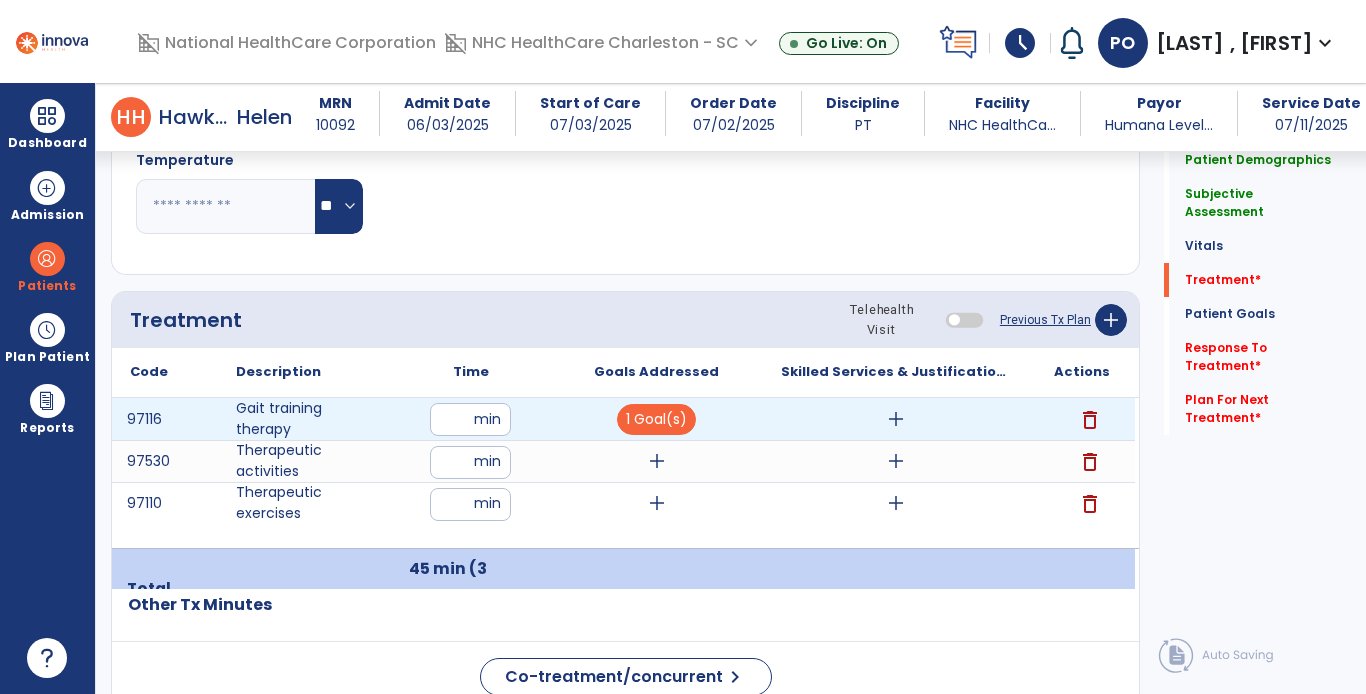 click on "add" at bounding box center (896, 419) 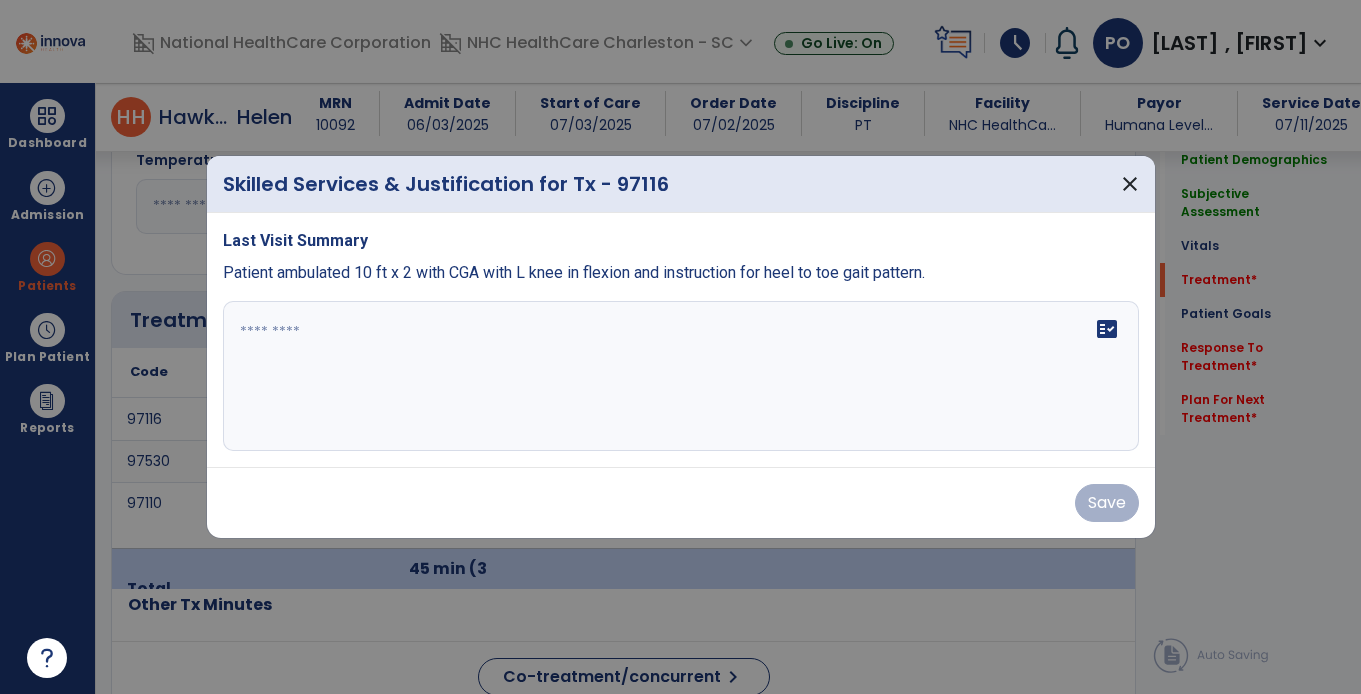scroll, scrollTop: 1068, scrollLeft: 0, axis: vertical 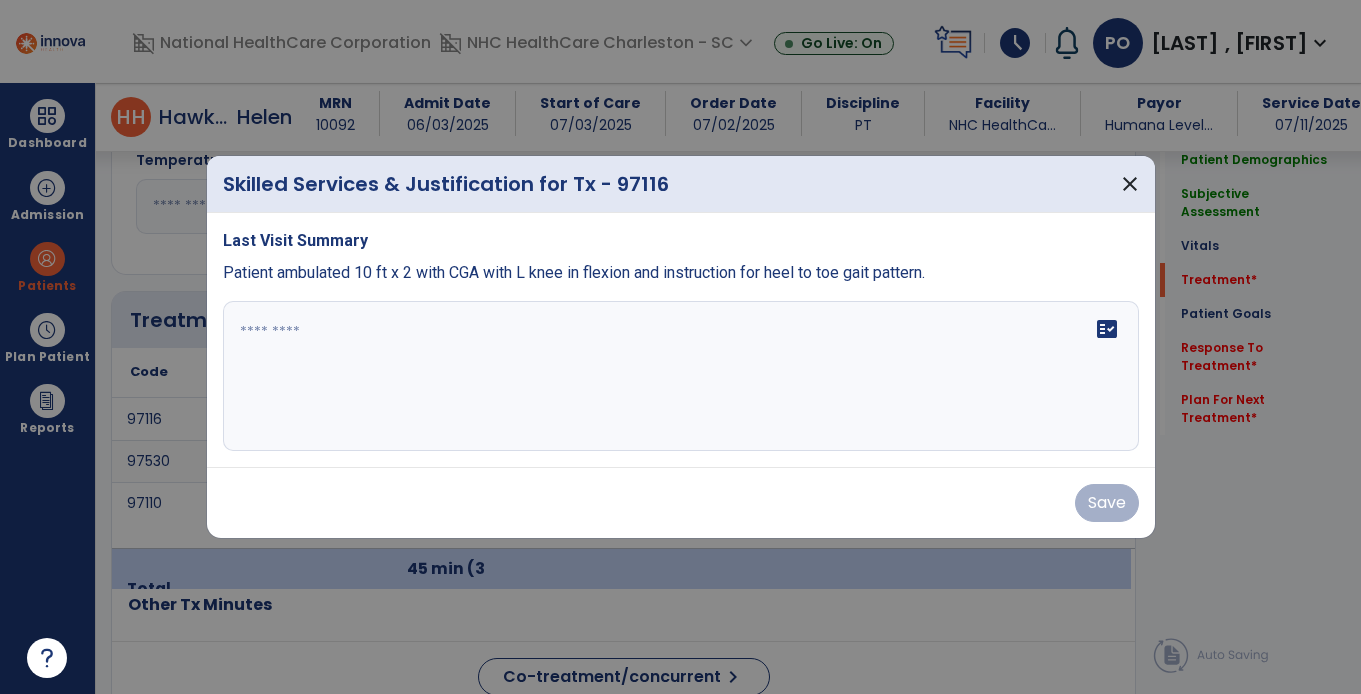 click on "fact_check" at bounding box center (681, 376) 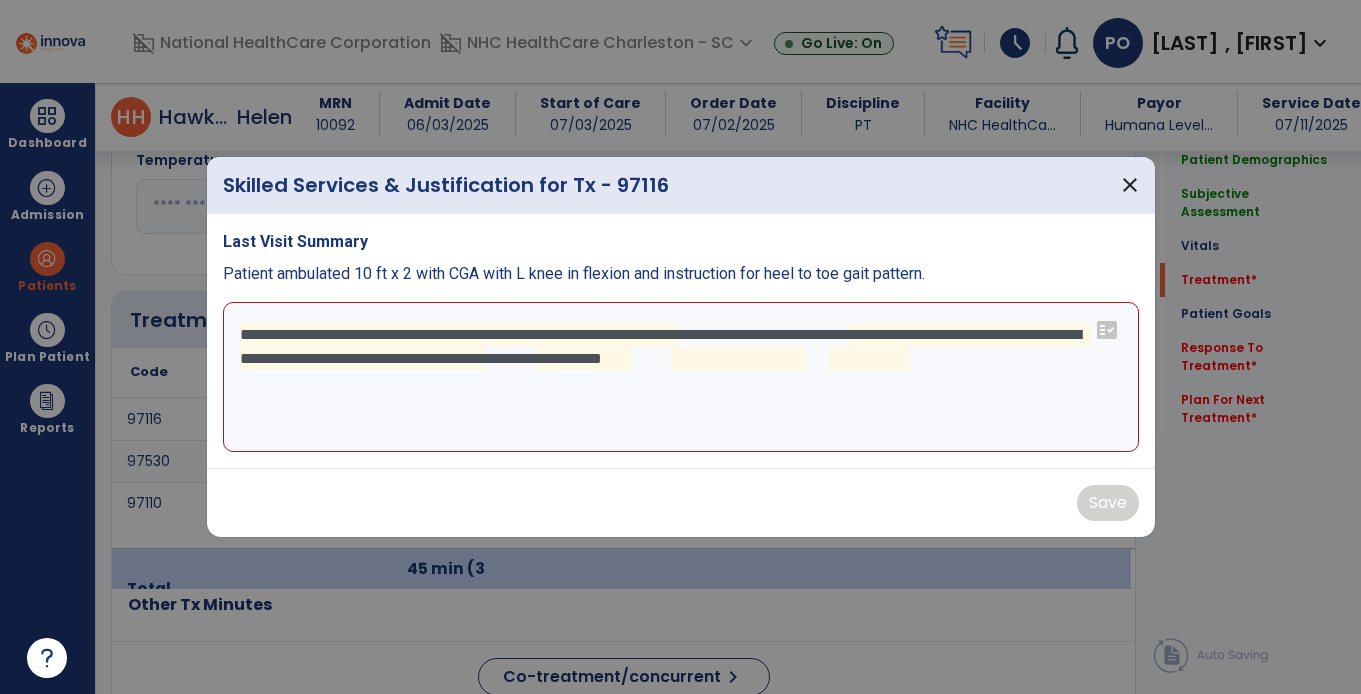 drag, startPoint x: 1037, startPoint y: 392, endPoint x: 456, endPoint y: 223, distance: 605.08014 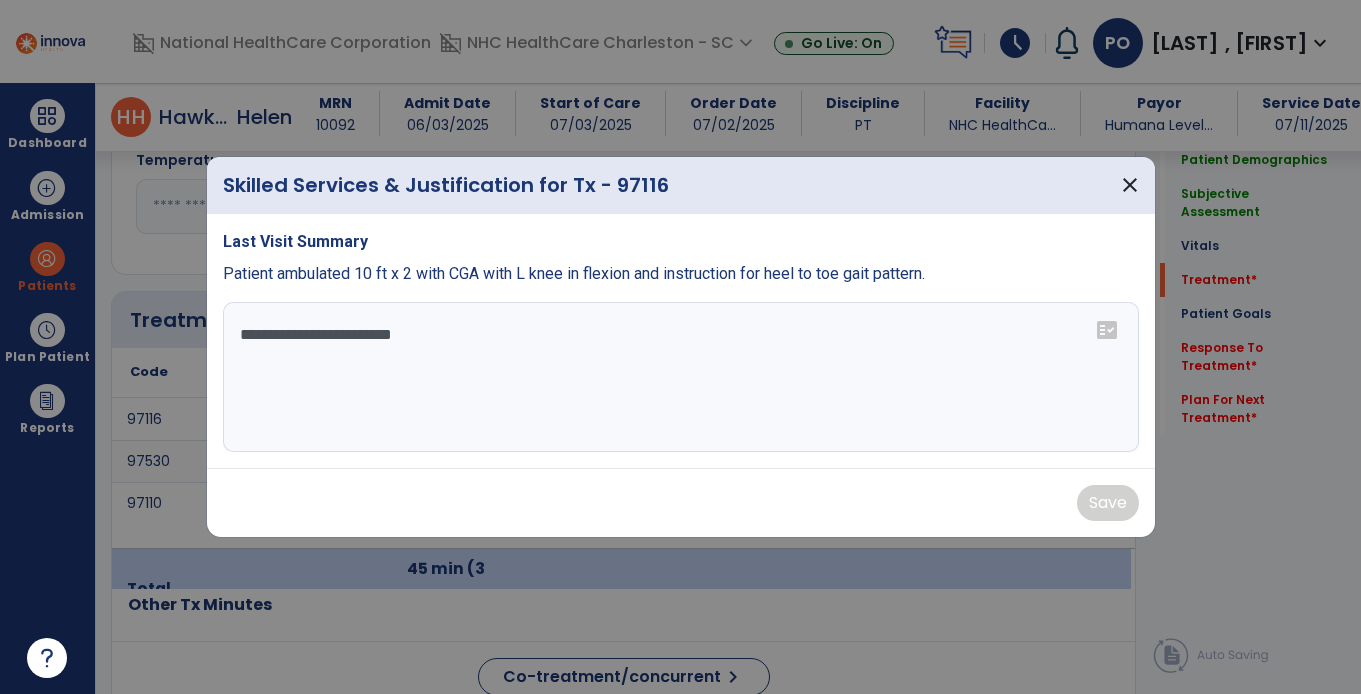 click on "**********" at bounding box center (681, 341) 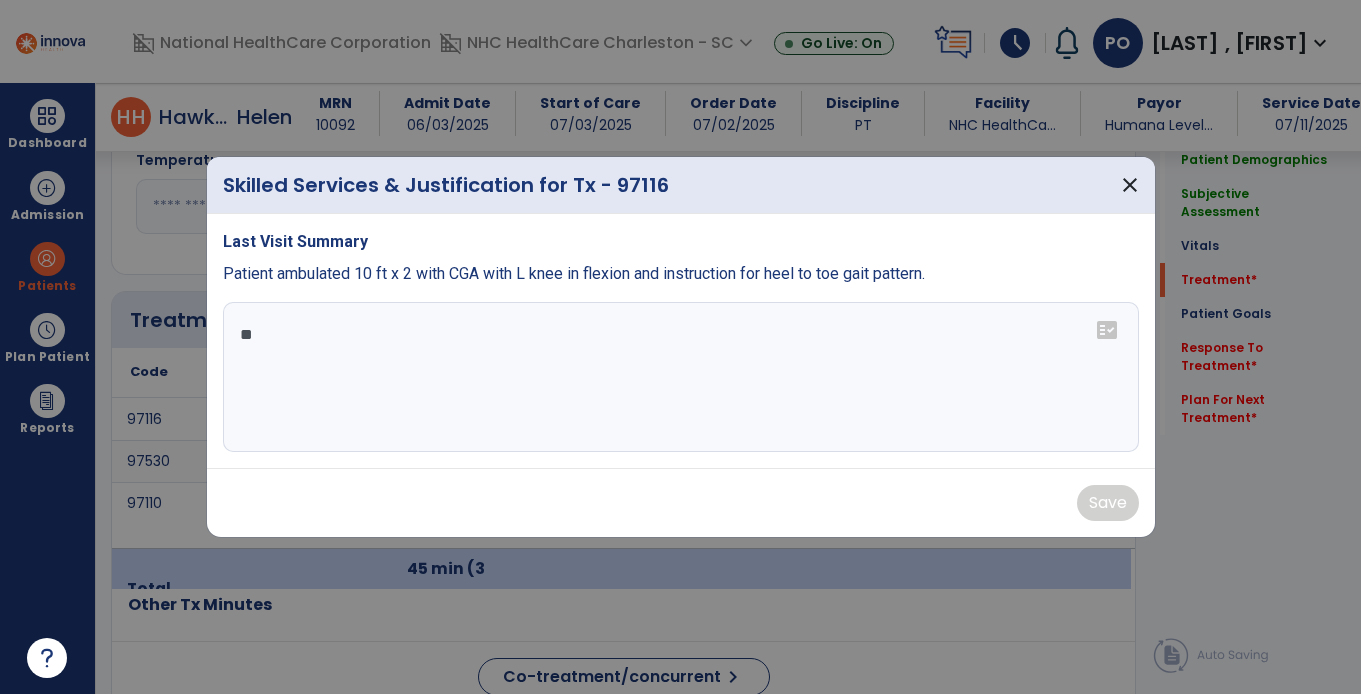 type on "*" 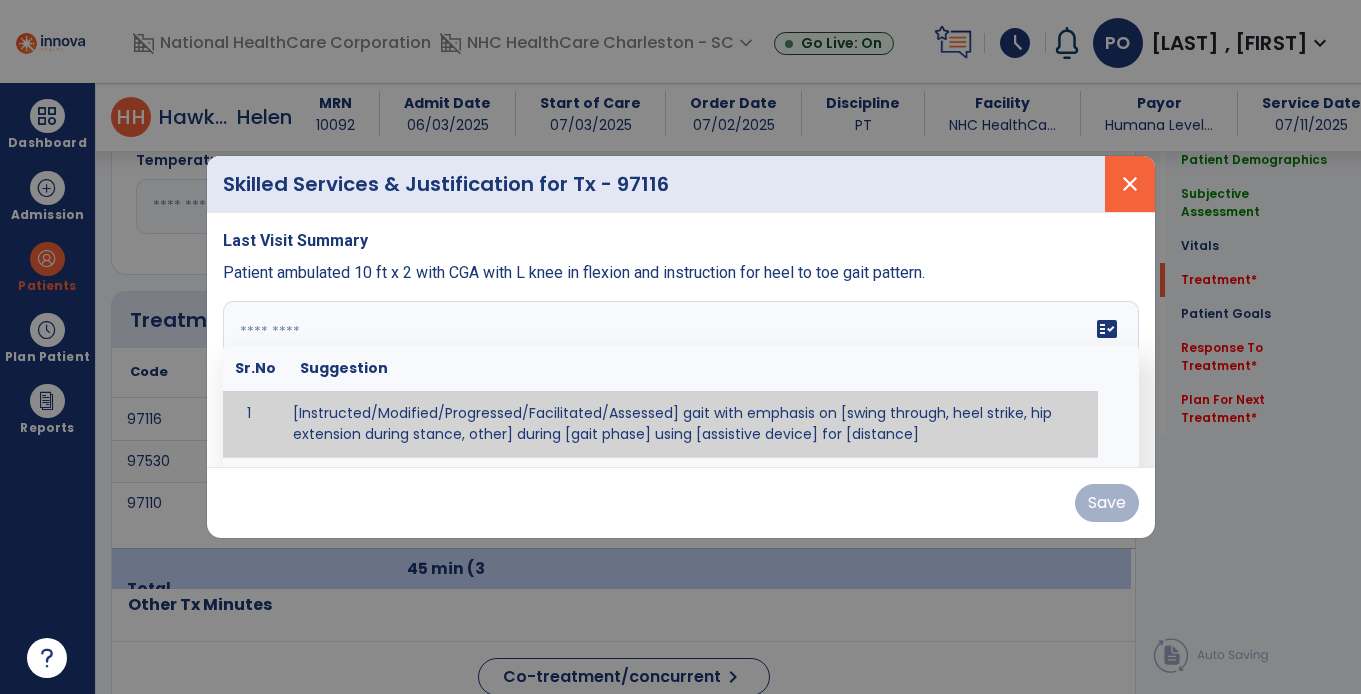 type 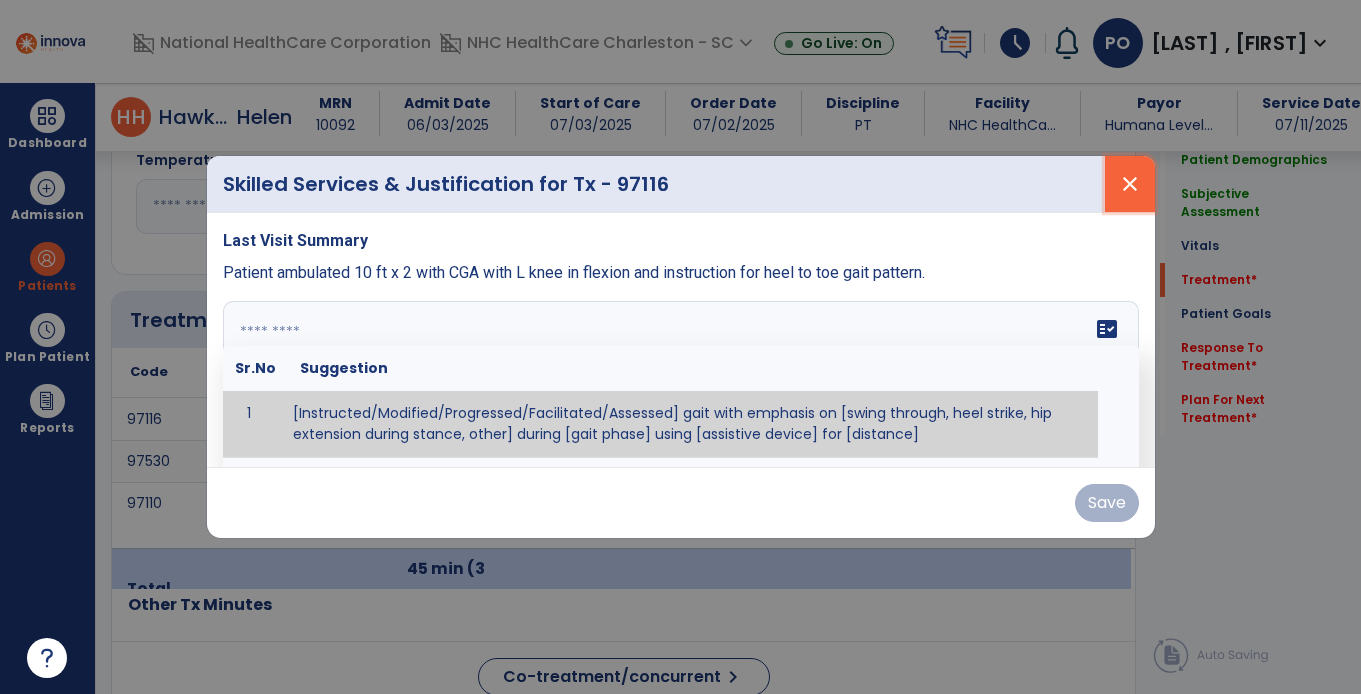 click on "close" at bounding box center (1130, 184) 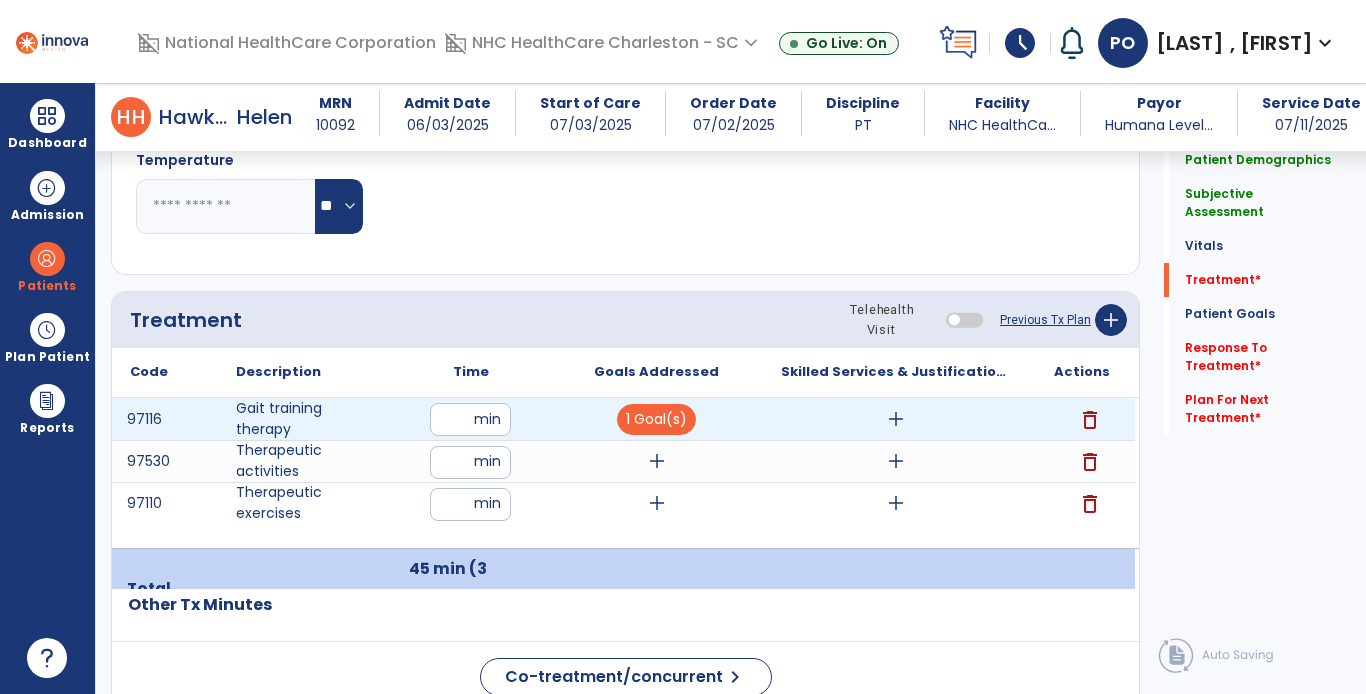 click on "delete" at bounding box center (1082, 419) 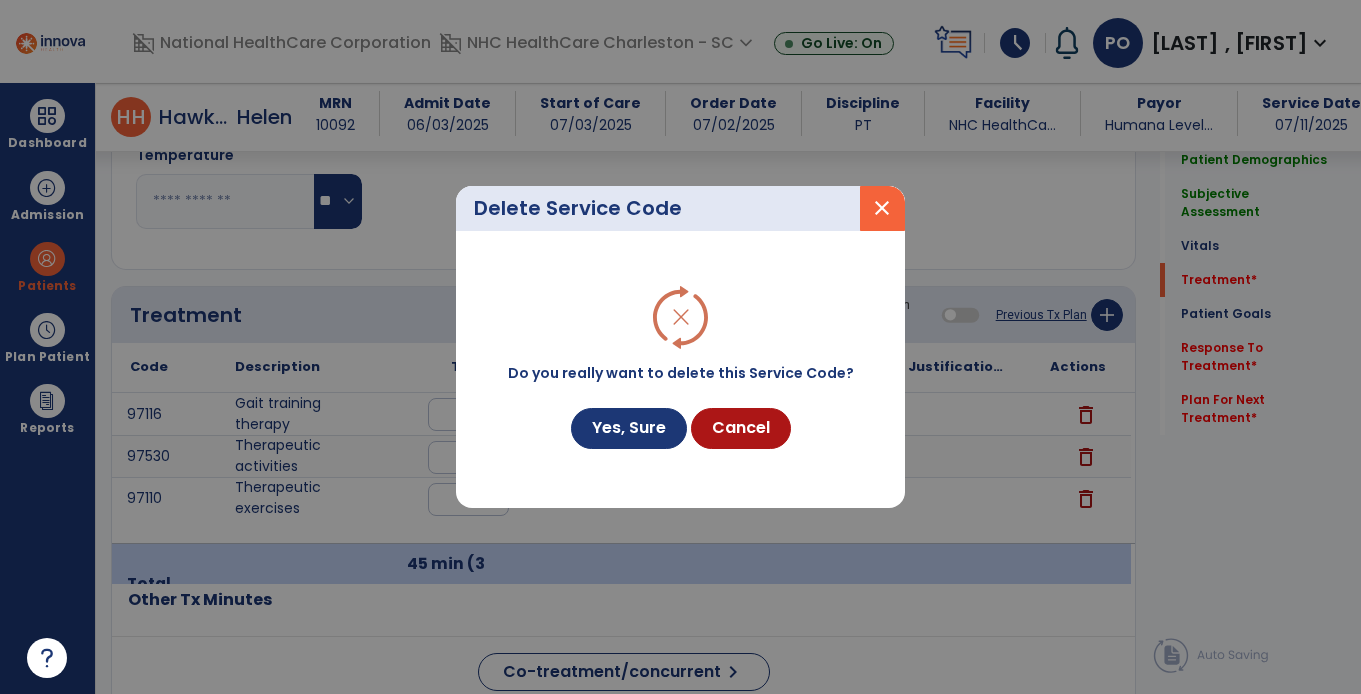scroll, scrollTop: 1068, scrollLeft: 0, axis: vertical 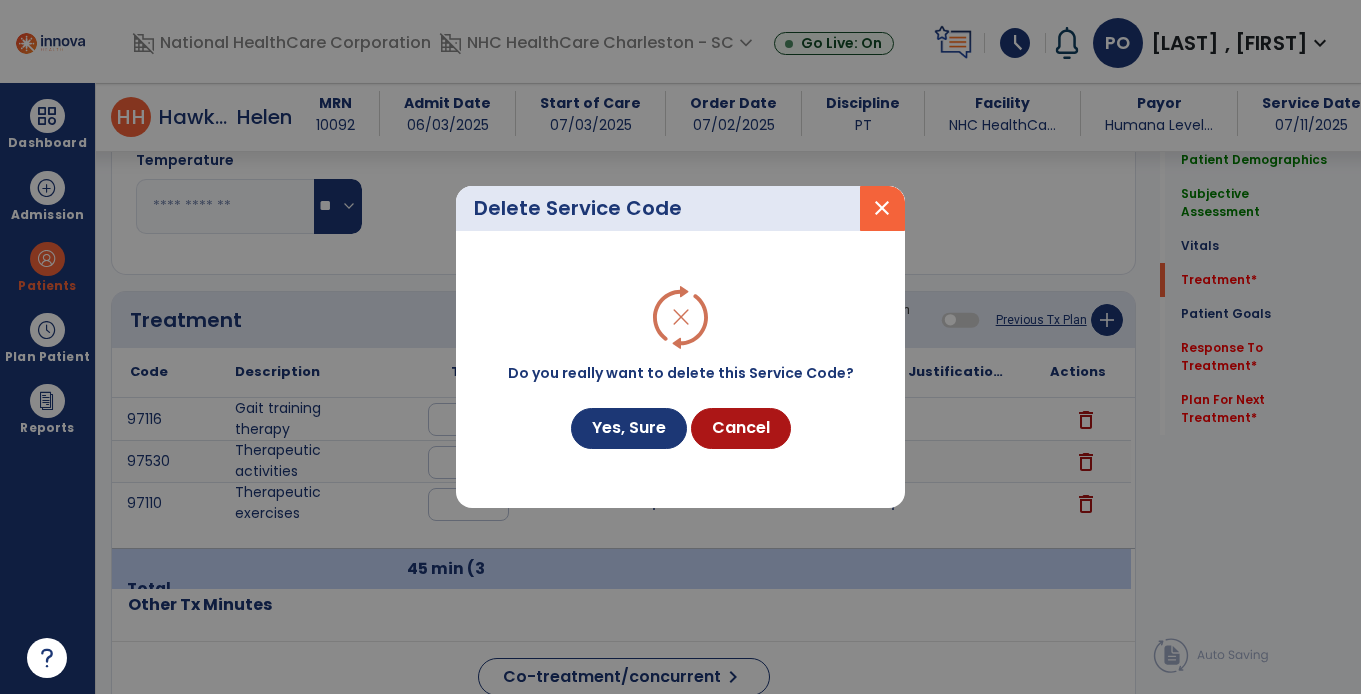click at bounding box center (680, 347) 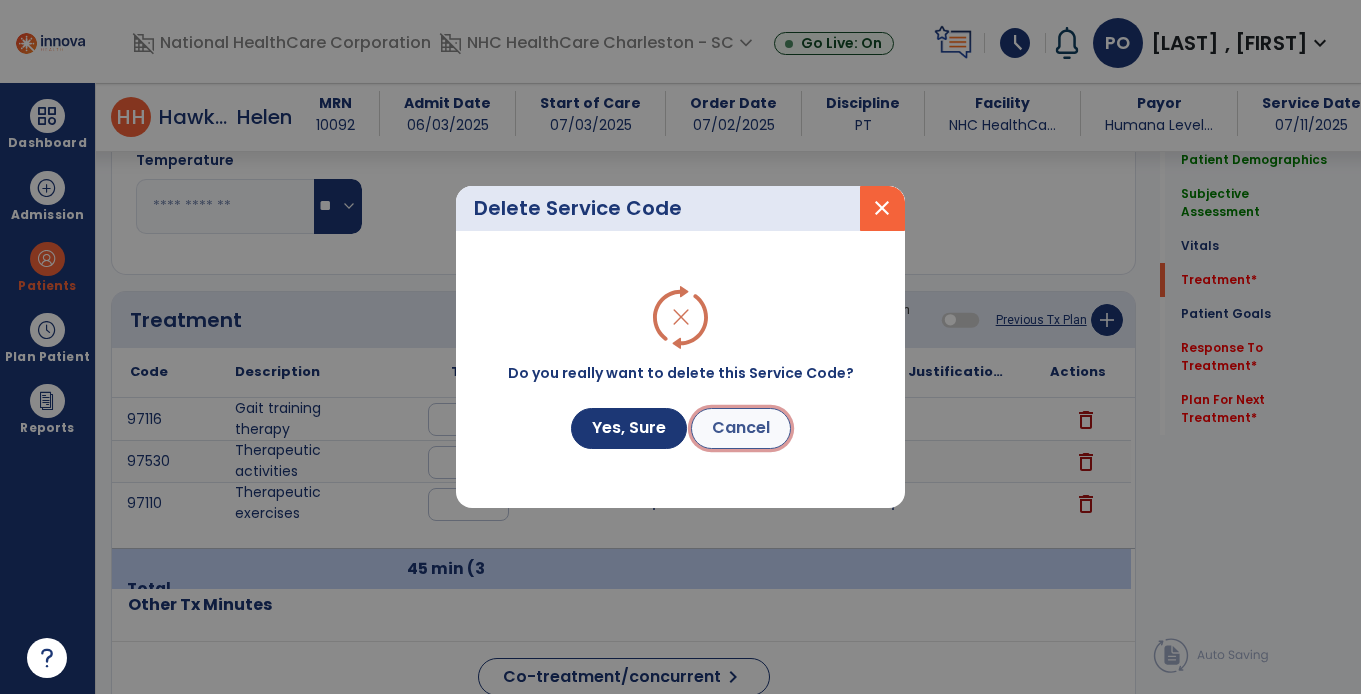 click on "Cancel" at bounding box center (741, 428) 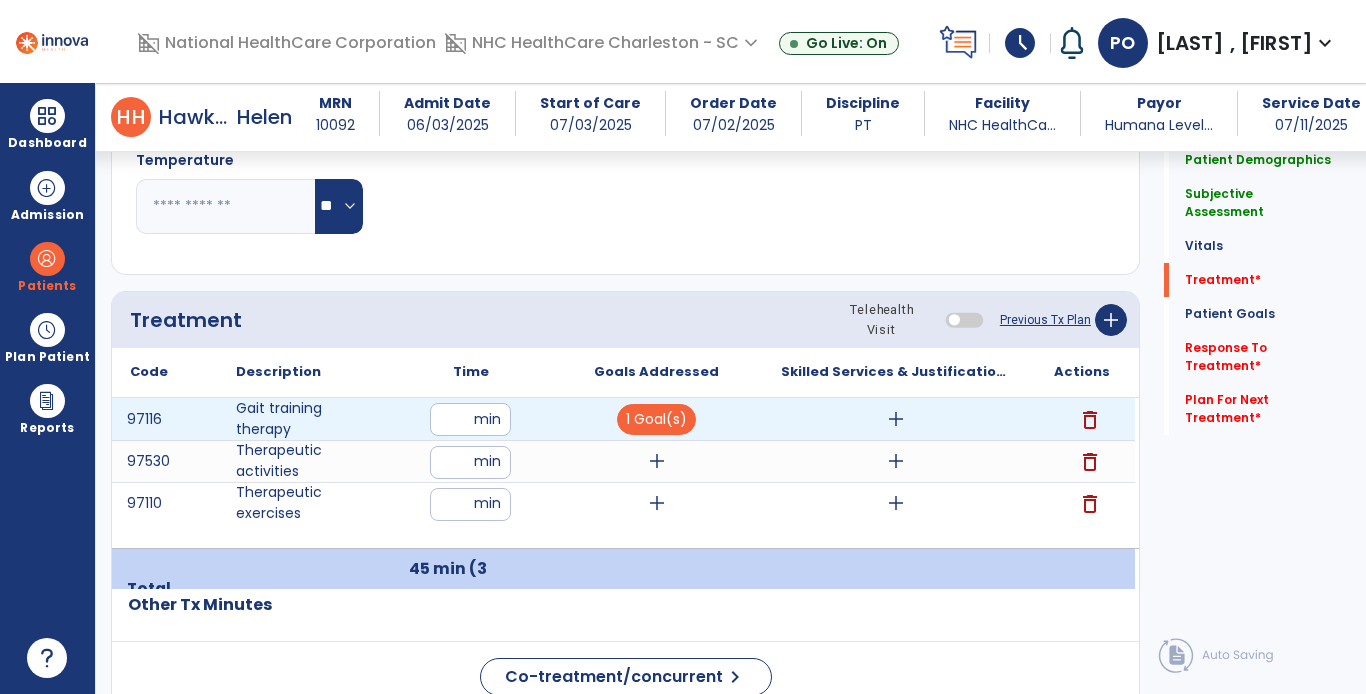 click on "delete" at bounding box center [1090, 420] 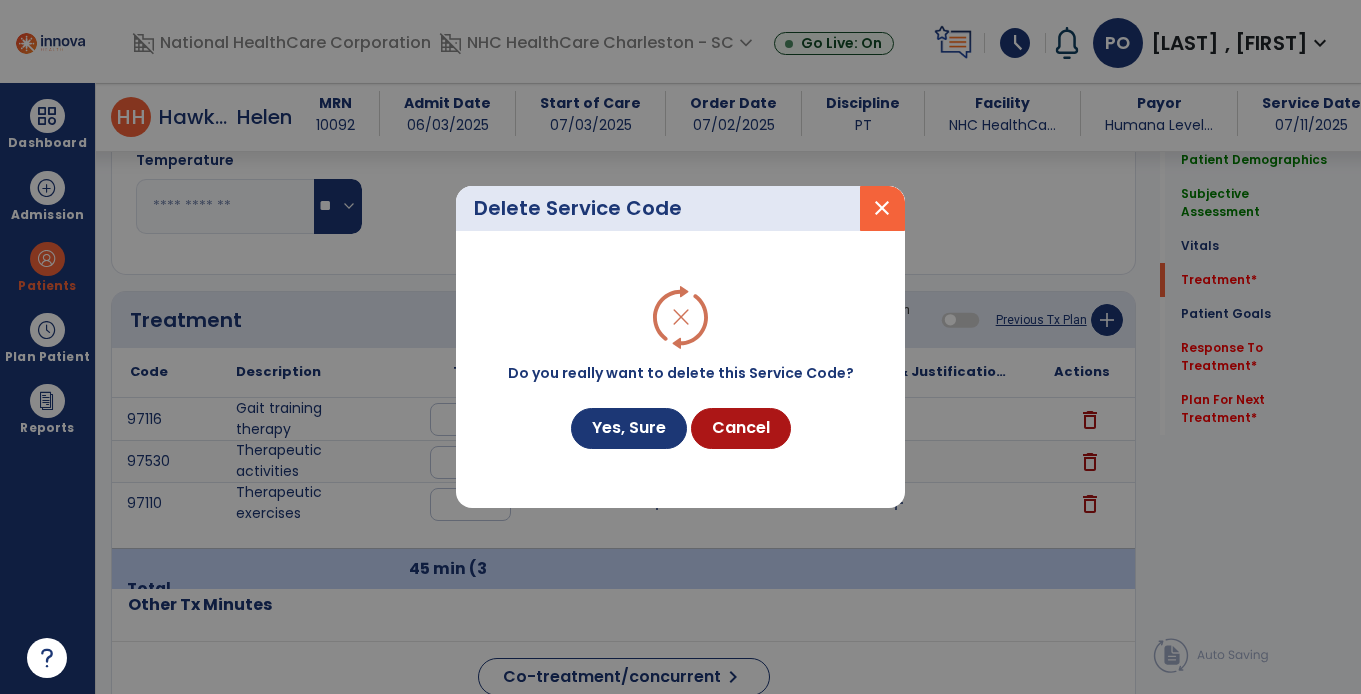 scroll, scrollTop: 1068, scrollLeft: 0, axis: vertical 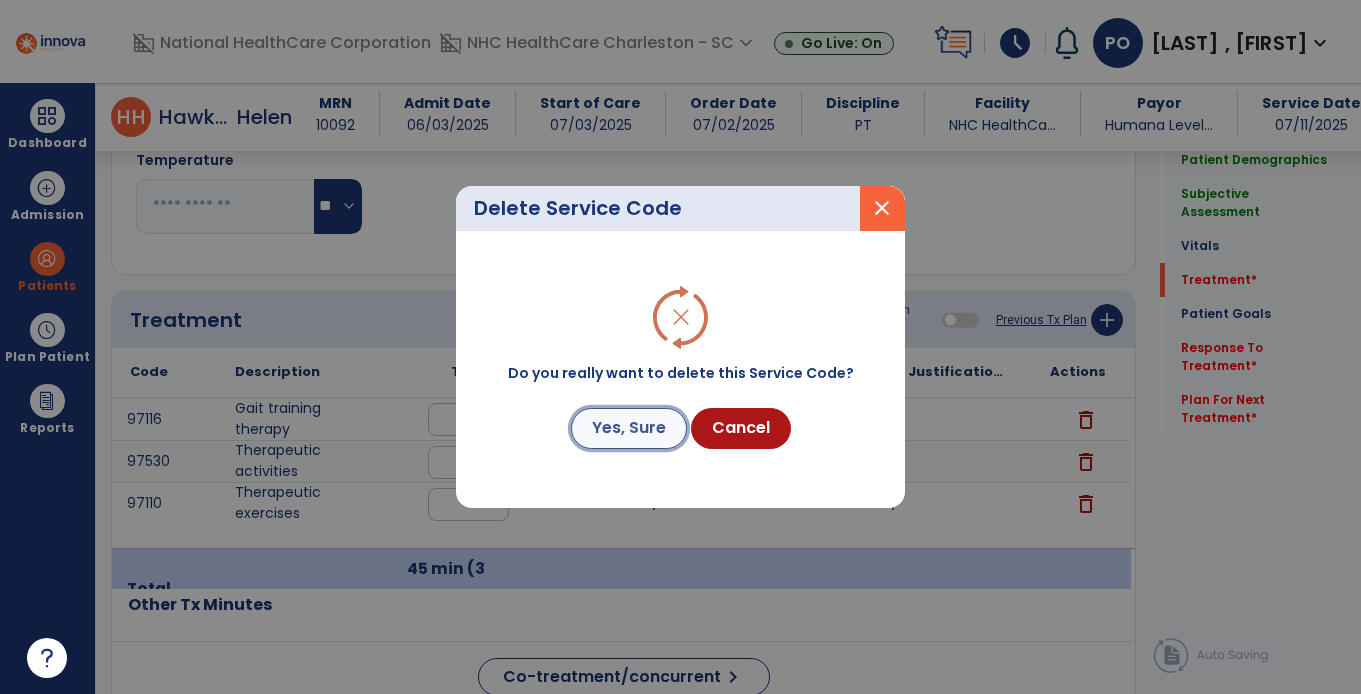 click on "Yes, Sure" at bounding box center [629, 428] 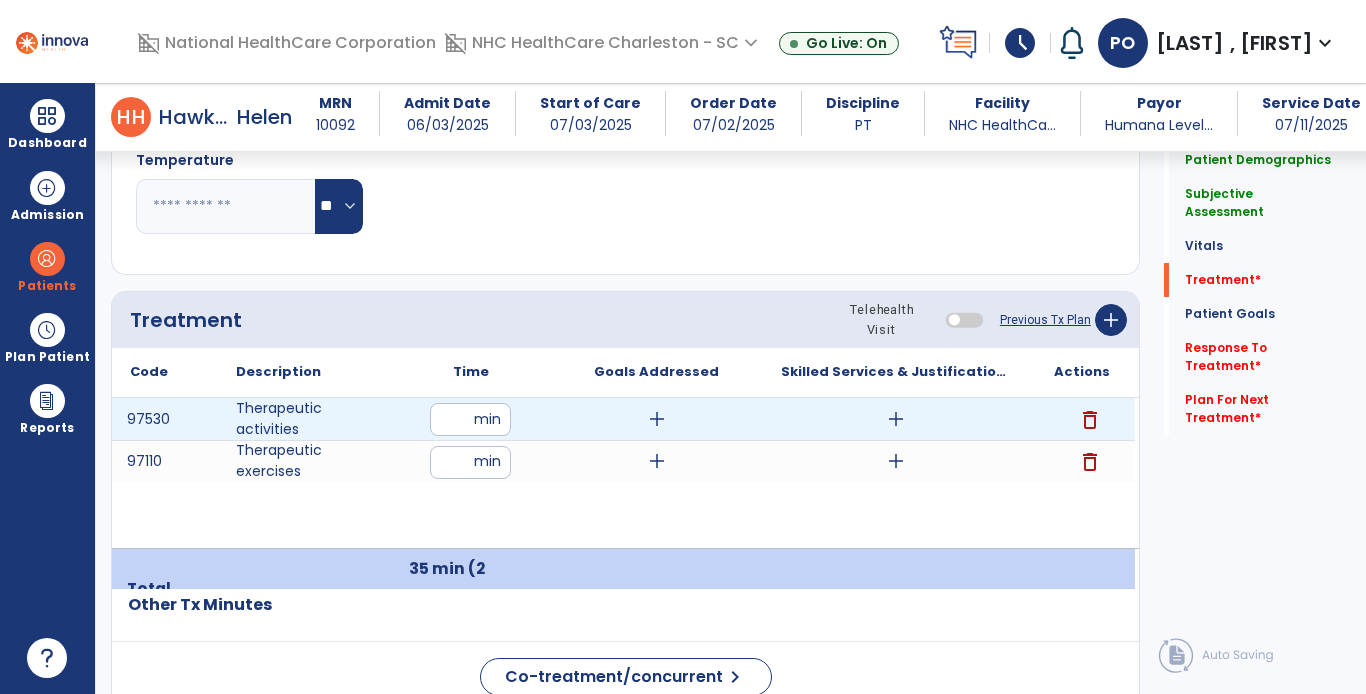 click on "add" at bounding box center (657, 419) 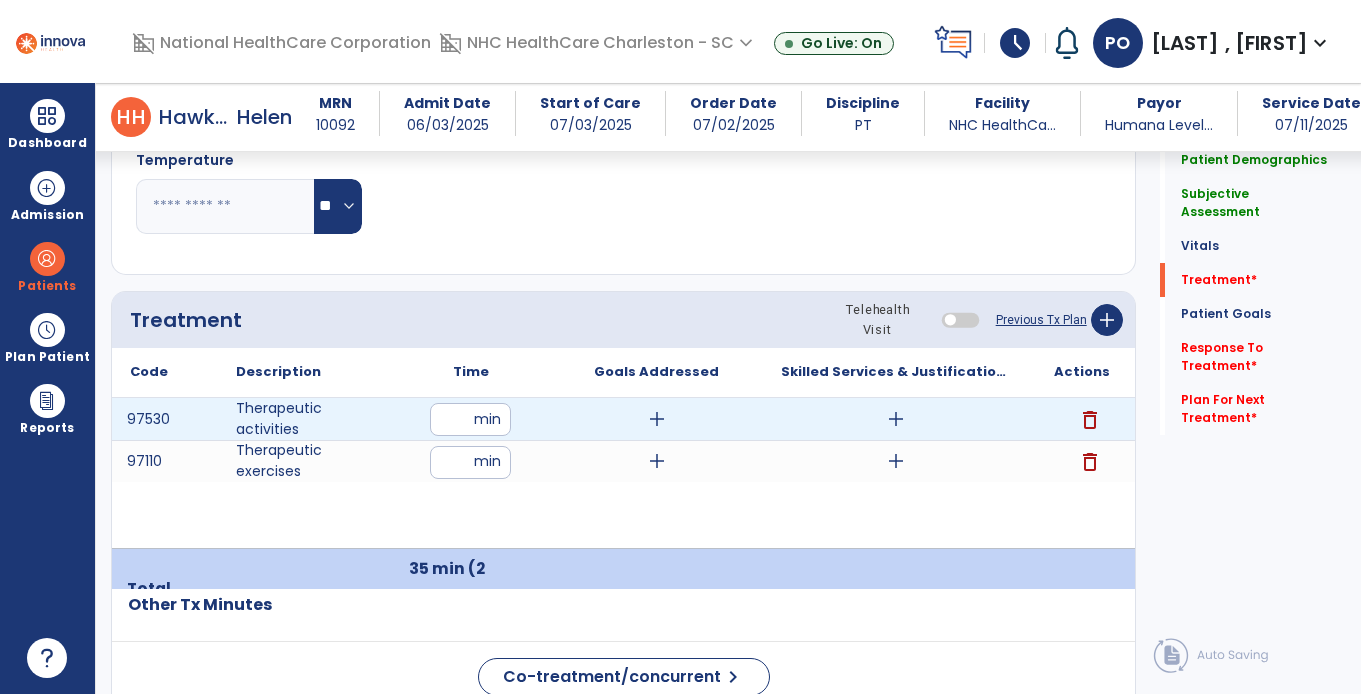 scroll, scrollTop: 1068, scrollLeft: 0, axis: vertical 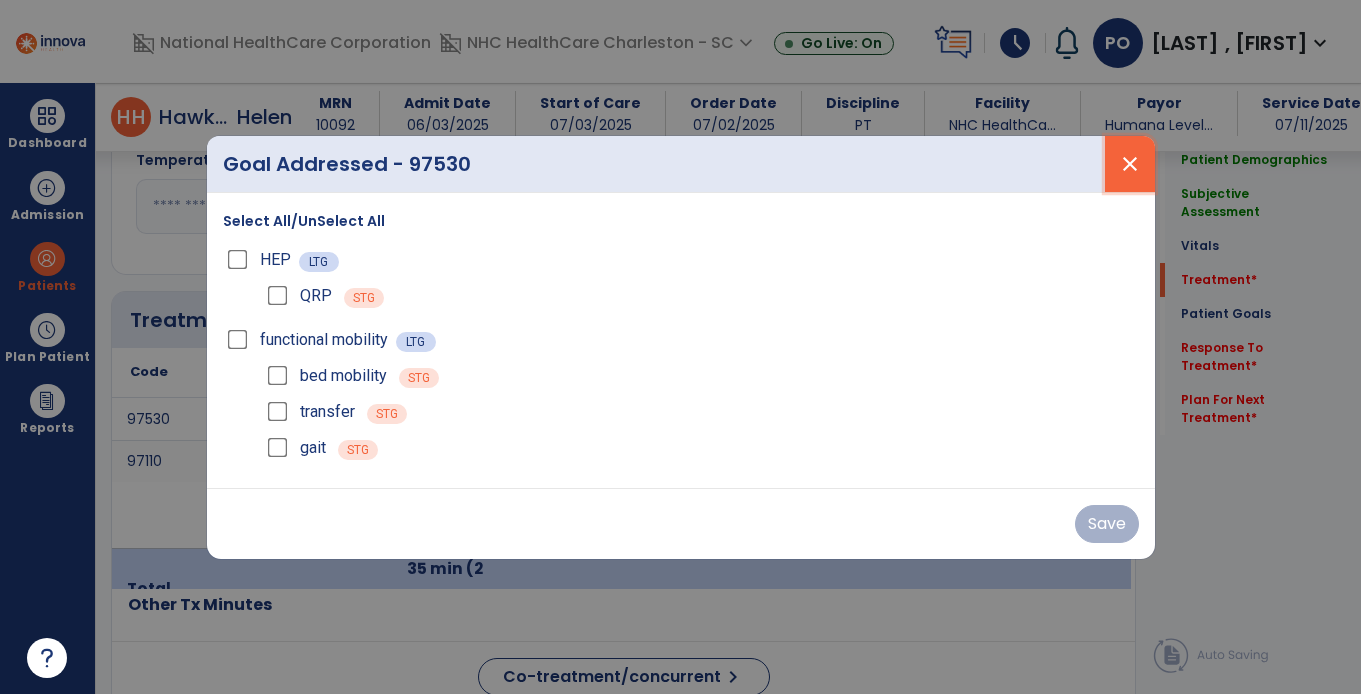 click on "close" at bounding box center [1130, 164] 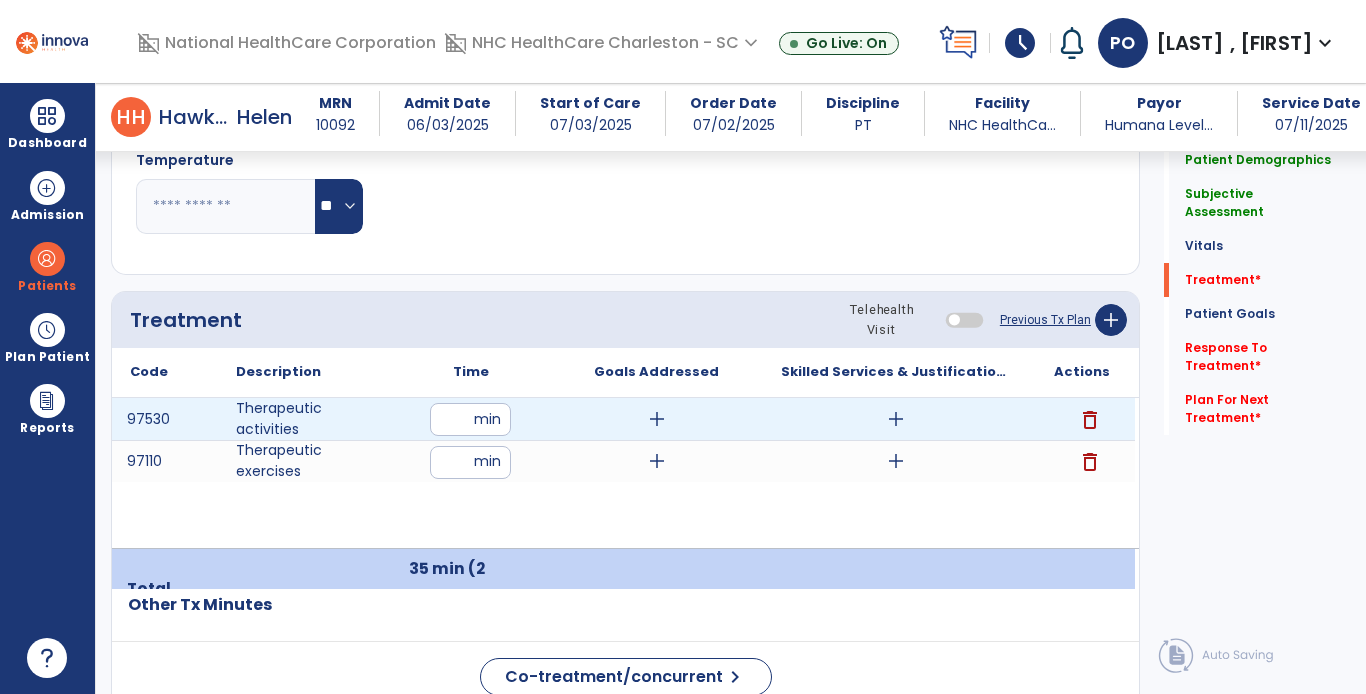 click on "**" at bounding box center (470, 419) 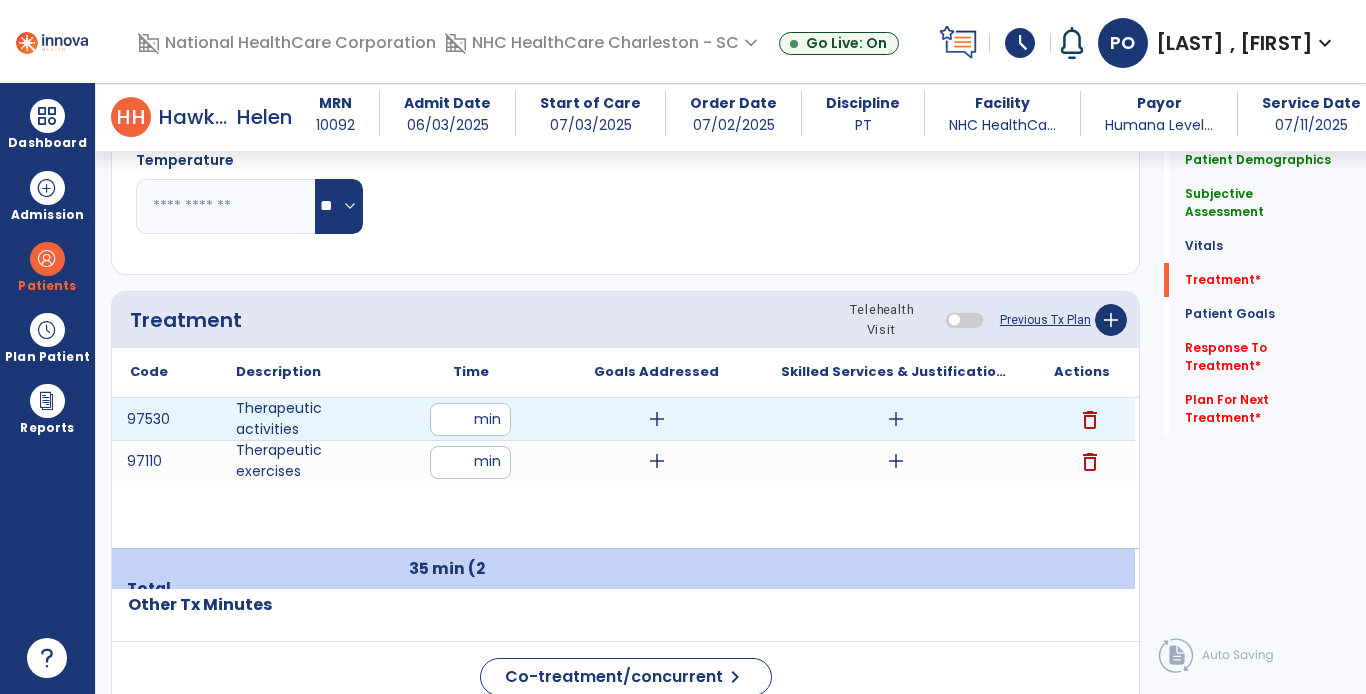 type on "**" 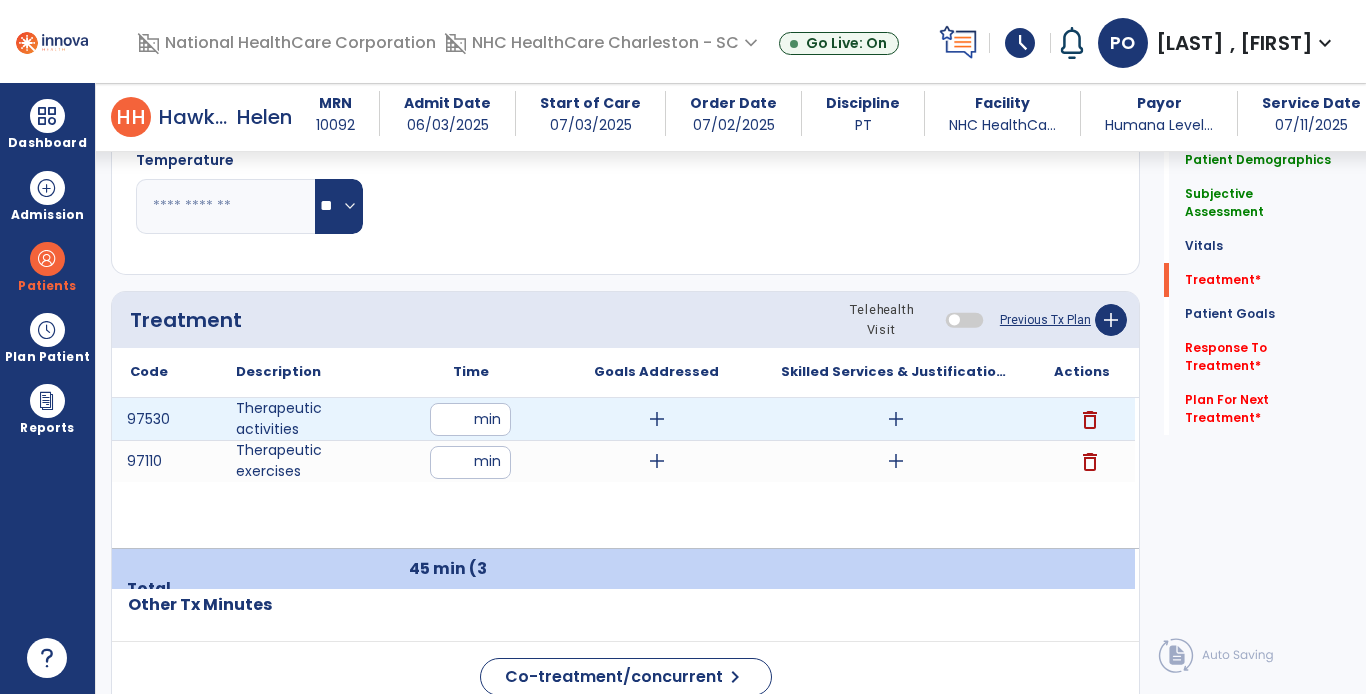 click on "add" at bounding box center [657, 419] 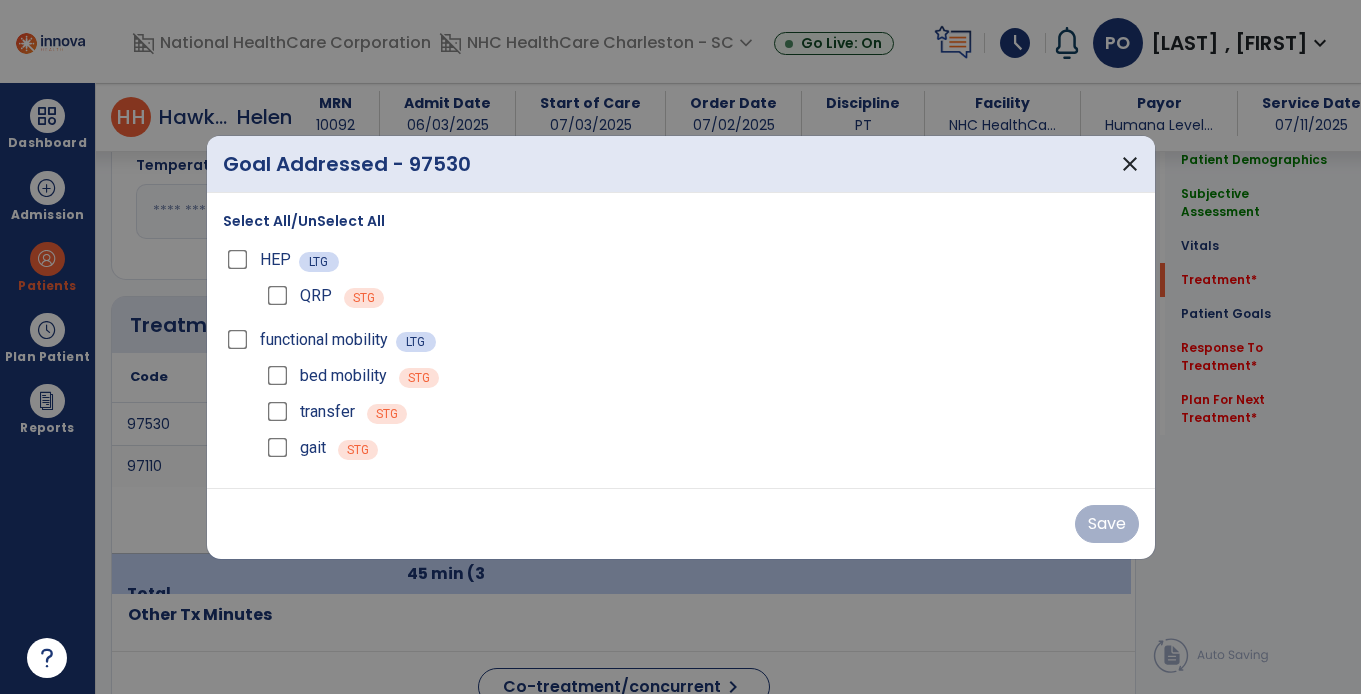 scroll, scrollTop: 1068, scrollLeft: 0, axis: vertical 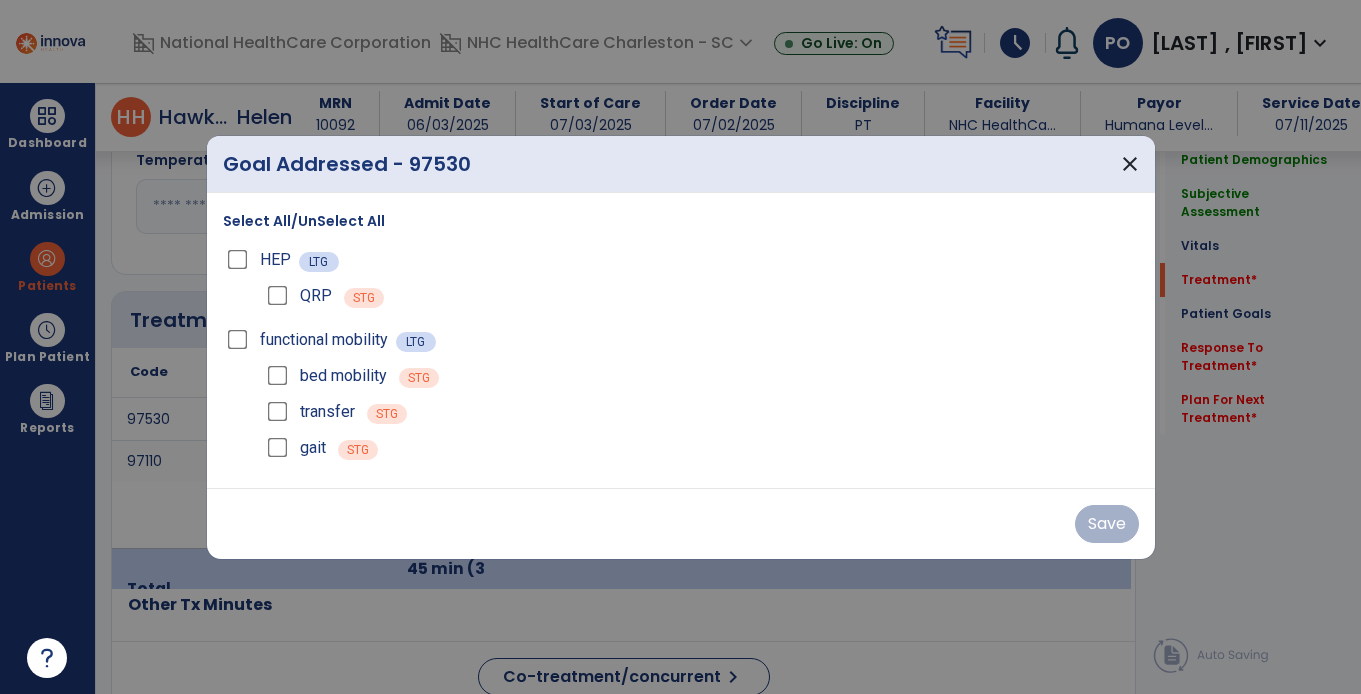 click on "transfer   STG" at bounding box center (701, 412) 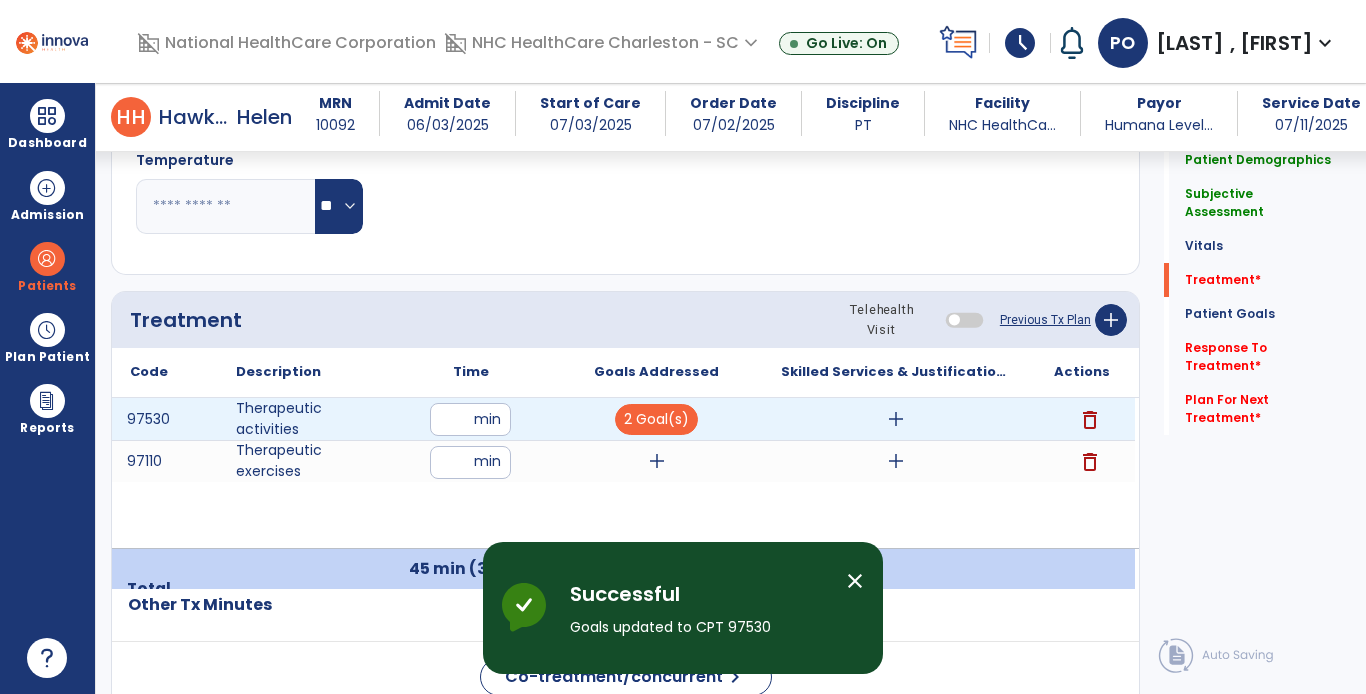click on "add" at bounding box center [896, 419] 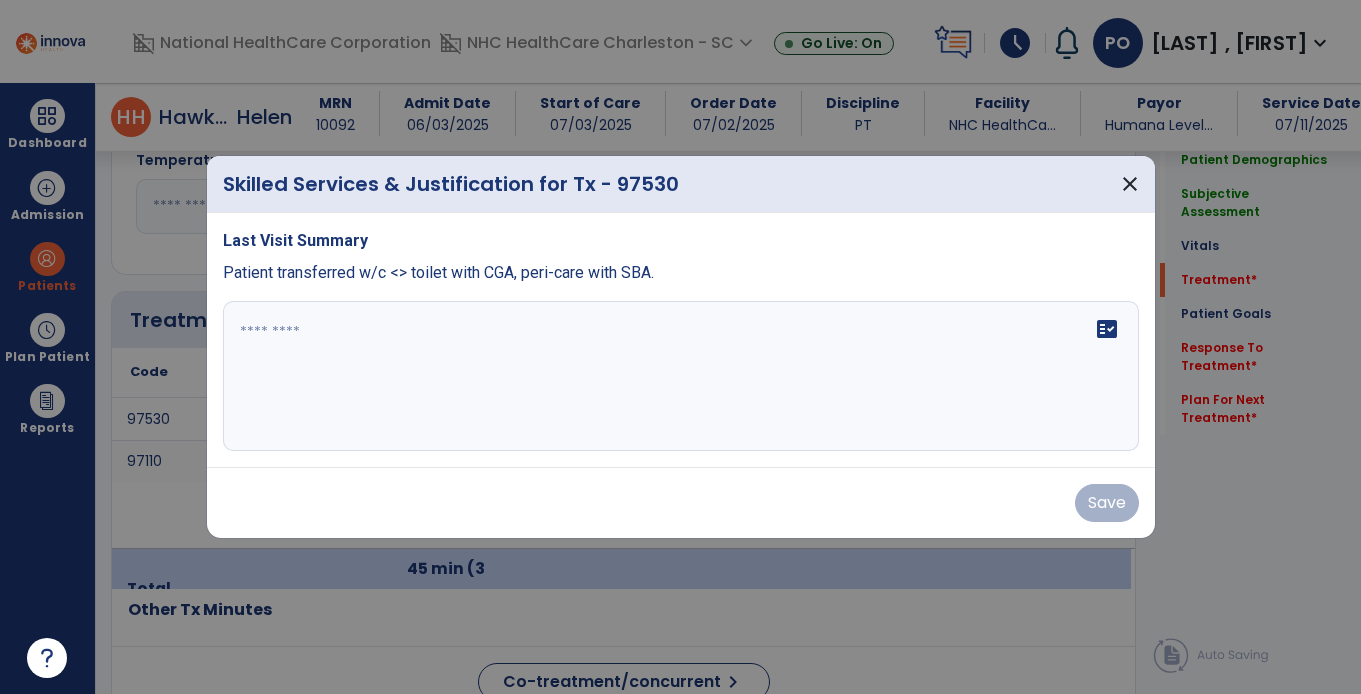 scroll, scrollTop: 1068, scrollLeft: 0, axis: vertical 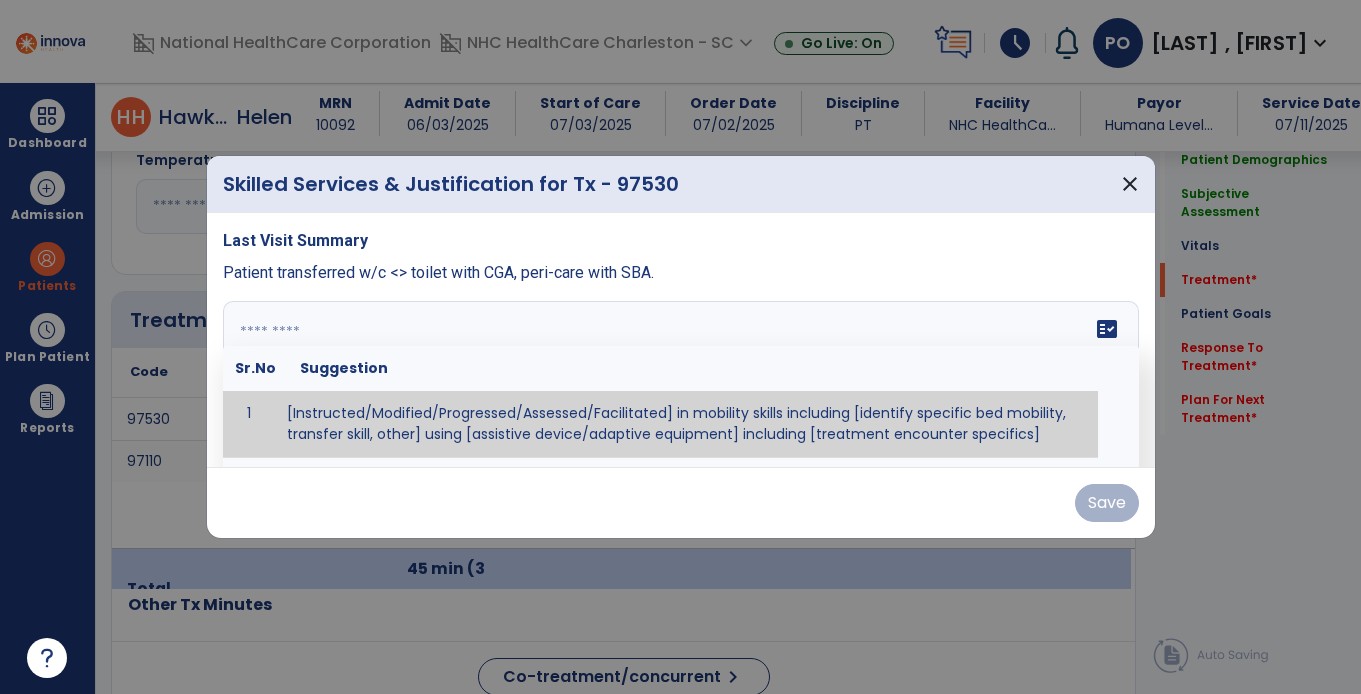 click on "fact_check  Sr.No Suggestion 1 [Instructed/Modified/Progressed/Assessed/Facilitated] in mobility skills including [identify specific bed mobility, transfer skill, other] using [assistive device/adaptive equipment] including [treatment encounter specifics]" at bounding box center [681, 376] 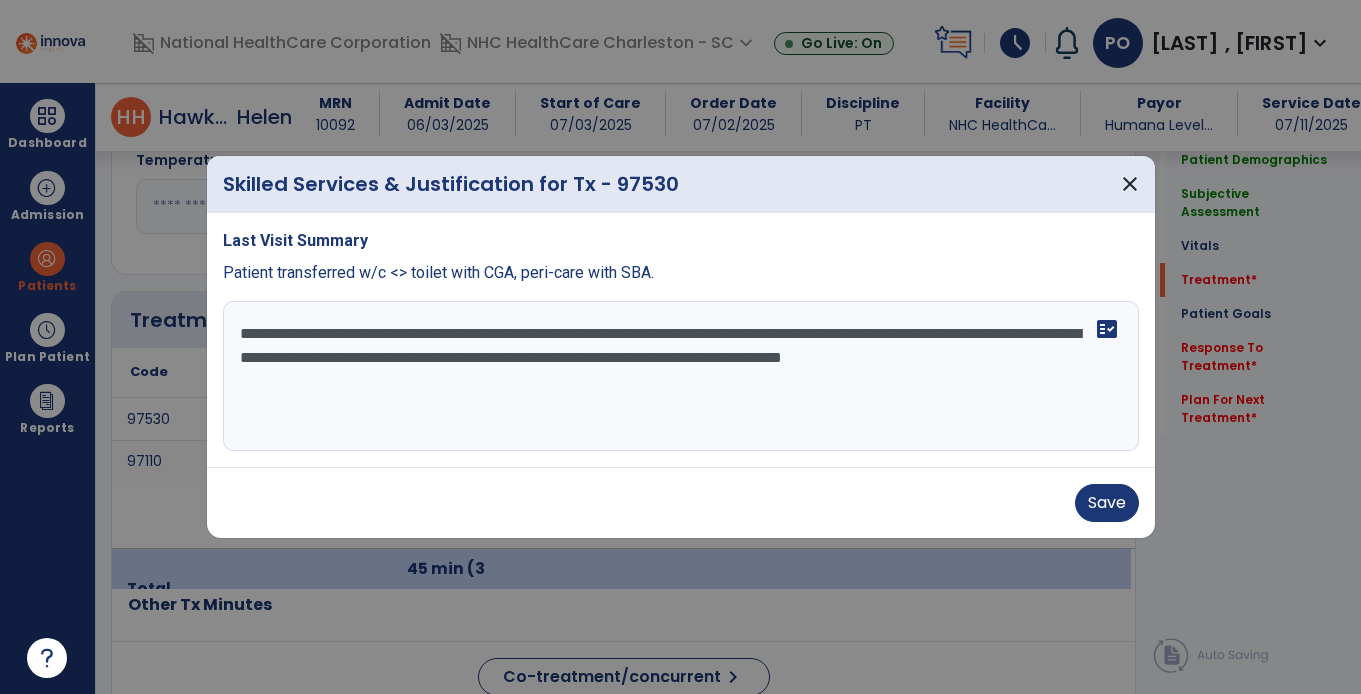 click on "**********" at bounding box center (681, 376) 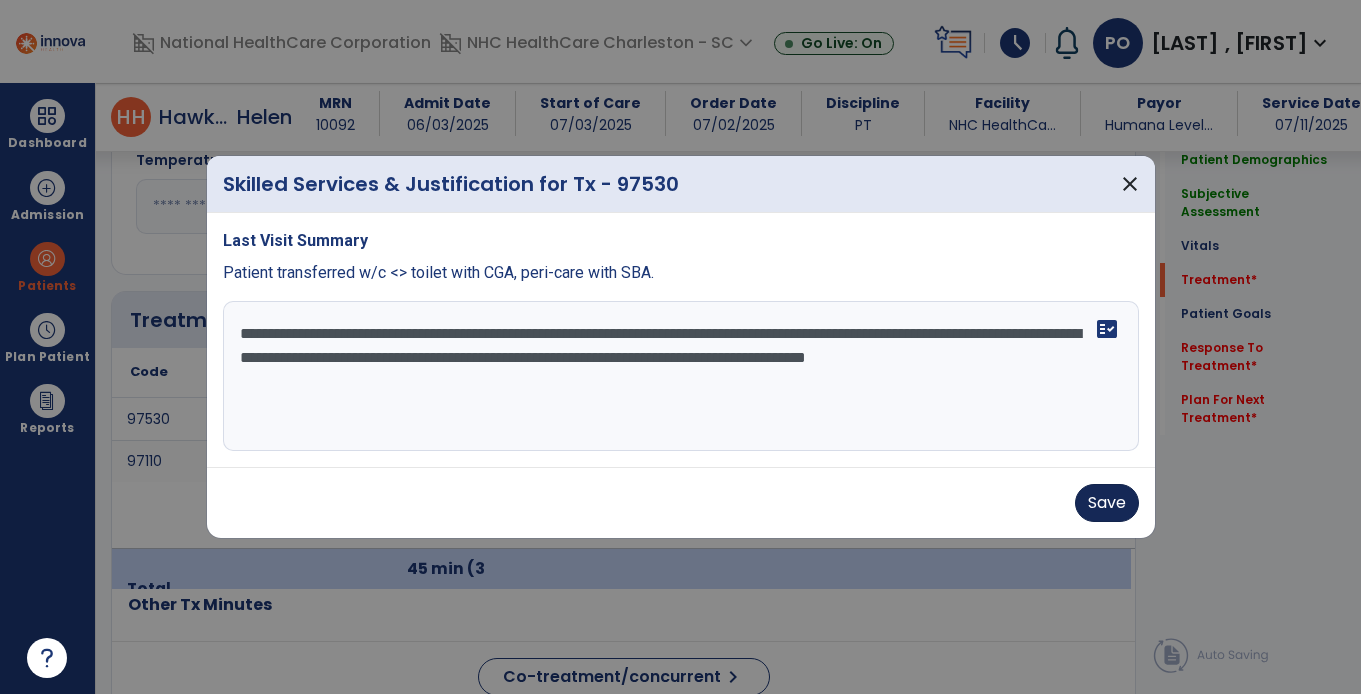 type on "**********" 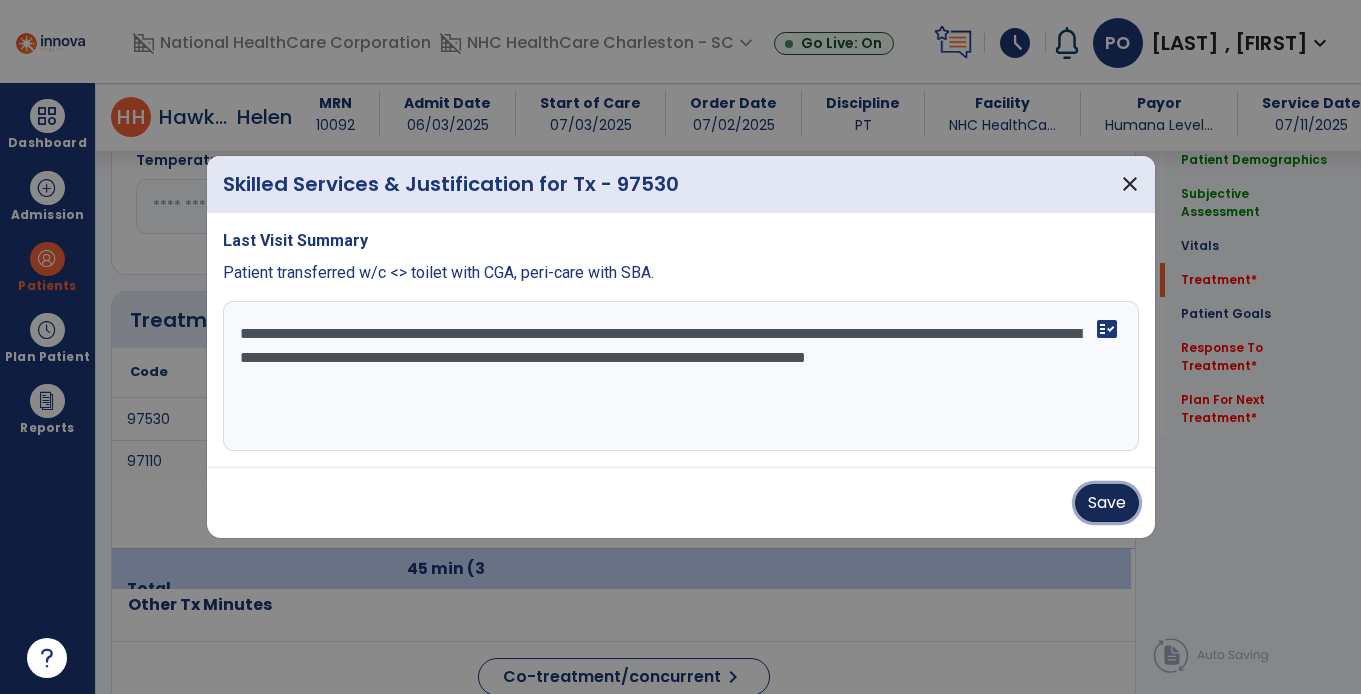 click on "Save" at bounding box center (1107, 503) 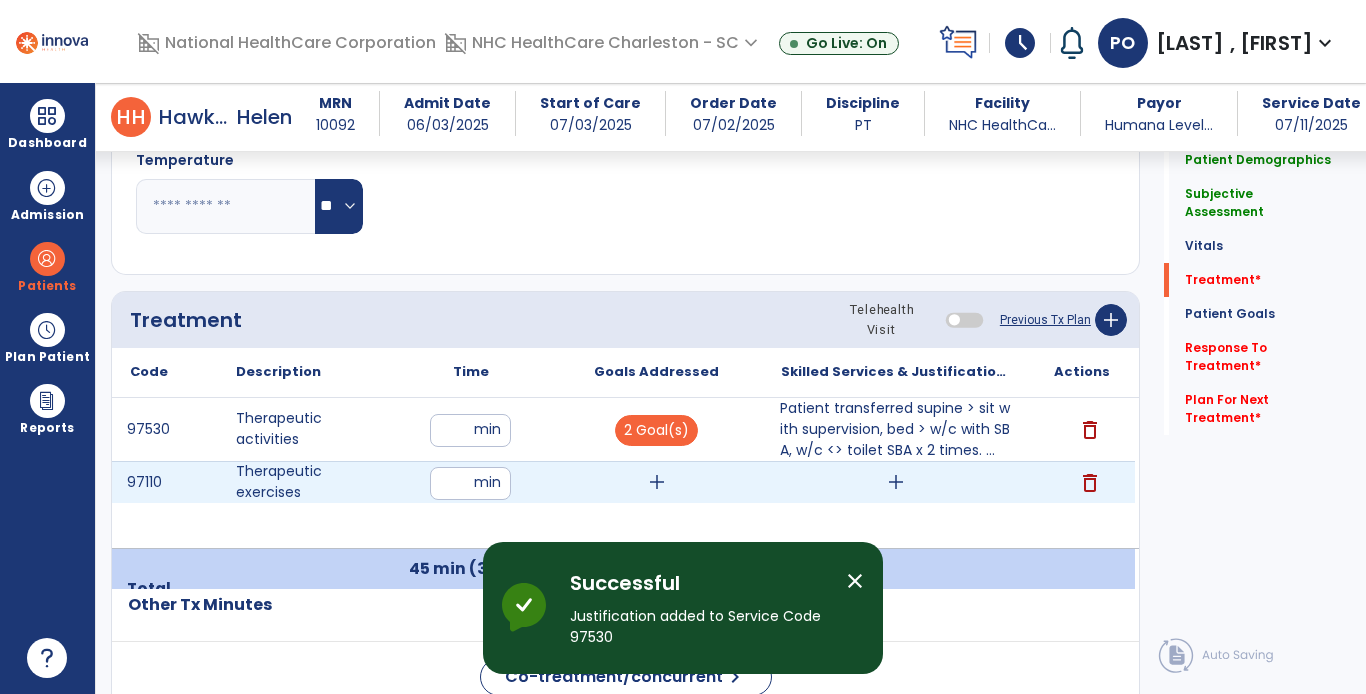 click on "add" at bounding box center (657, 482) 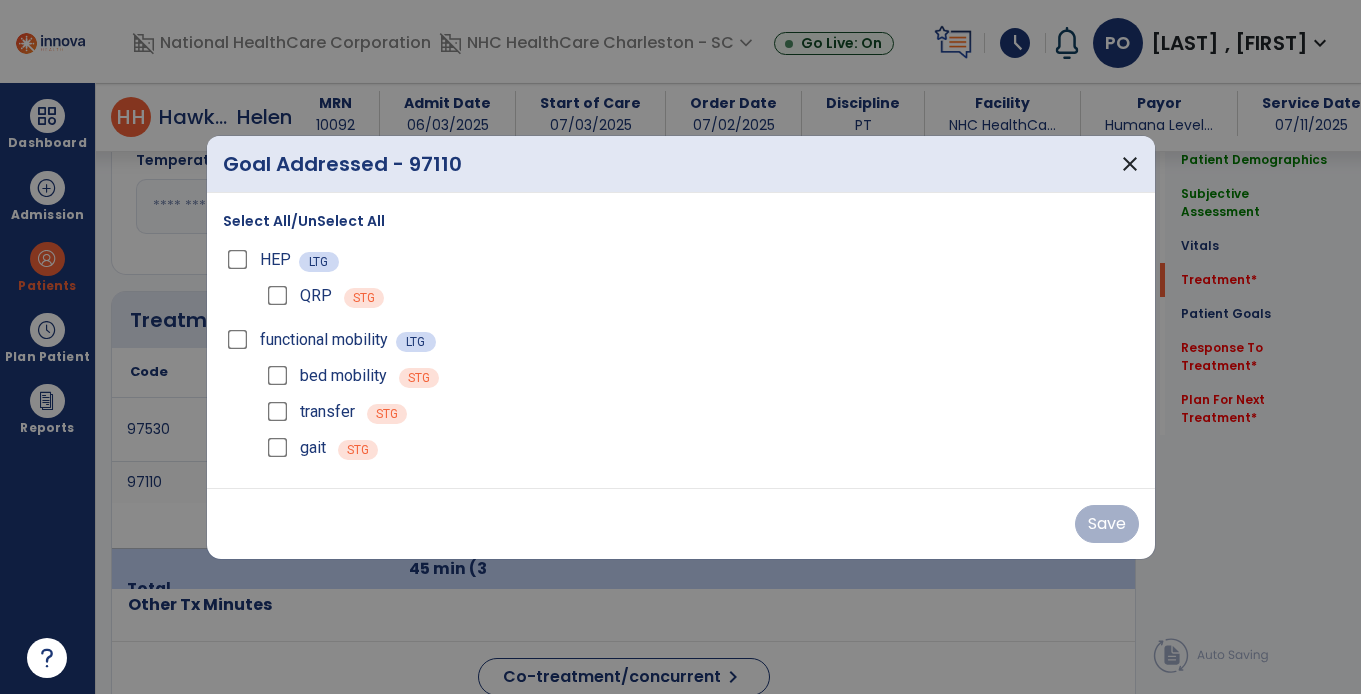 scroll, scrollTop: 1068, scrollLeft: 0, axis: vertical 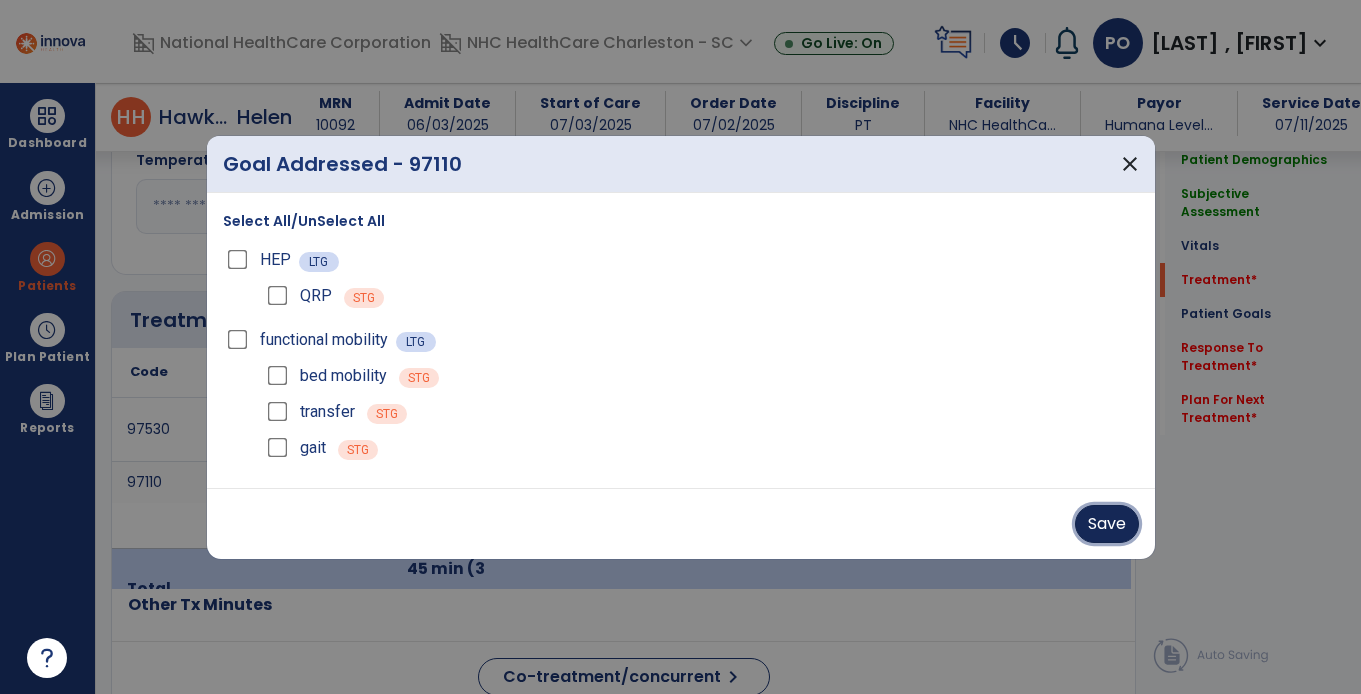 click on "Save" at bounding box center [1107, 524] 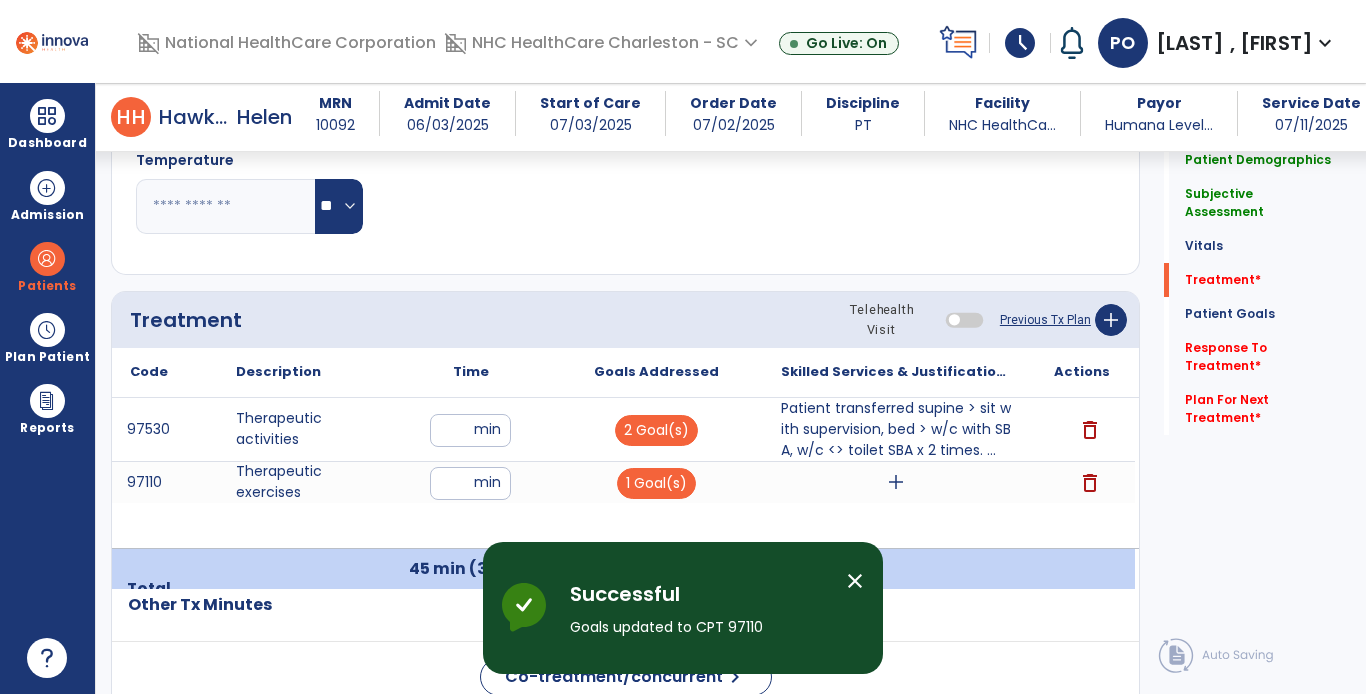 click on "add" at bounding box center [896, 482] 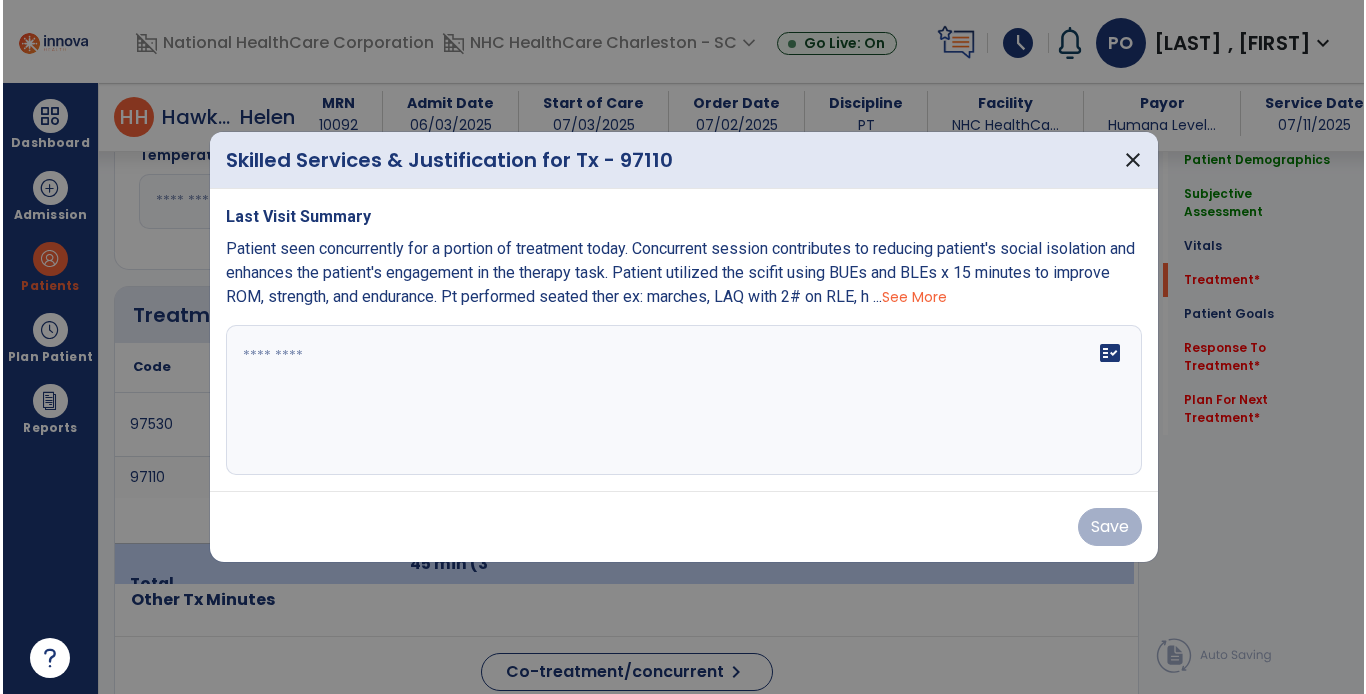 scroll, scrollTop: 1068, scrollLeft: 0, axis: vertical 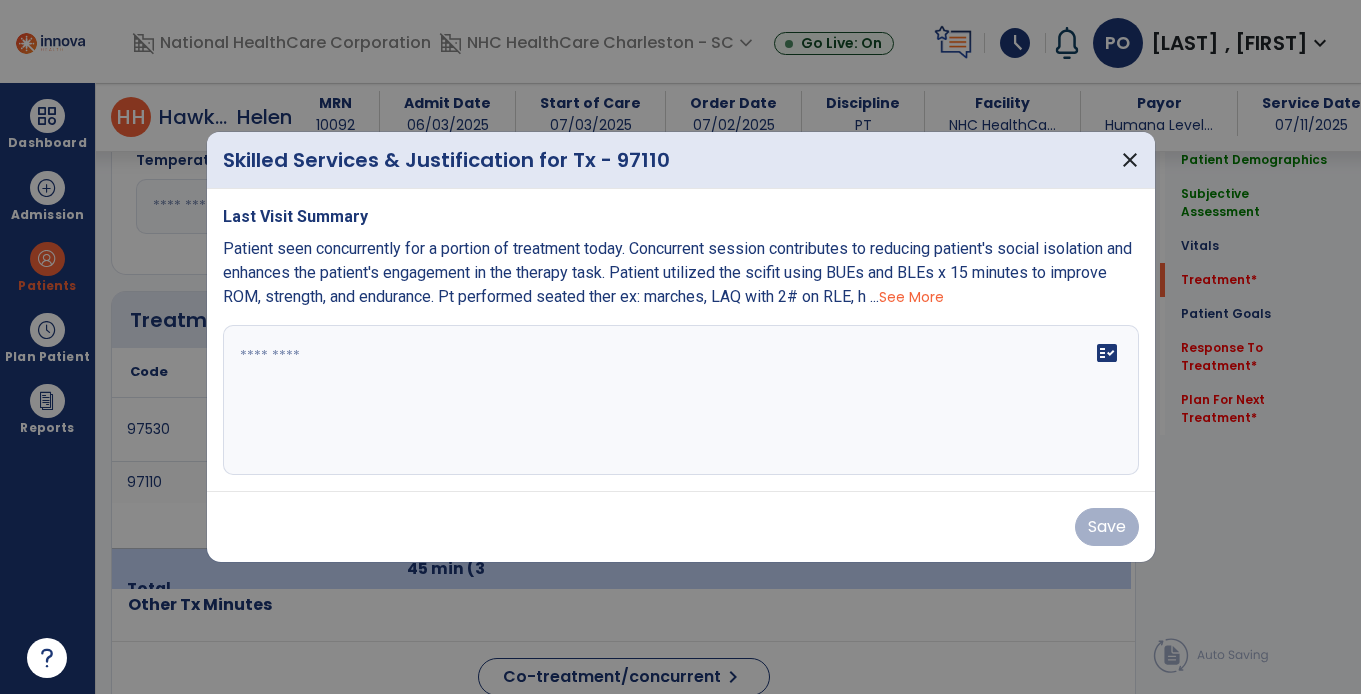 click on "fact_check" at bounding box center (681, 400) 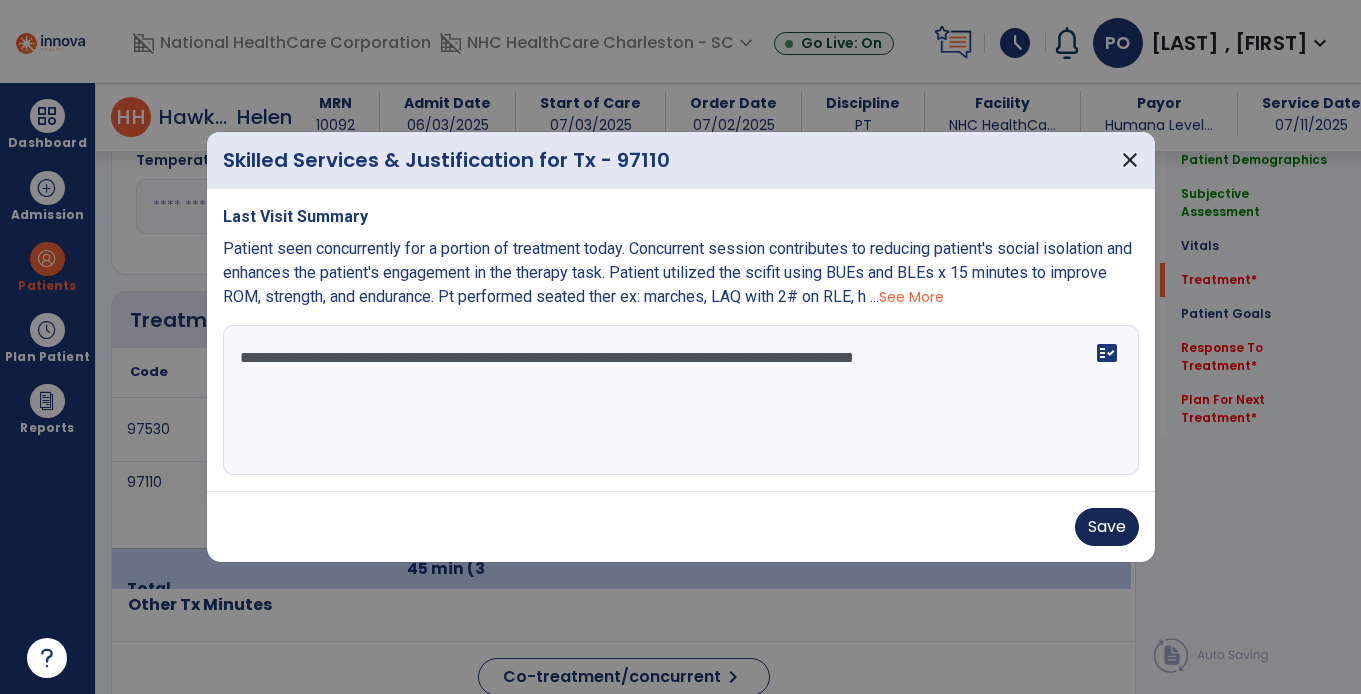 type on "**********" 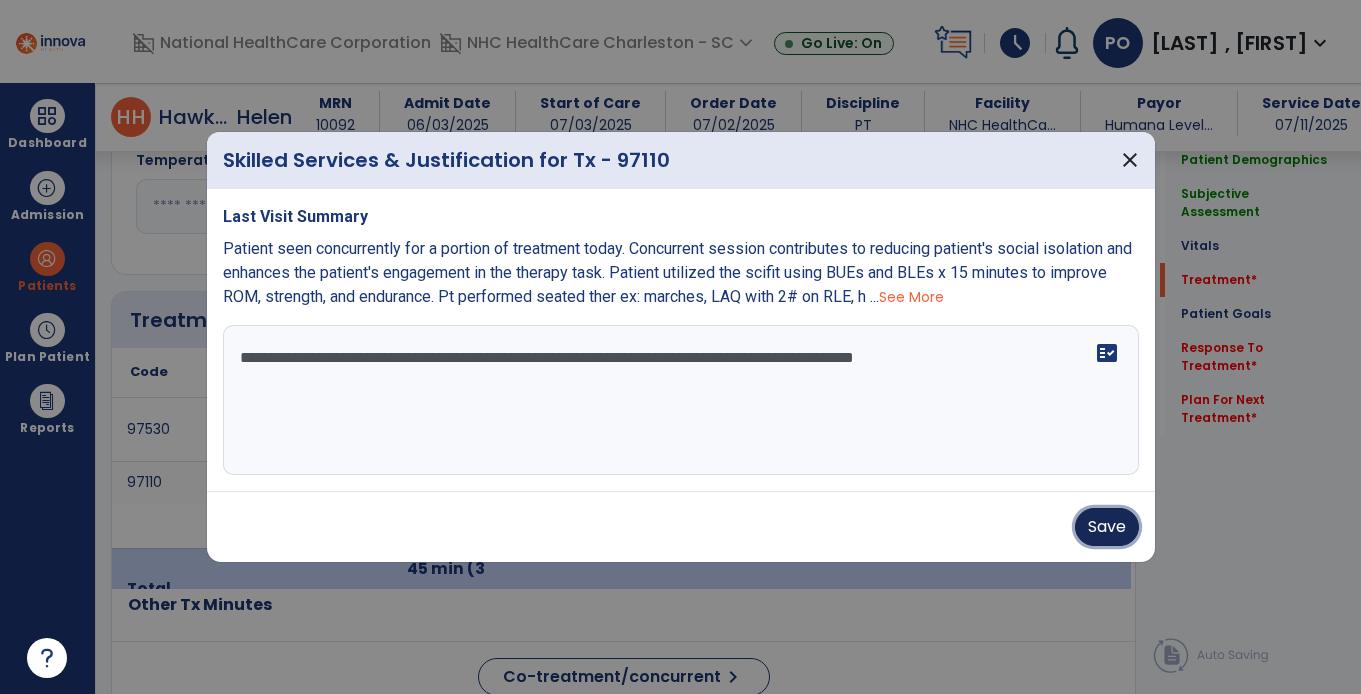 click on "Save" at bounding box center (1107, 527) 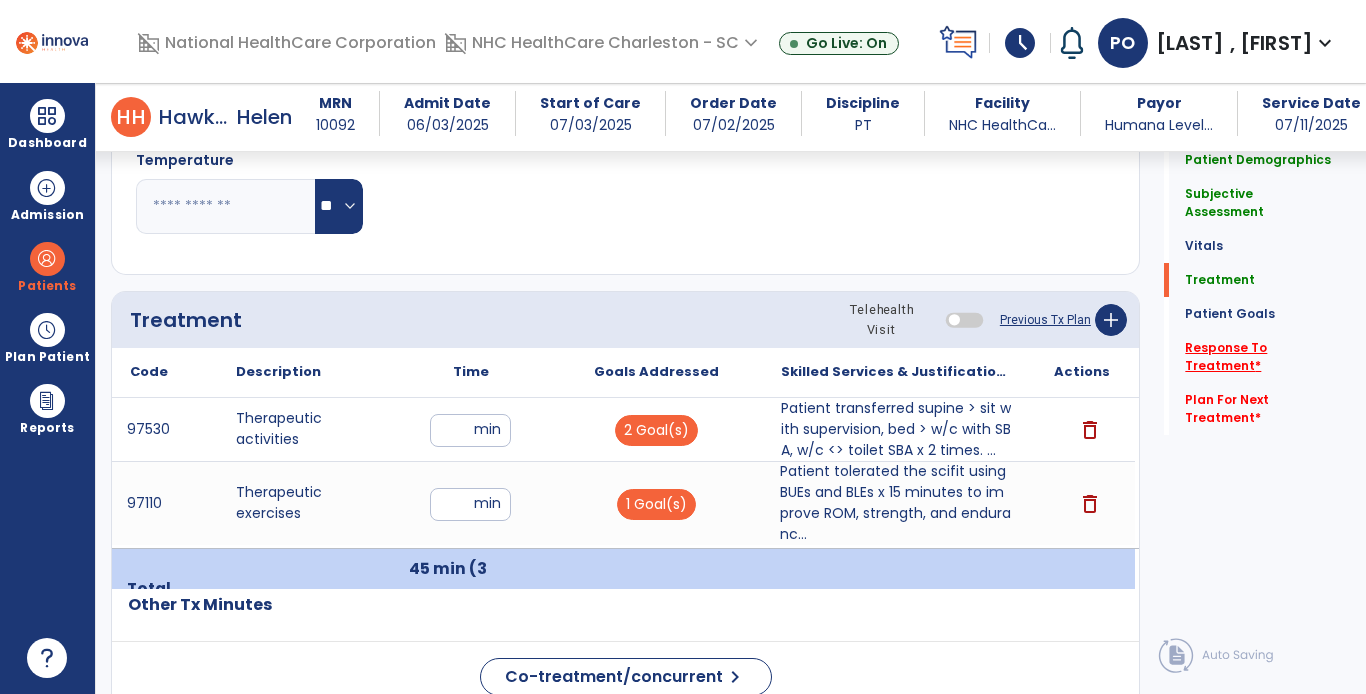 click on "Response To Treatment   *" 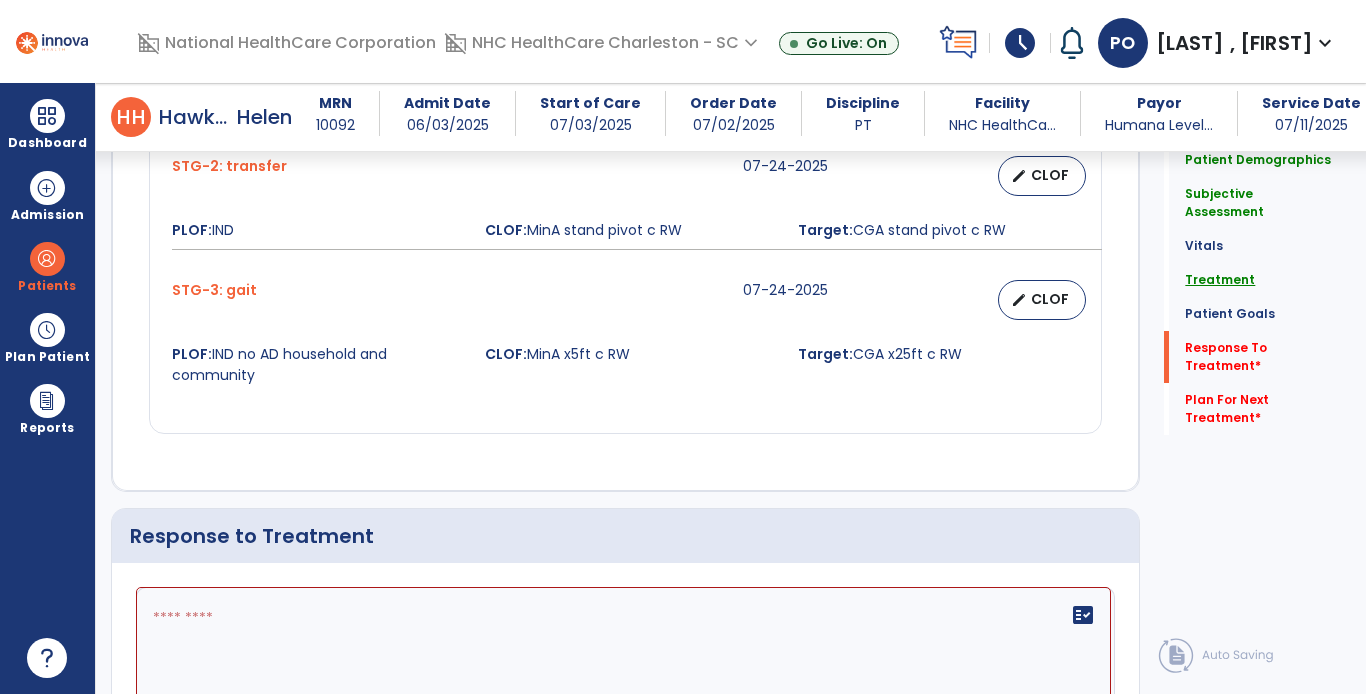 scroll, scrollTop: 2582, scrollLeft: 0, axis: vertical 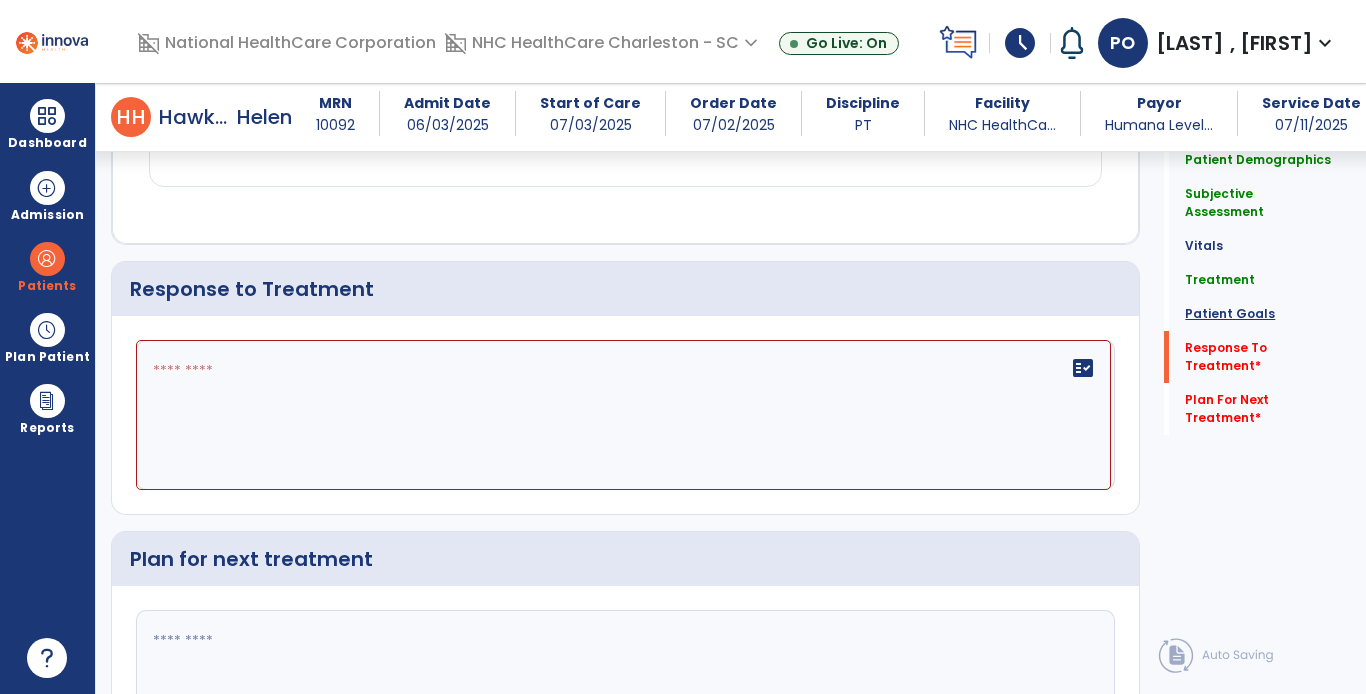 click on "Patient Goals" 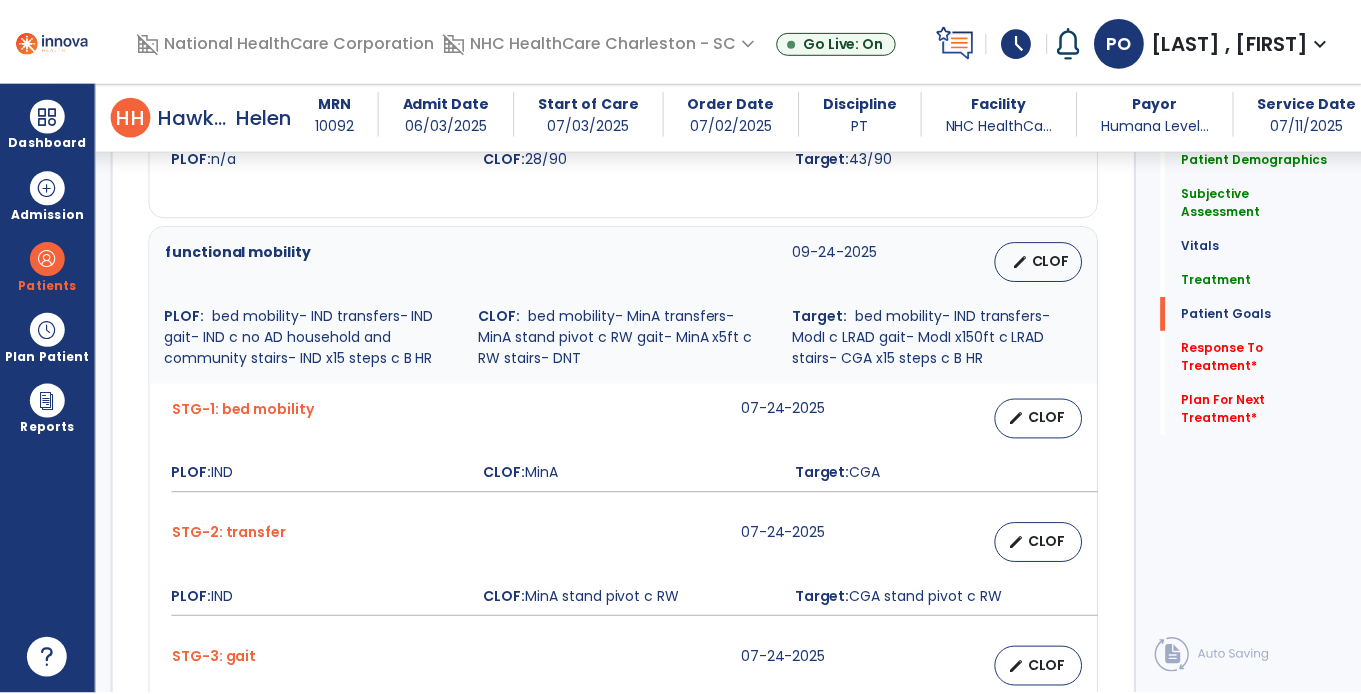 scroll, scrollTop: 1924, scrollLeft: 0, axis: vertical 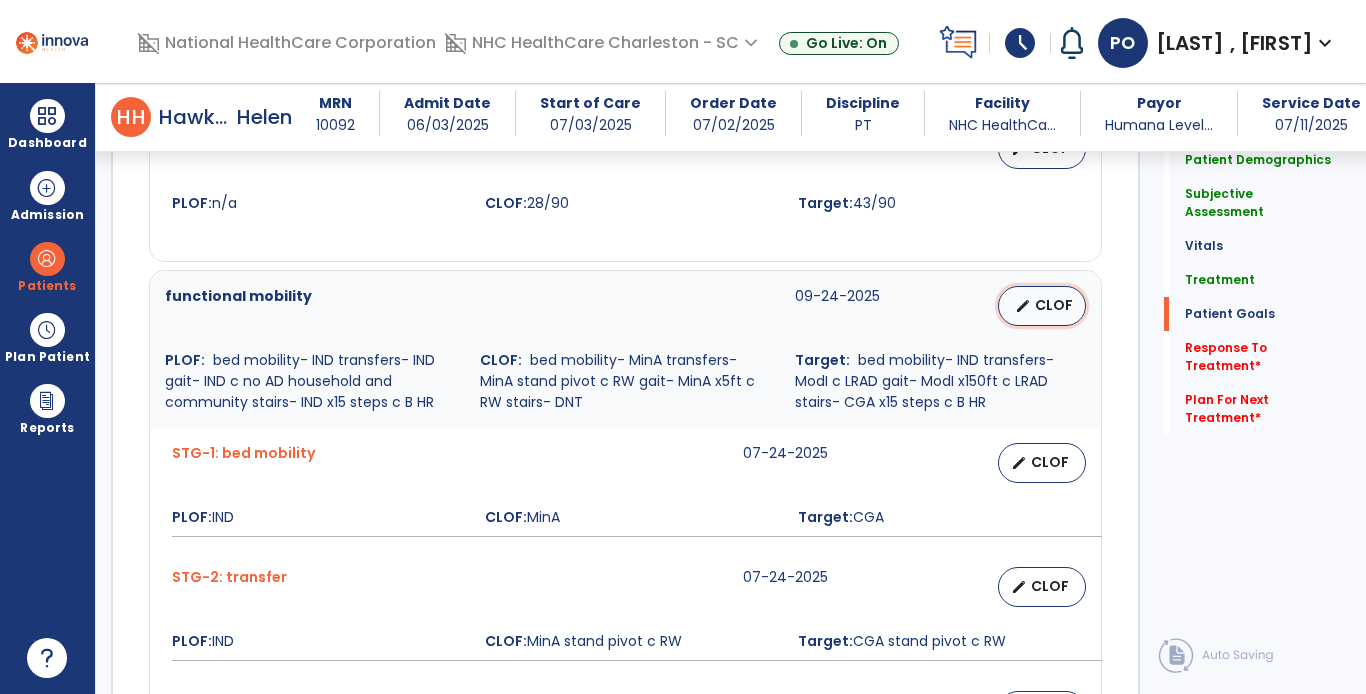 click on "CLOF" at bounding box center (1054, 305) 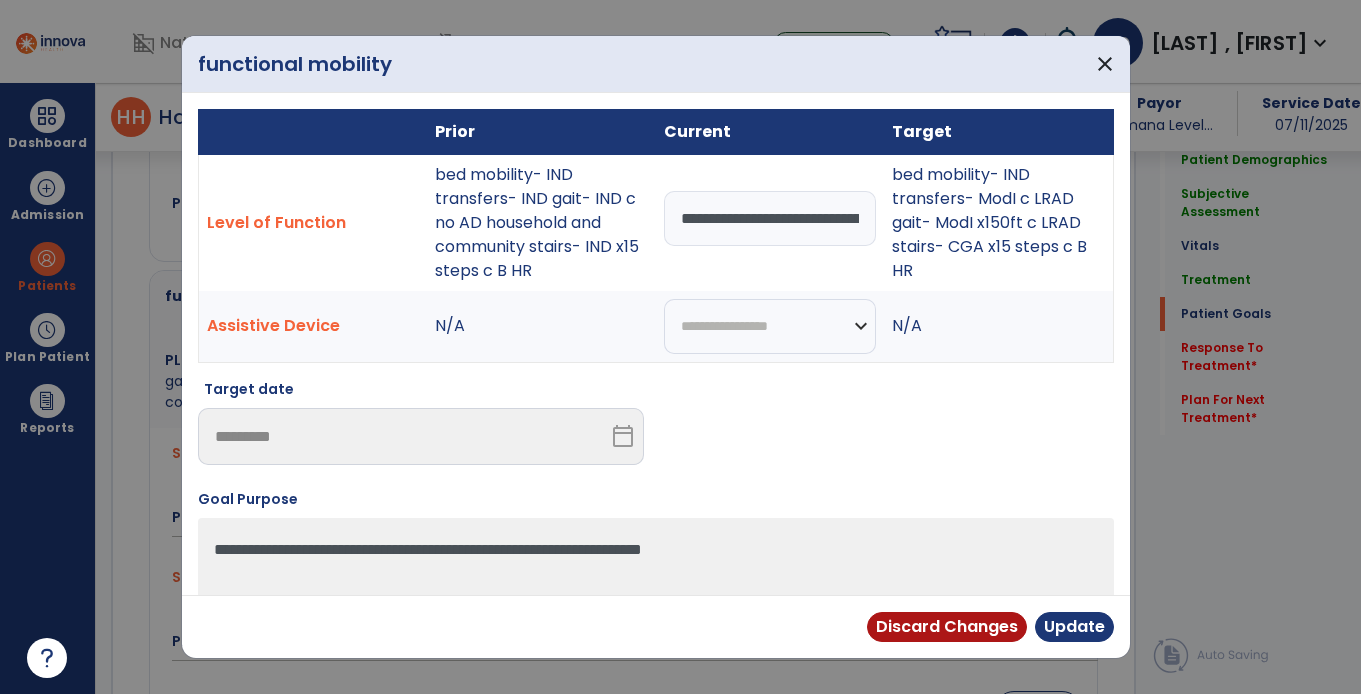 scroll, scrollTop: 1924, scrollLeft: 0, axis: vertical 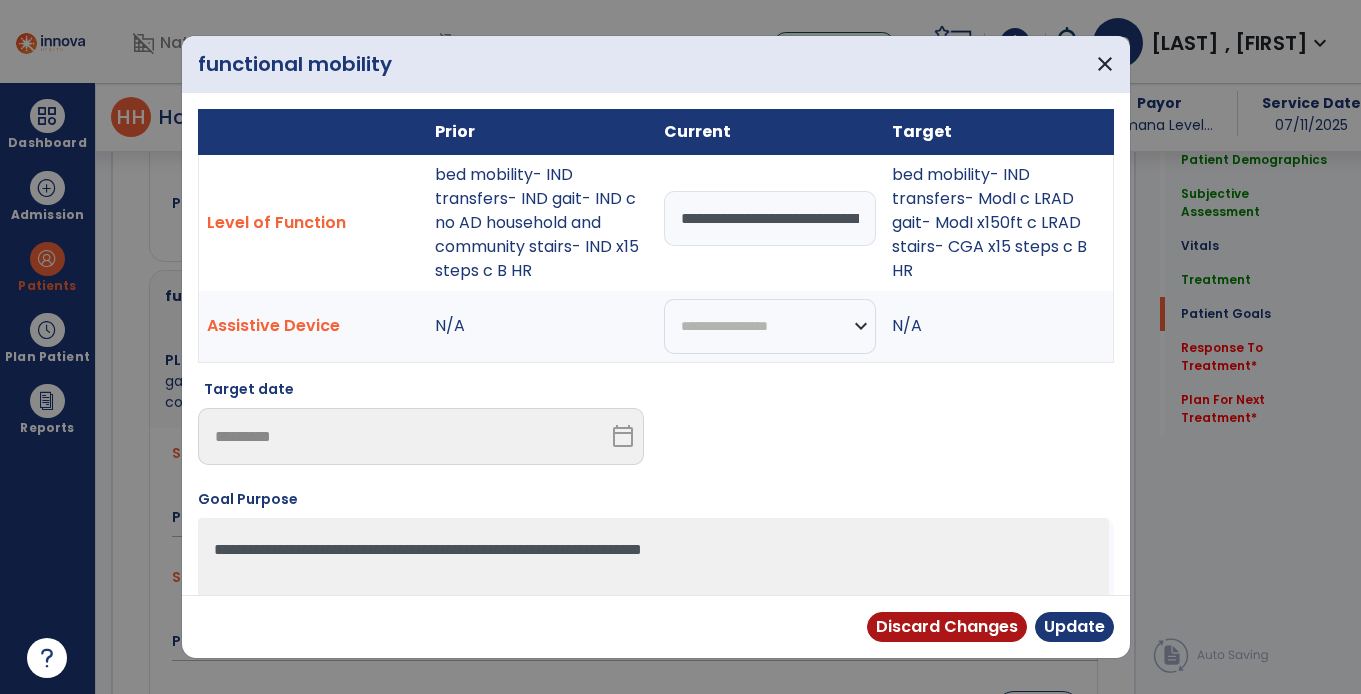 click on "**********" at bounding box center [770, 218] 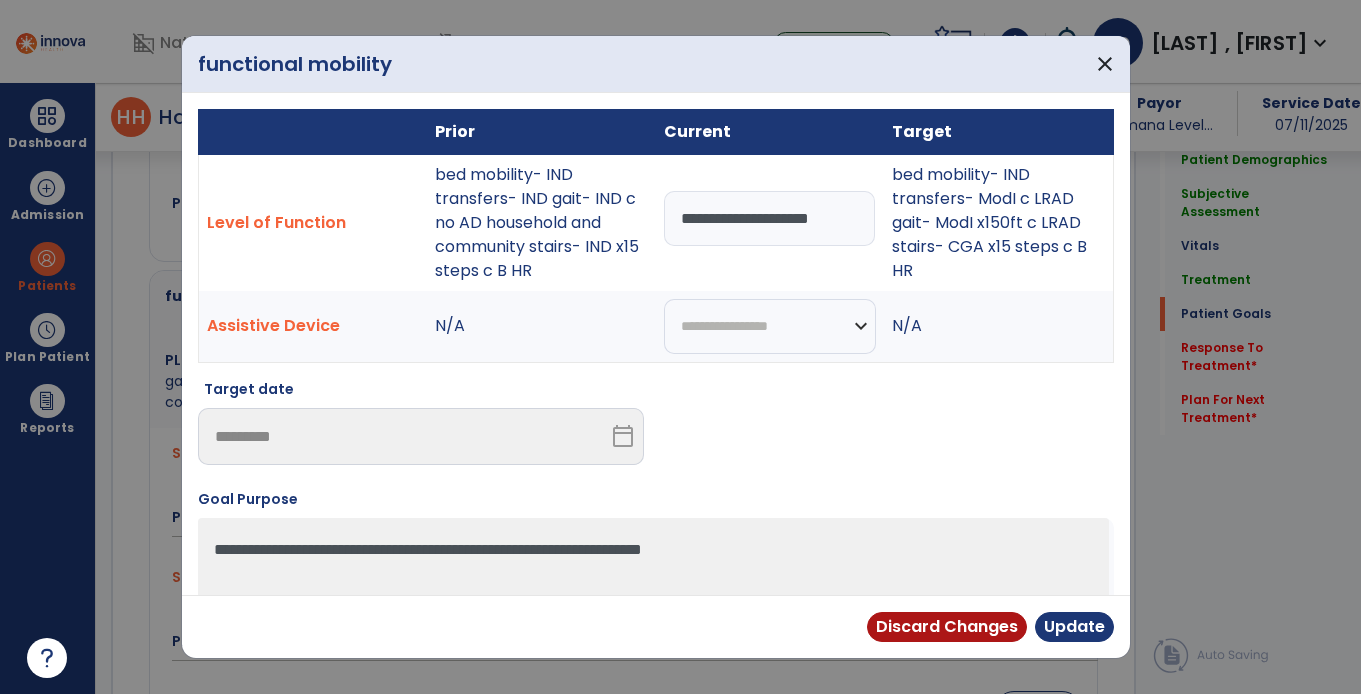 scroll, scrollTop: 0, scrollLeft: 0, axis: both 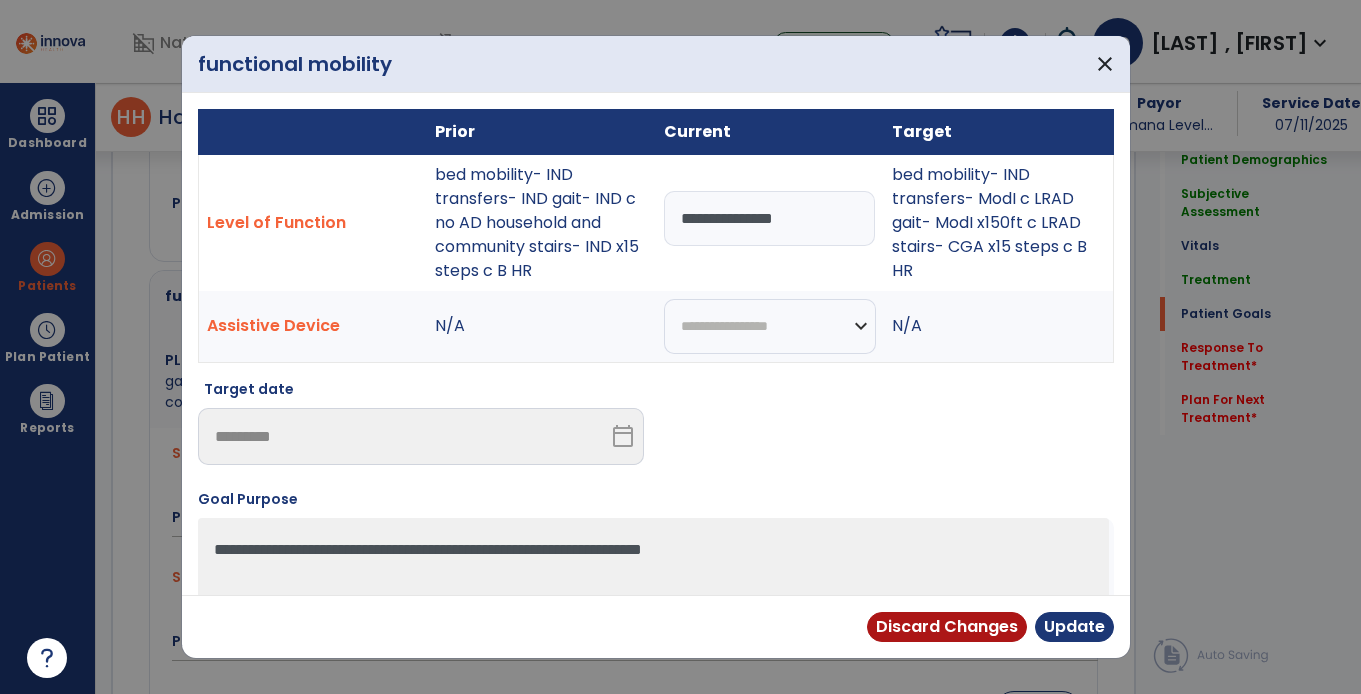 click on "**********" at bounding box center (770, 218) 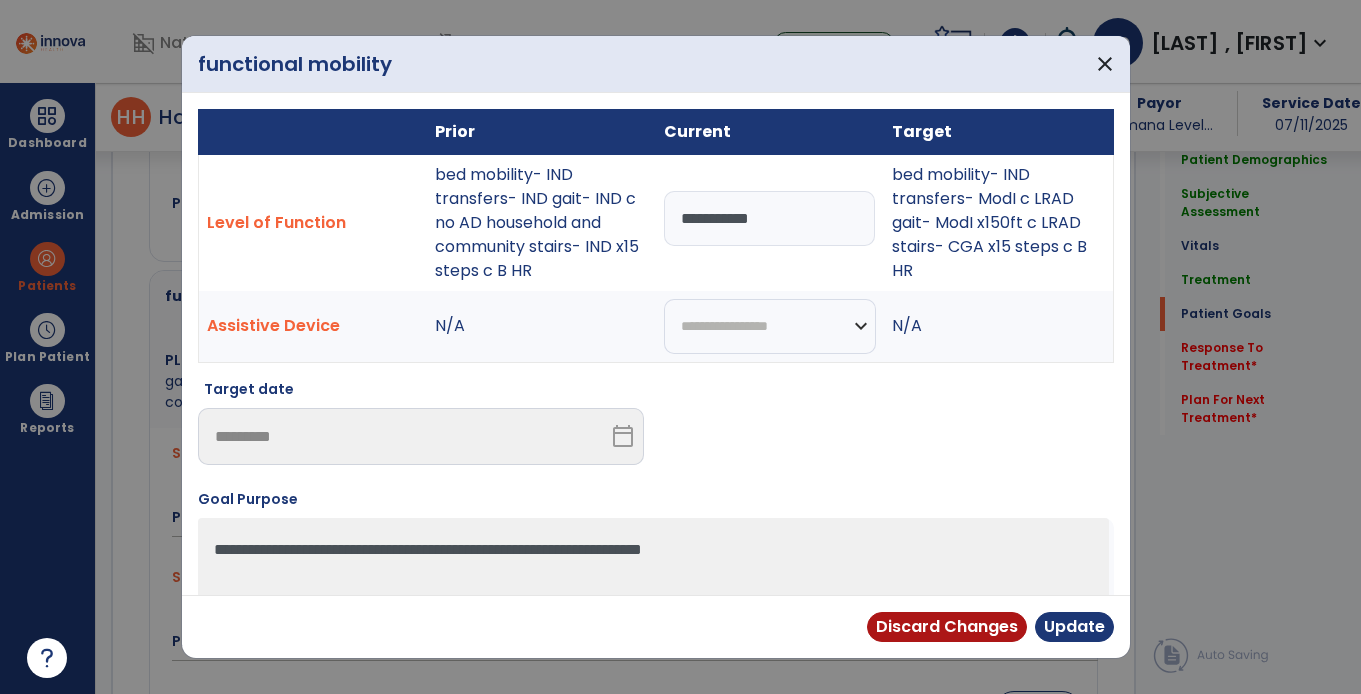 click on "**********" at bounding box center [770, 218] 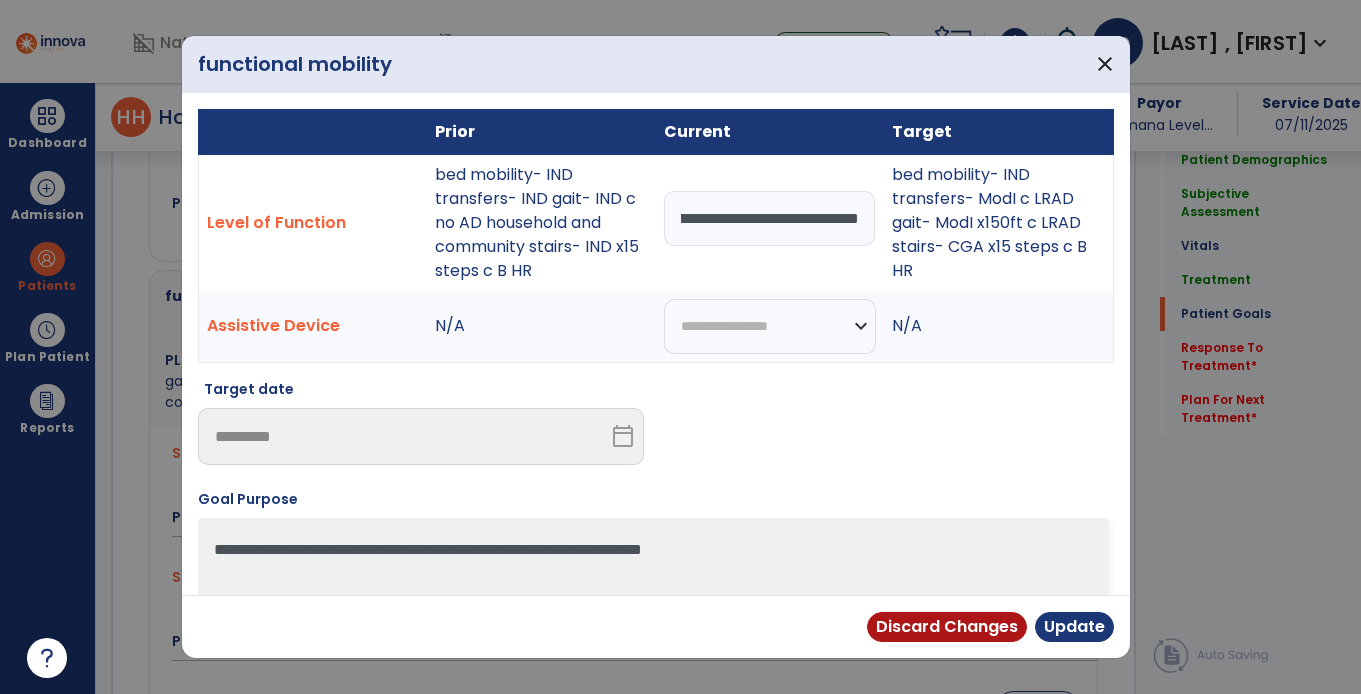scroll, scrollTop: 0, scrollLeft: 285, axis: horizontal 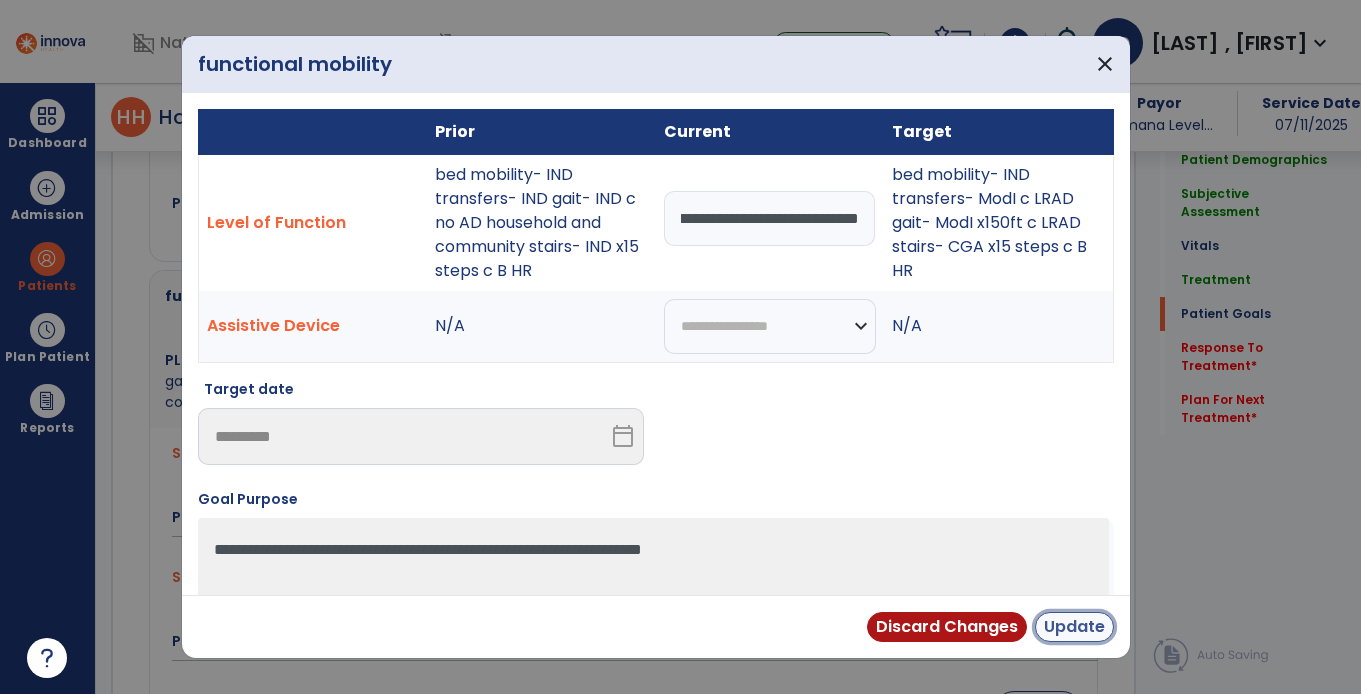click on "Update" at bounding box center [1074, 627] 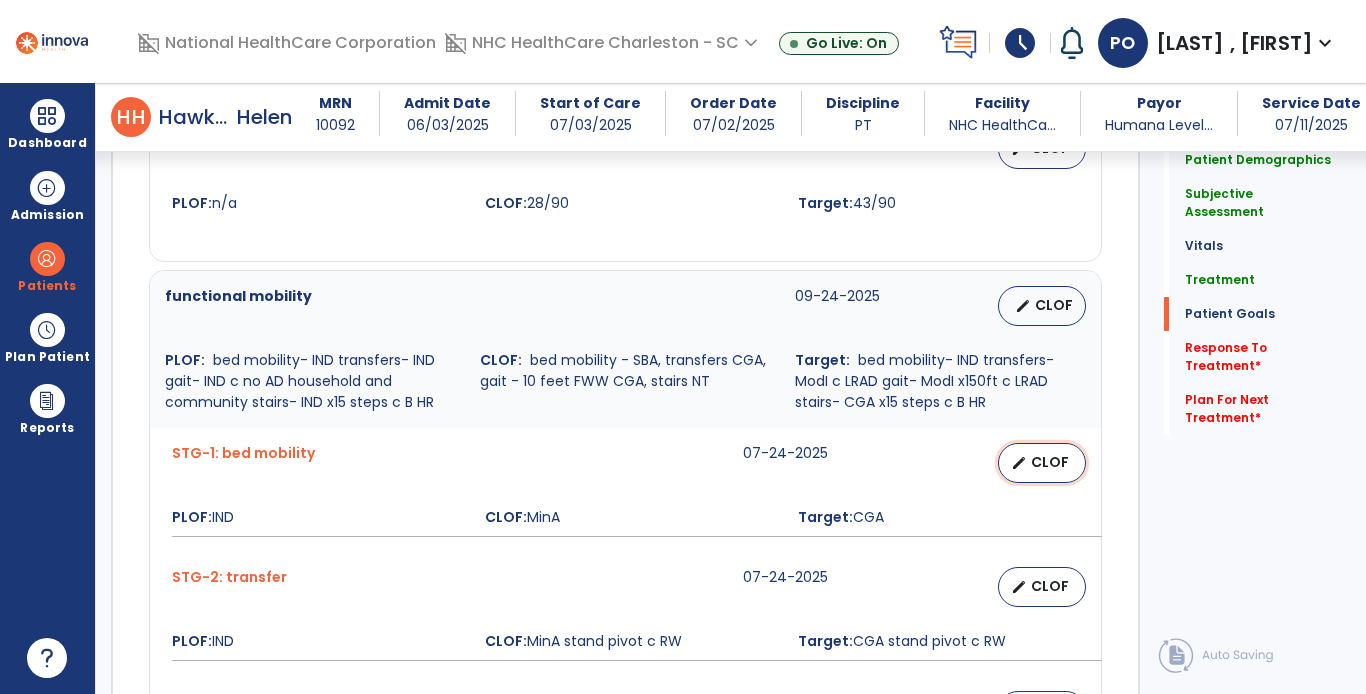 click on "edit   CLOF" at bounding box center (1042, 463) 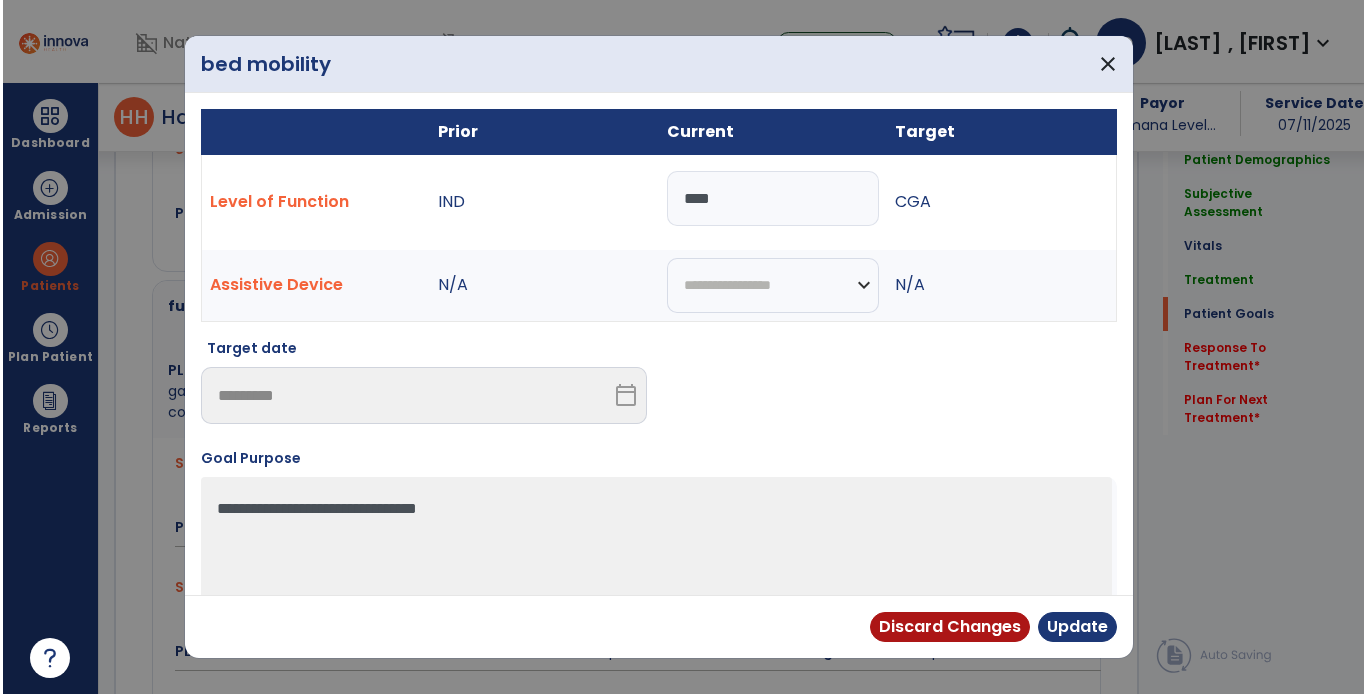scroll, scrollTop: 1924, scrollLeft: 0, axis: vertical 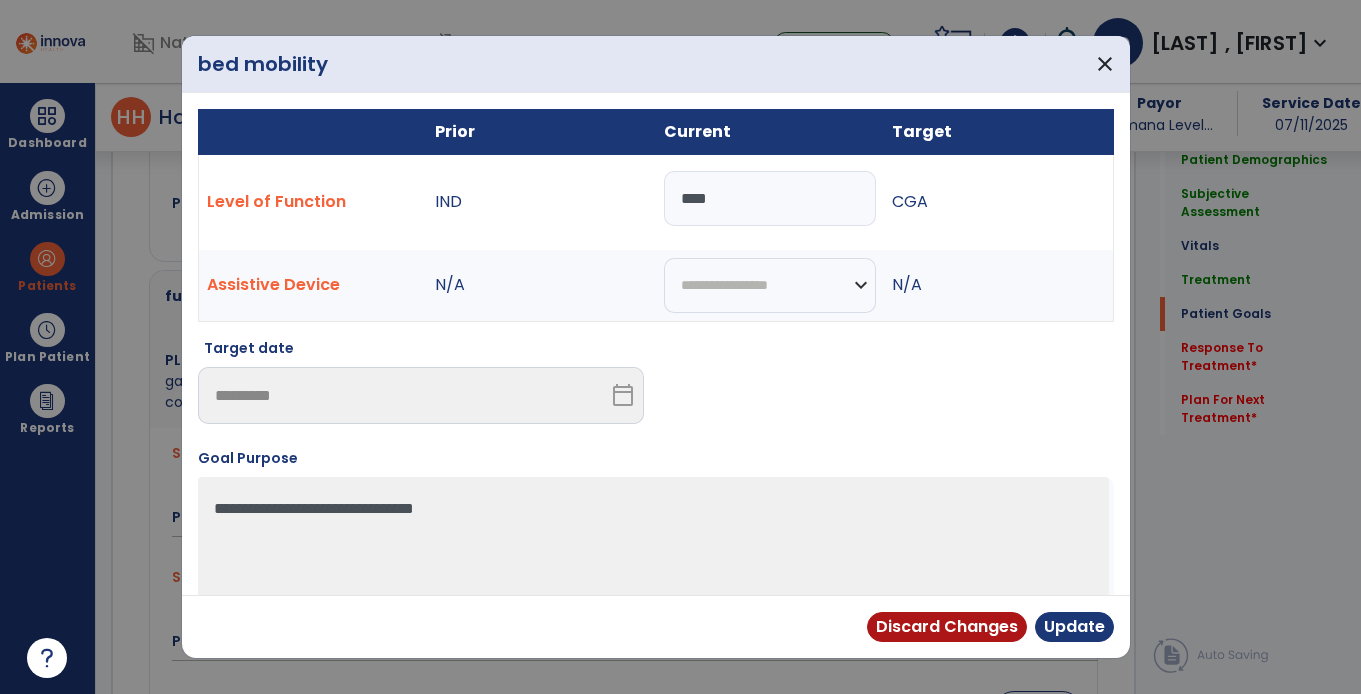 click on "****" at bounding box center [770, 198] 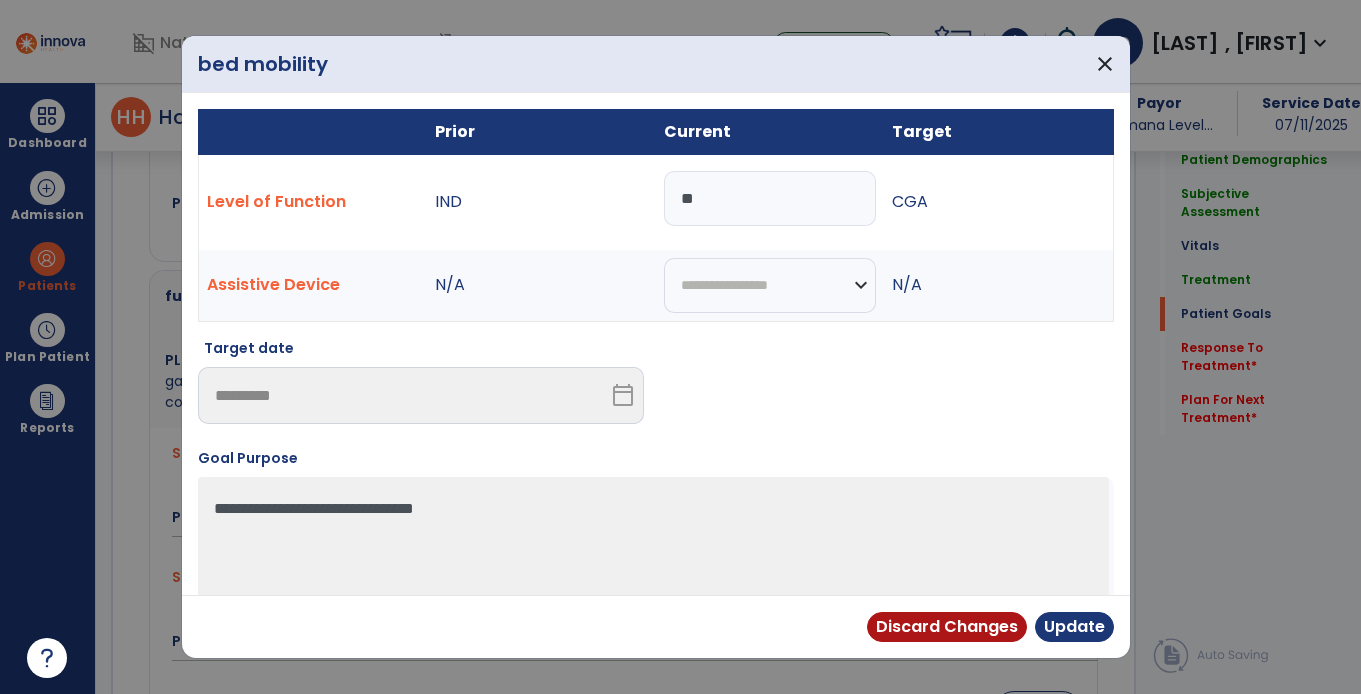 type on "*" 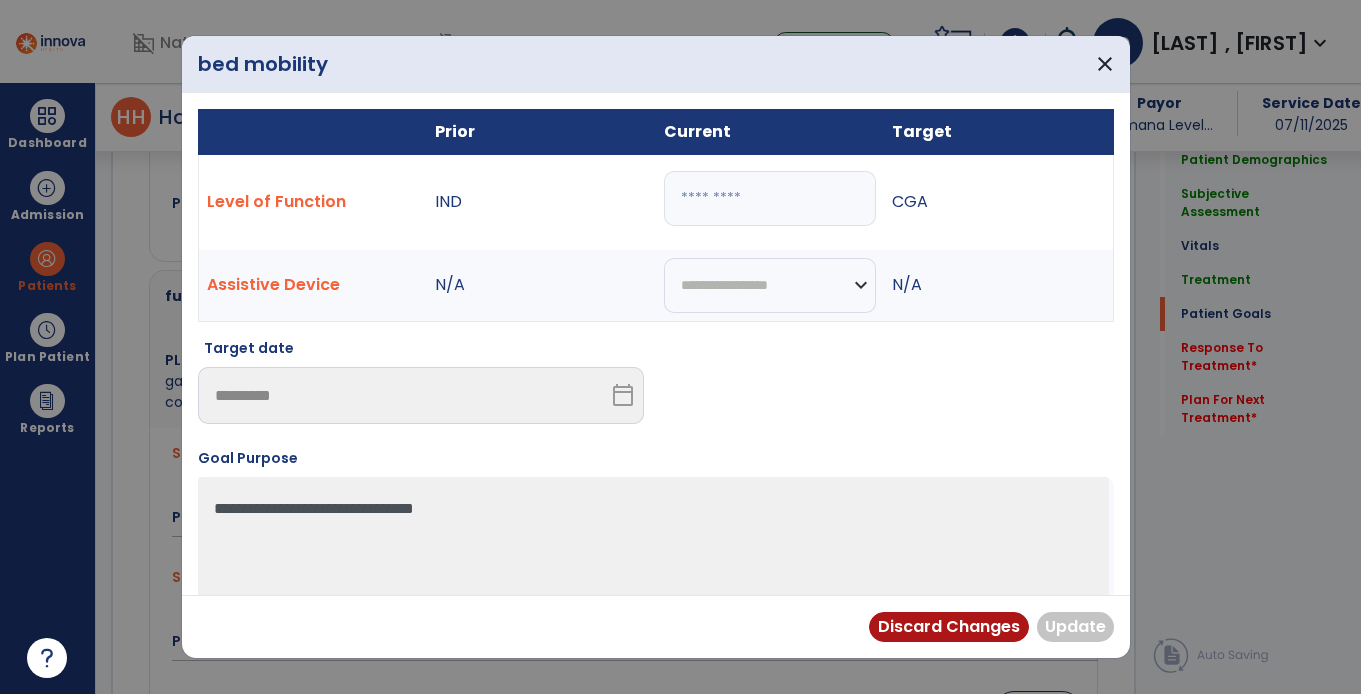 type on "*" 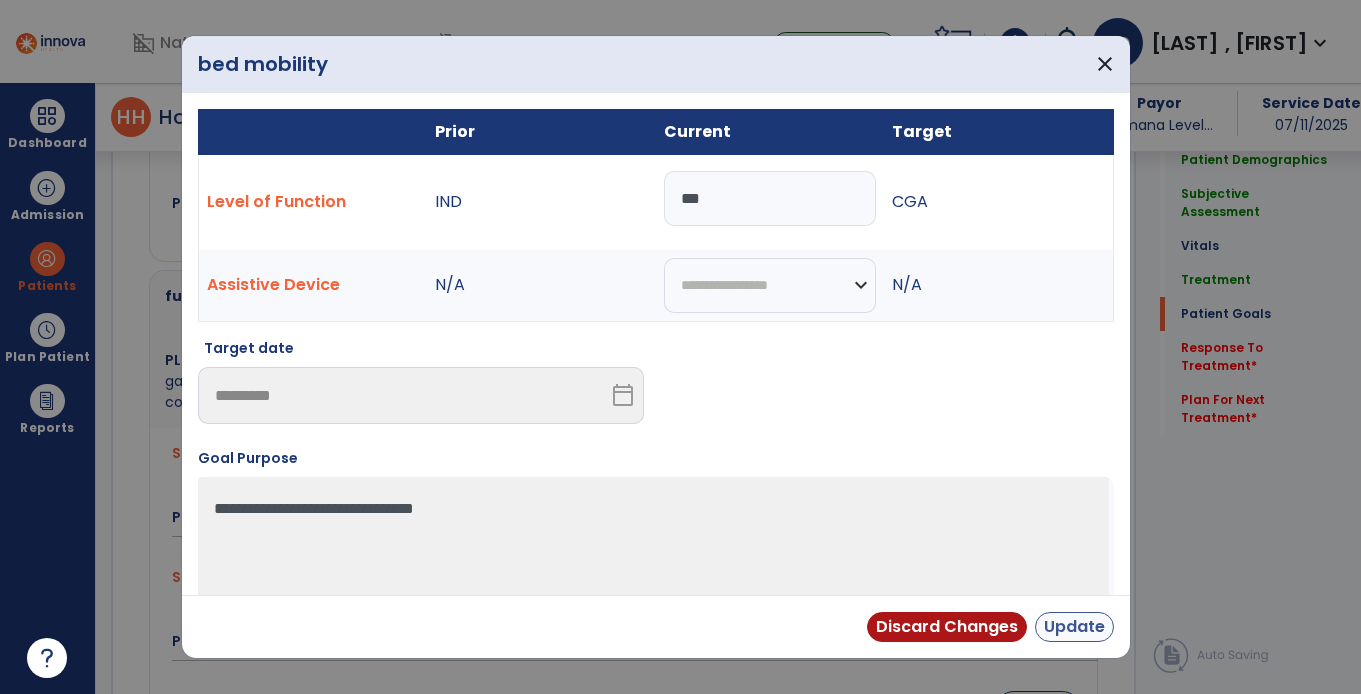 type on "***" 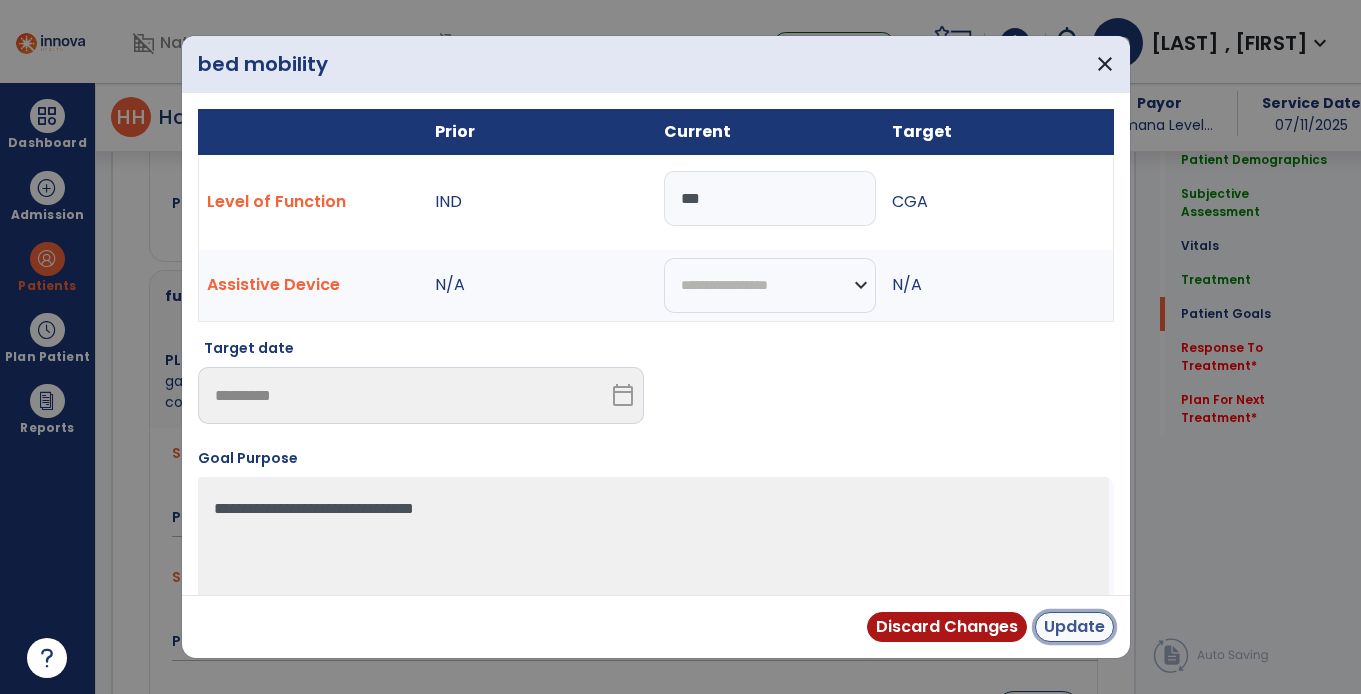 click on "Update" at bounding box center (1074, 627) 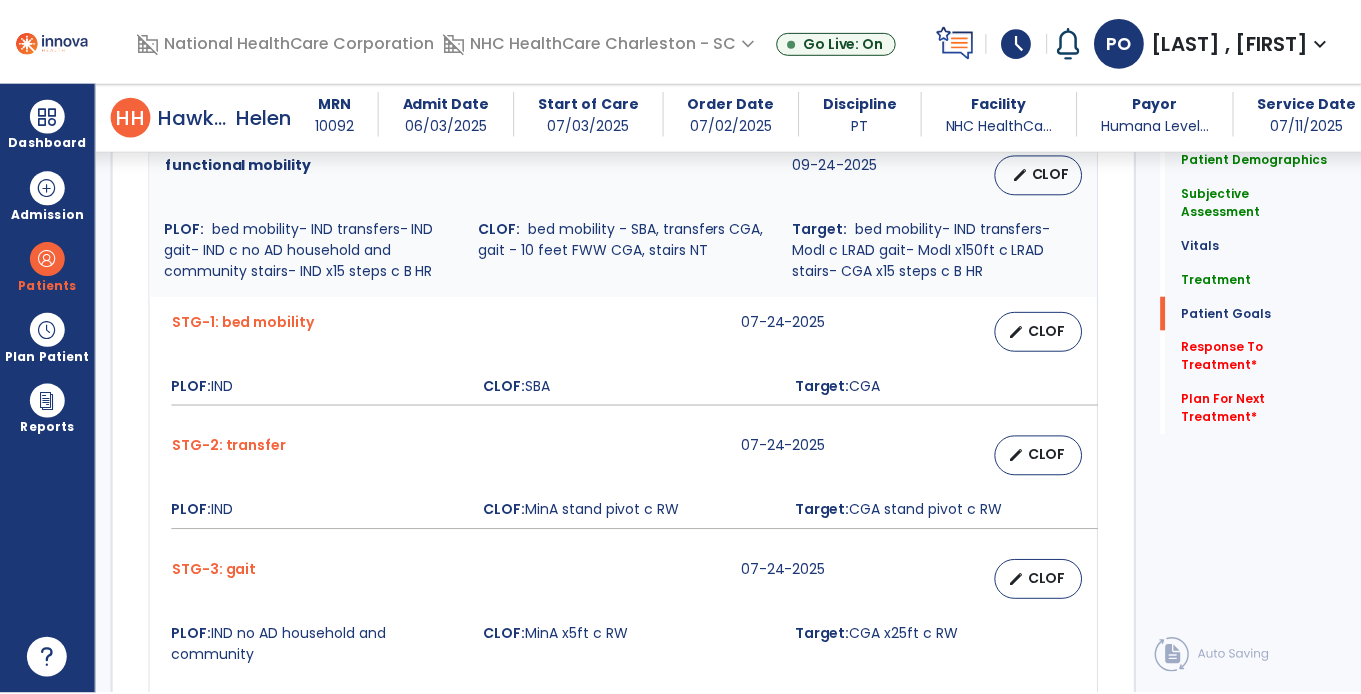 scroll, scrollTop: 2082, scrollLeft: 0, axis: vertical 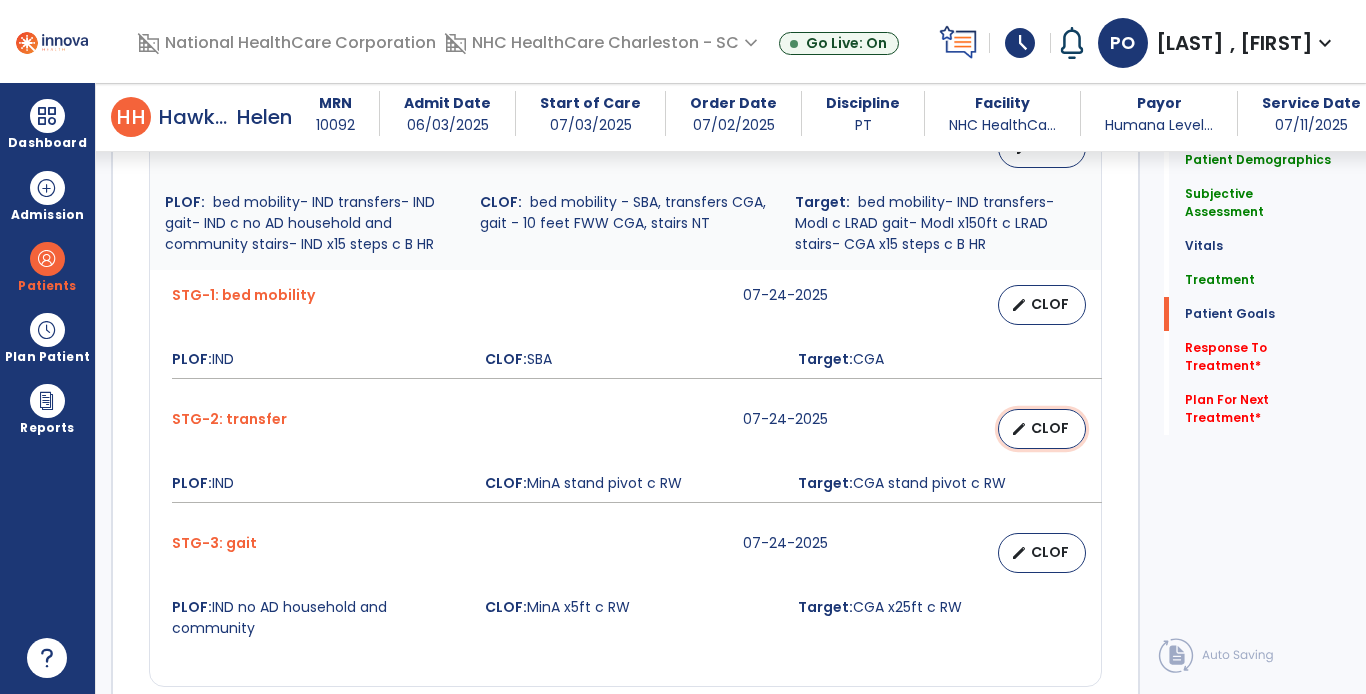 click on "edit   CLOF" at bounding box center [1042, 429] 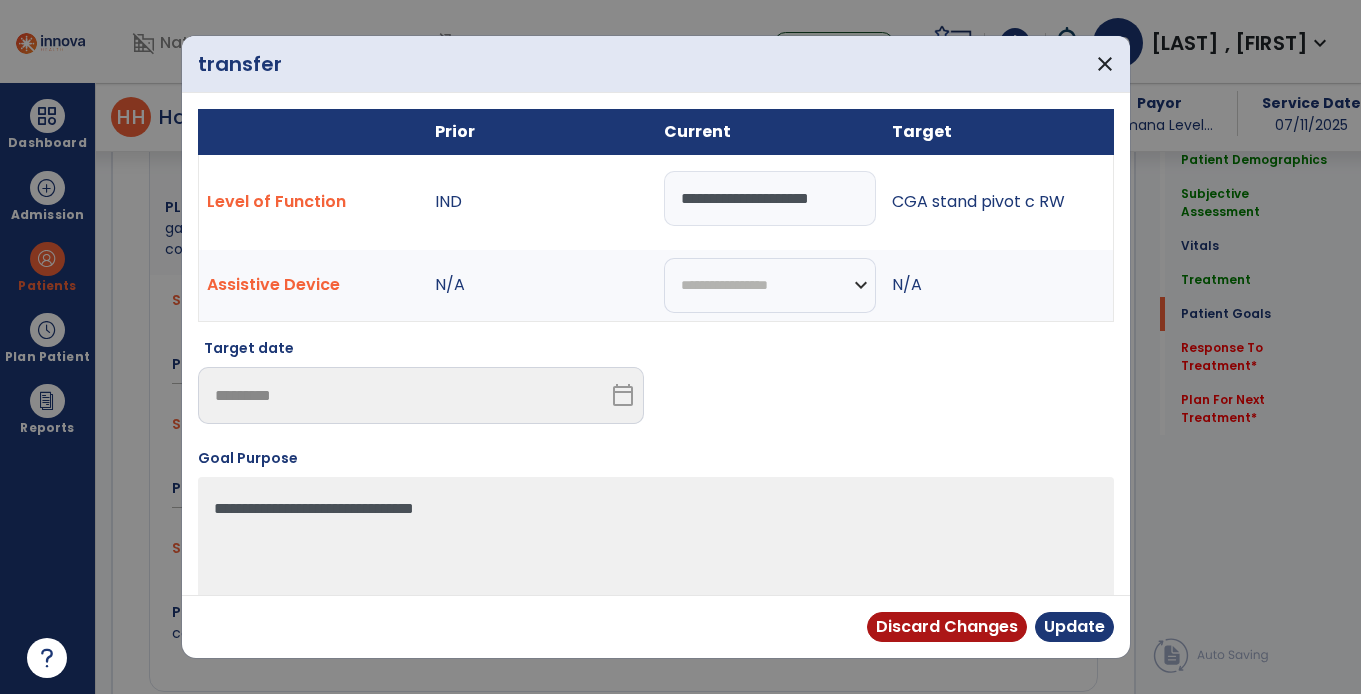 scroll, scrollTop: 2082, scrollLeft: 0, axis: vertical 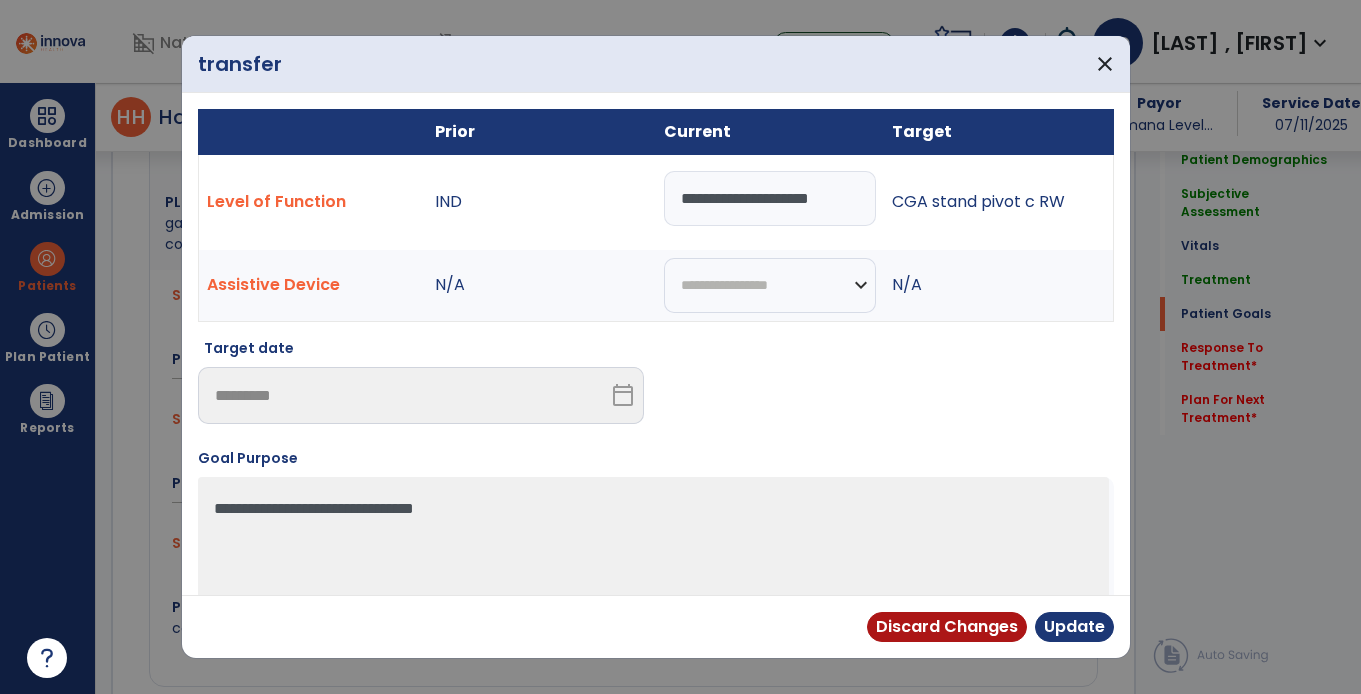 drag, startPoint x: 858, startPoint y: 201, endPoint x: 308, endPoint y: 133, distance: 554.1877 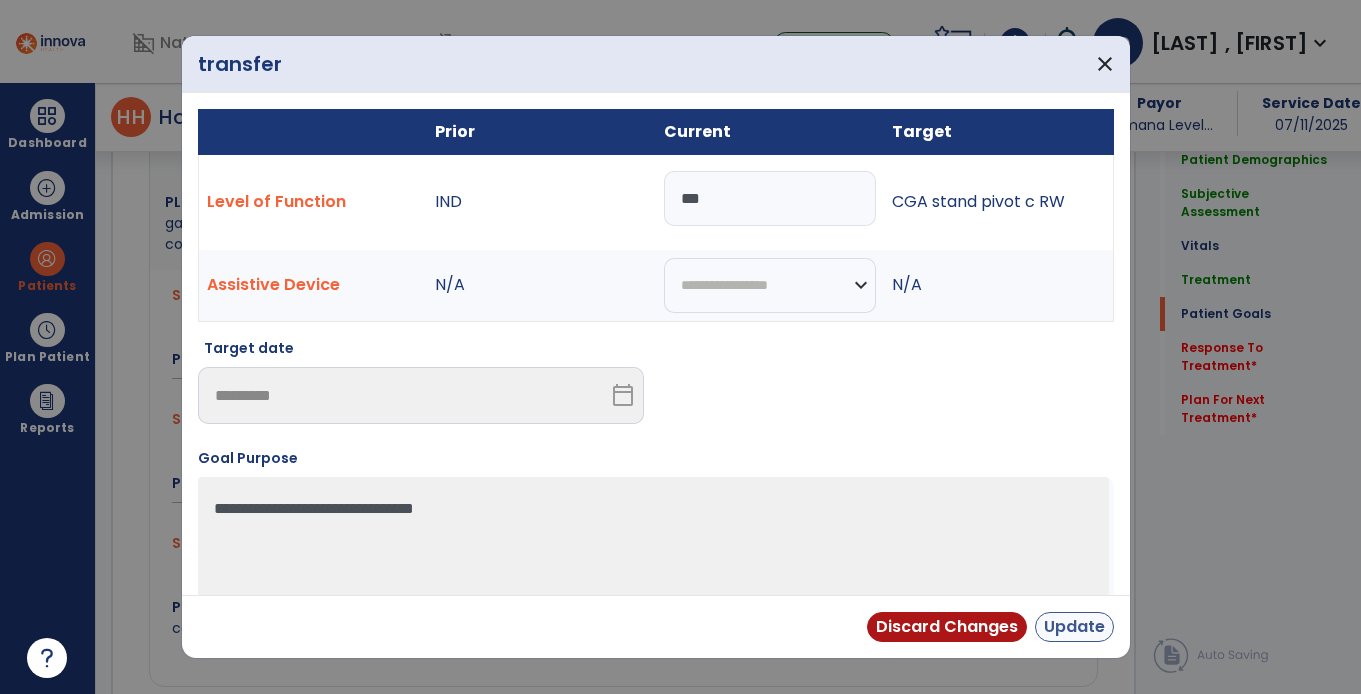 type on "***" 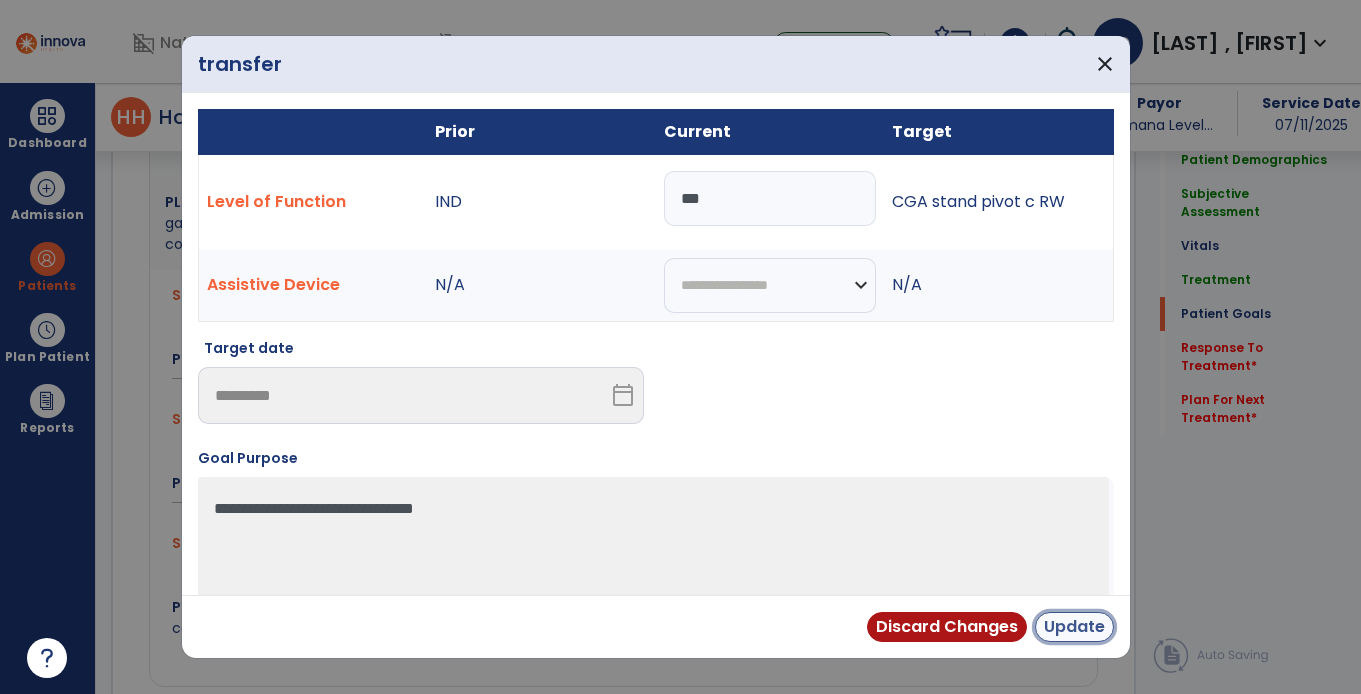 click on "Update" at bounding box center [1074, 627] 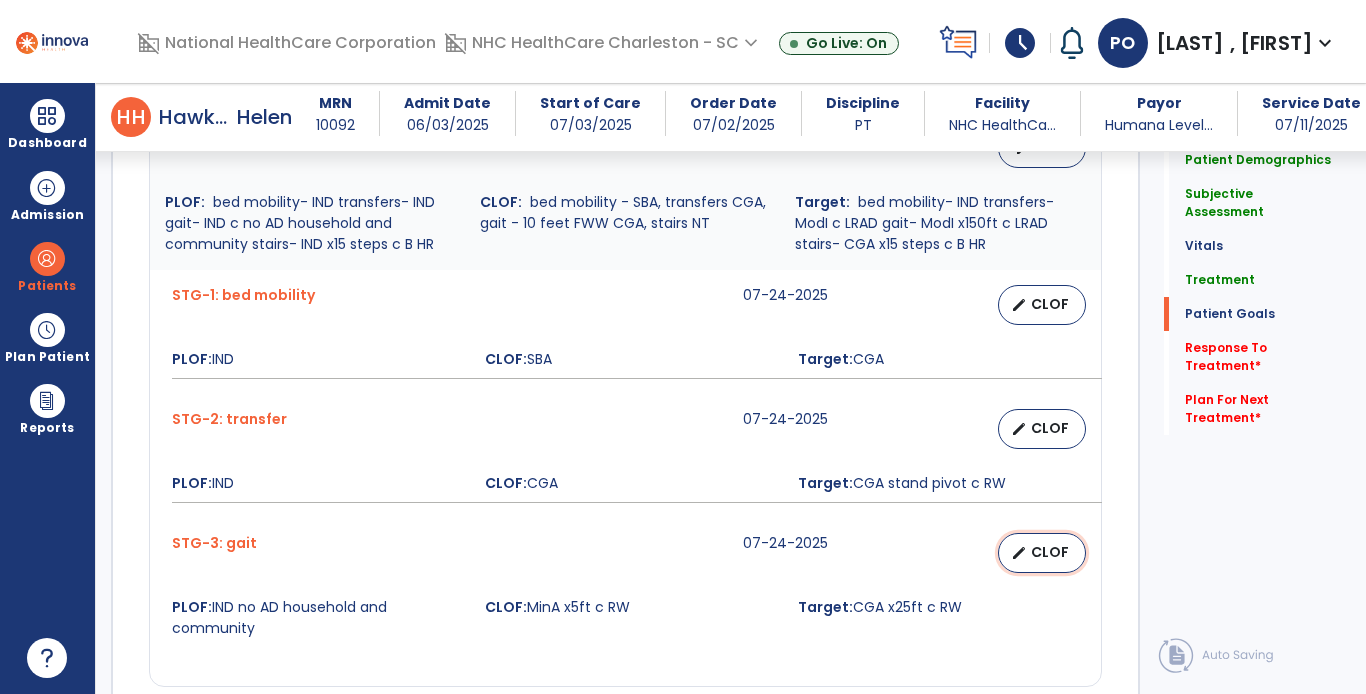 click on "edit   CLOF" at bounding box center [1042, 553] 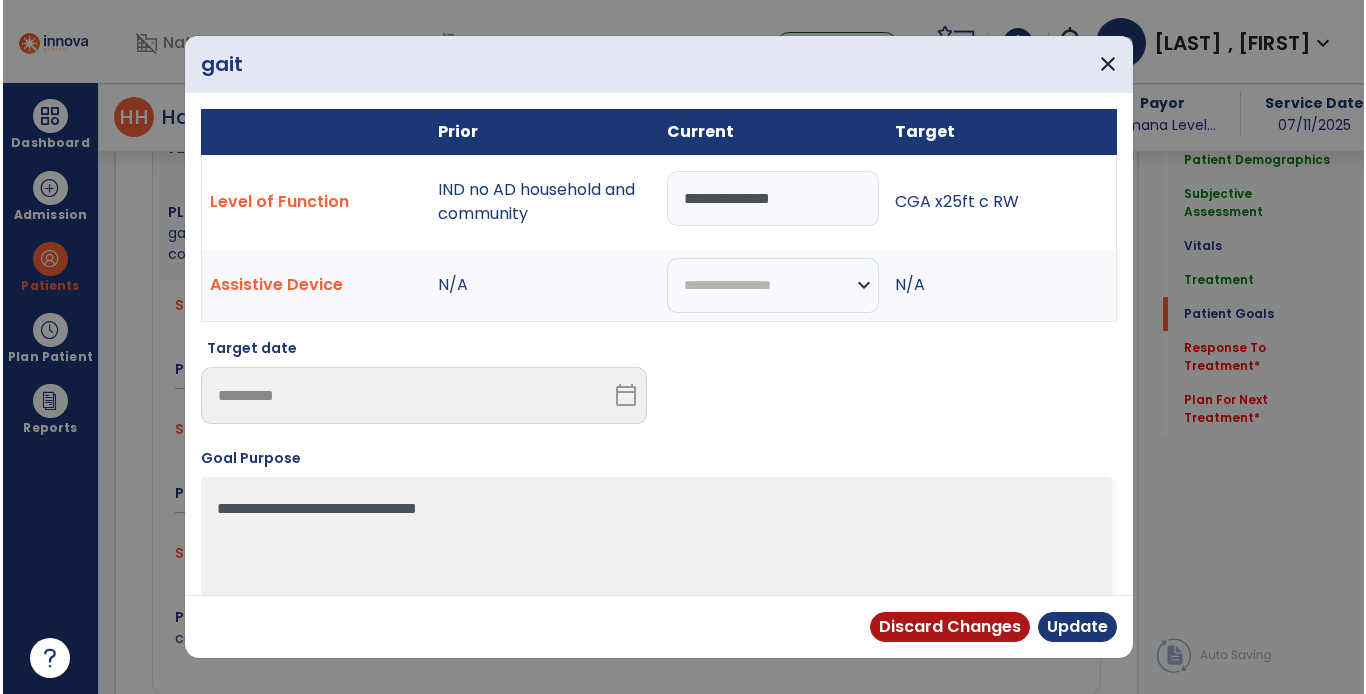 scroll, scrollTop: 2082, scrollLeft: 0, axis: vertical 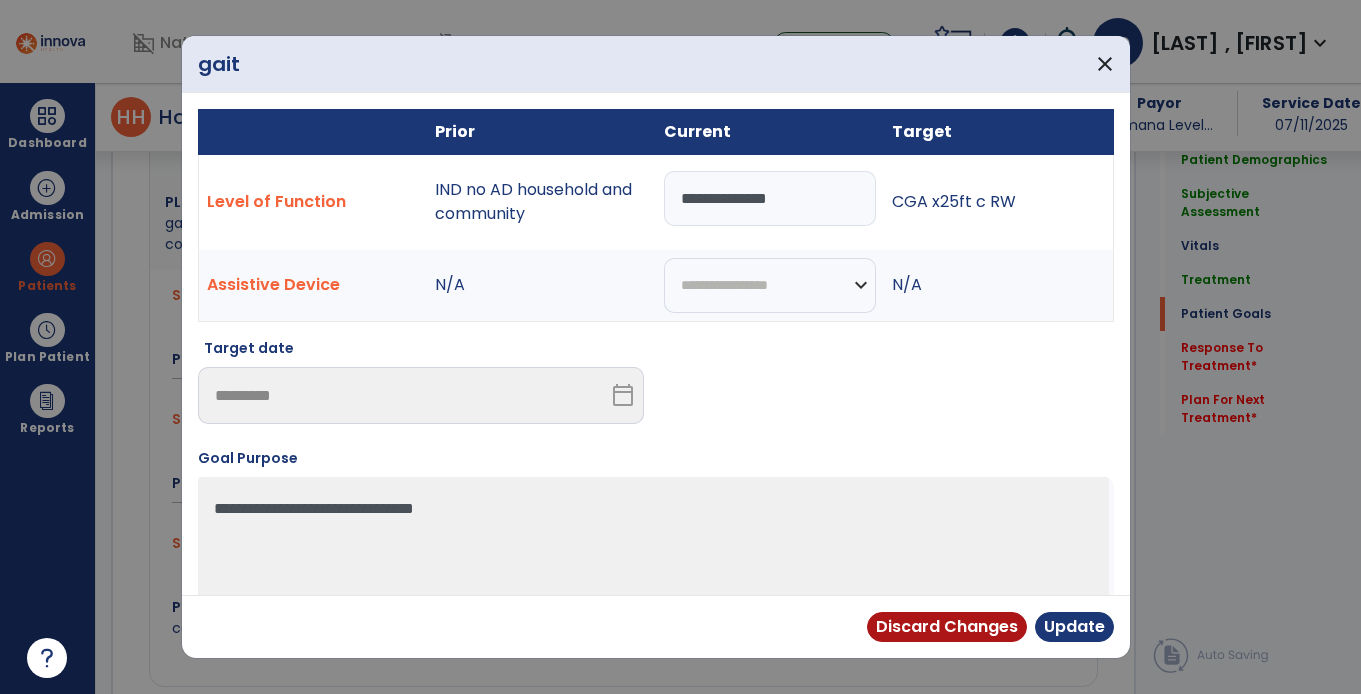 drag, startPoint x: 810, startPoint y: 187, endPoint x: 604, endPoint y: 206, distance: 206.87436 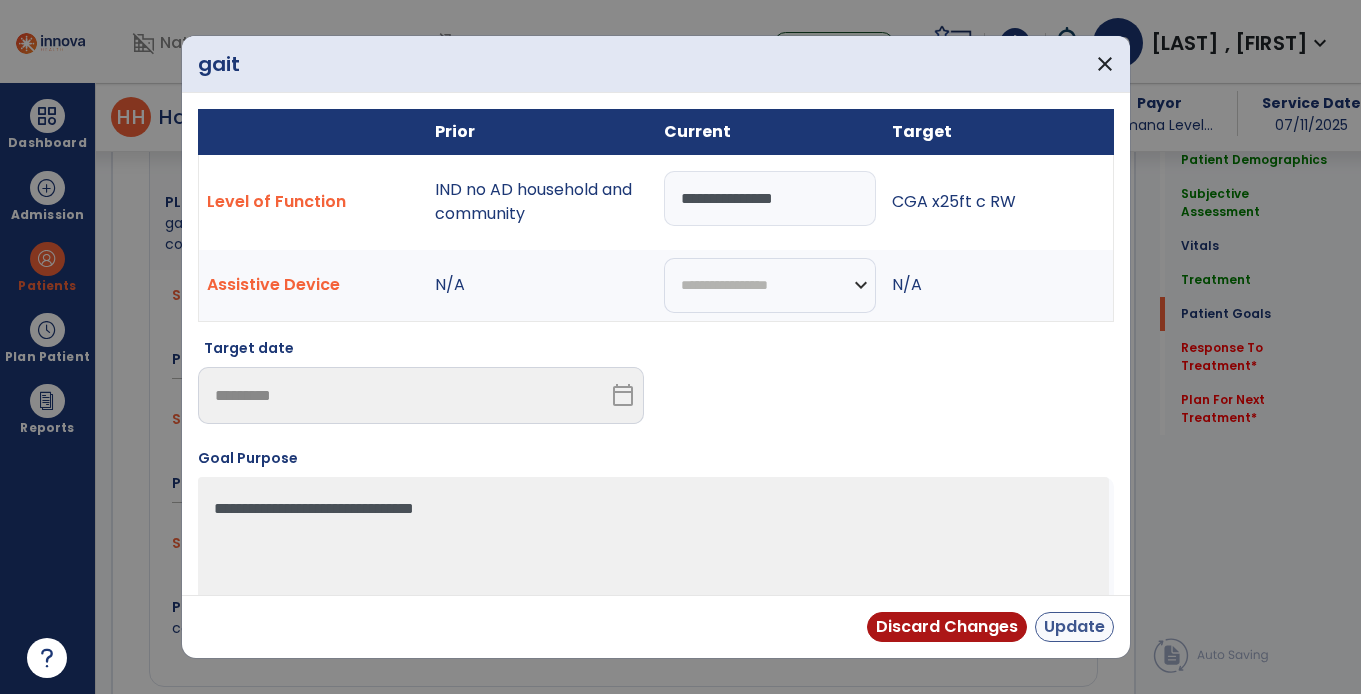 type on "**********" 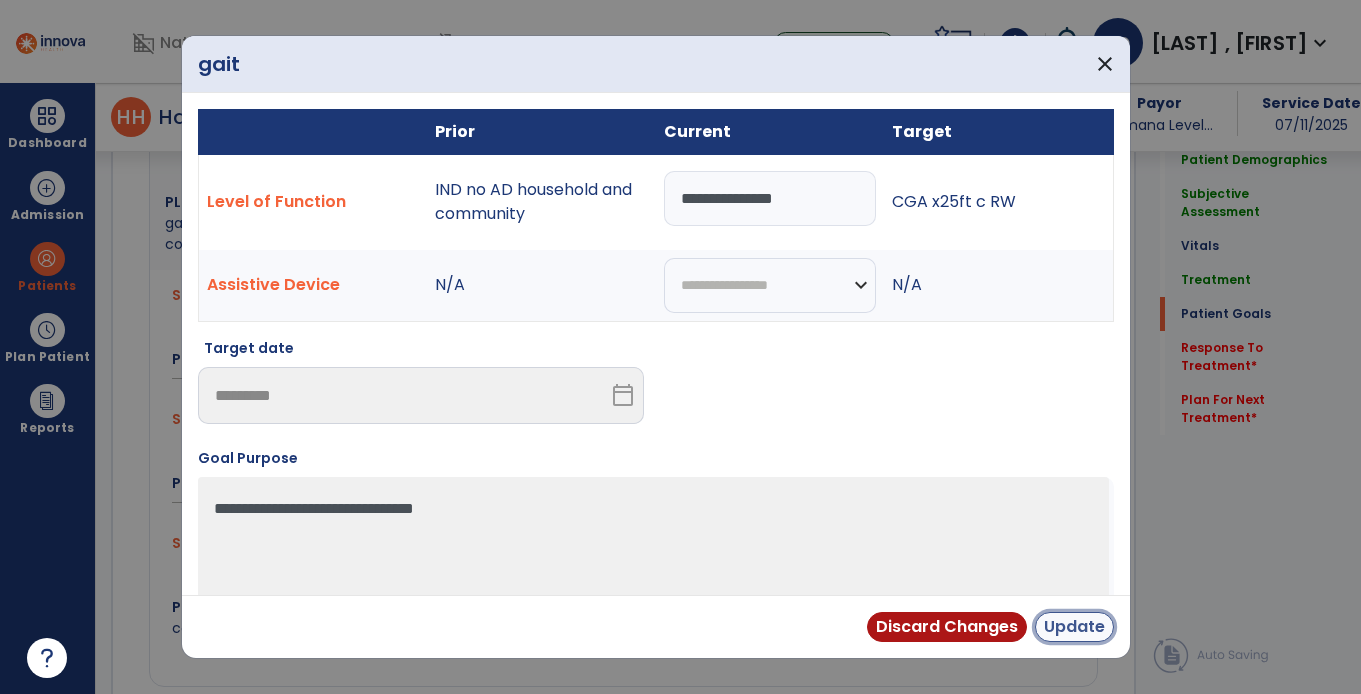 click on "Update" at bounding box center [1074, 627] 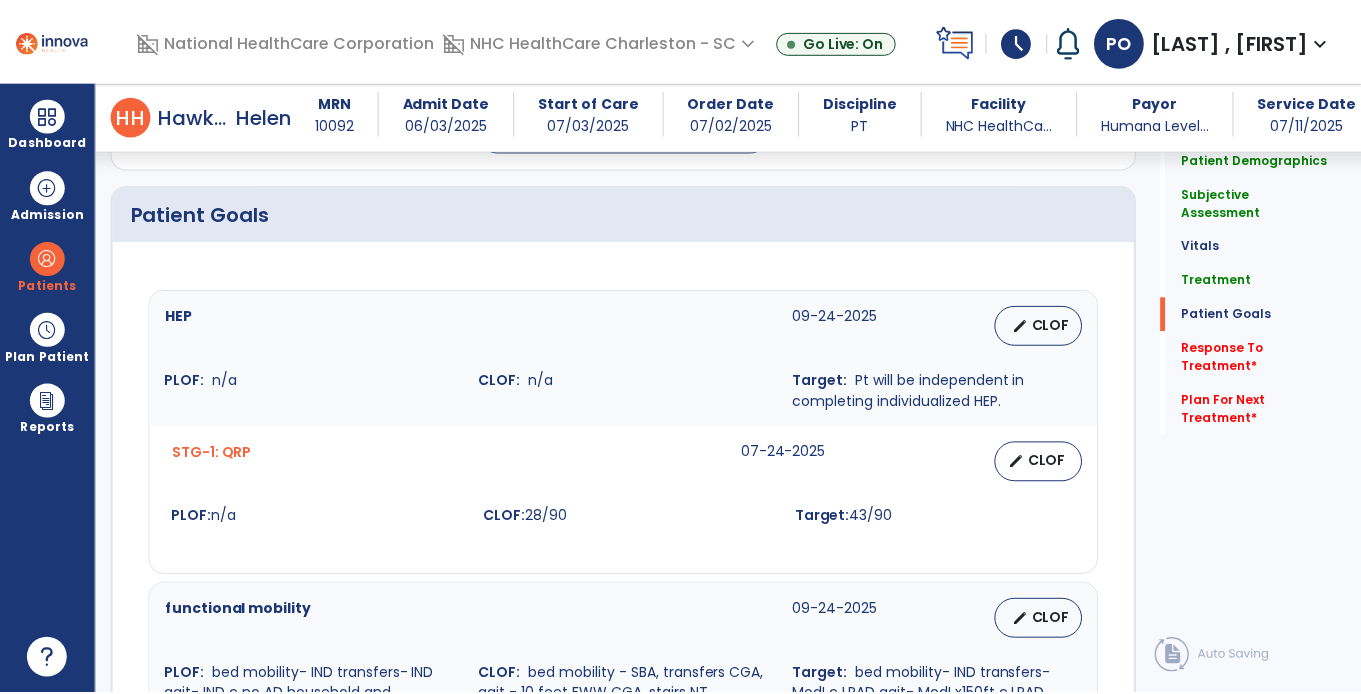 scroll, scrollTop: 1622, scrollLeft: 0, axis: vertical 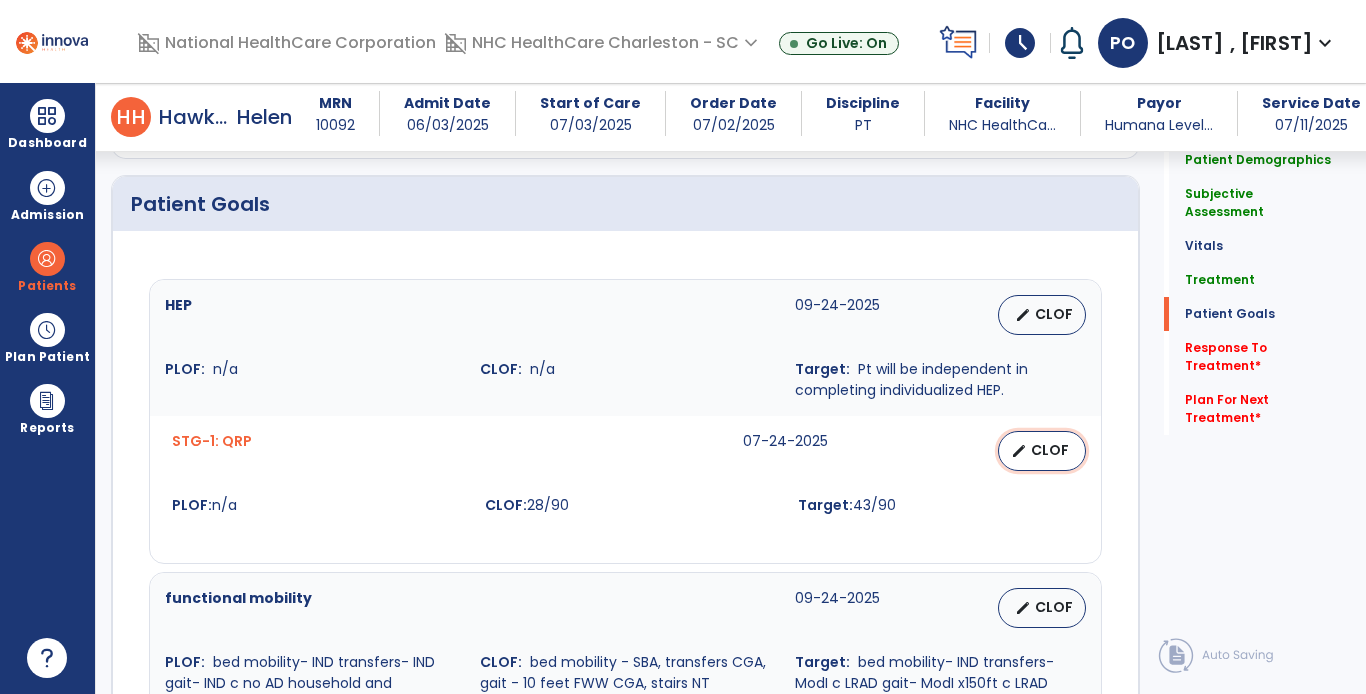 click on "CLOF" at bounding box center (1050, 450) 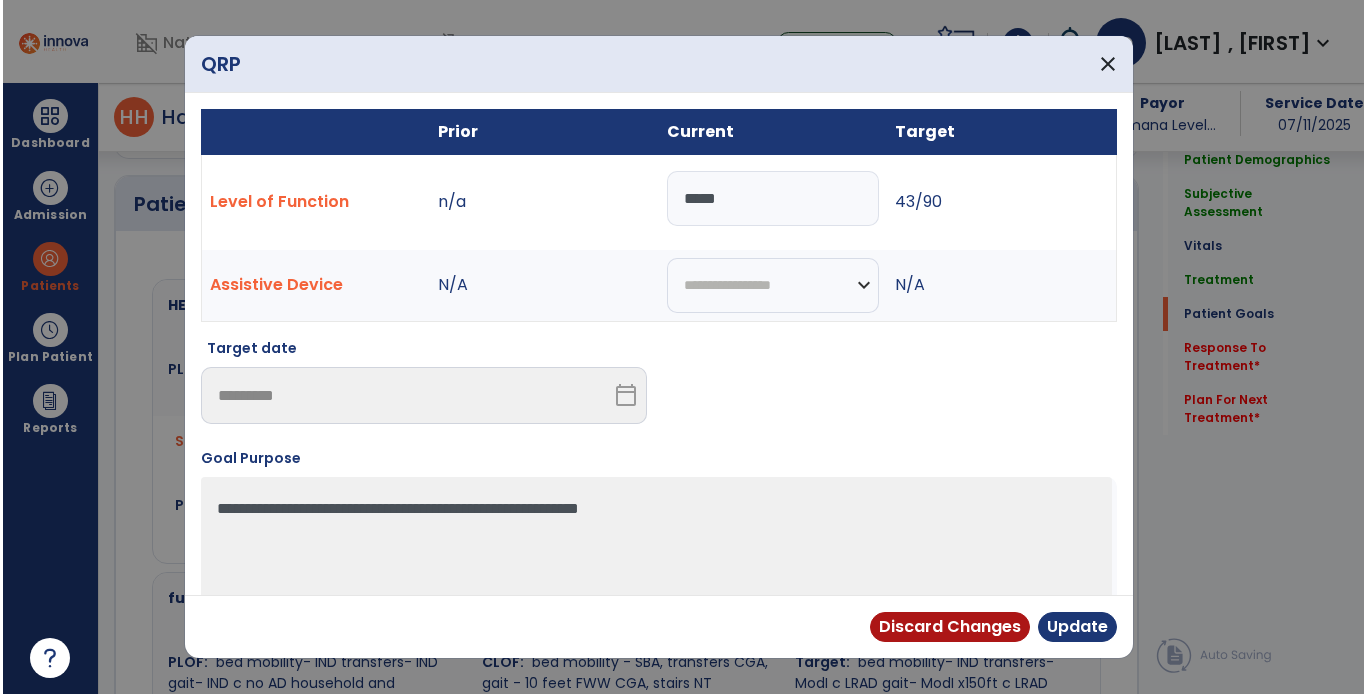 scroll, scrollTop: 1622, scrollLeft: 0, axis: vertical 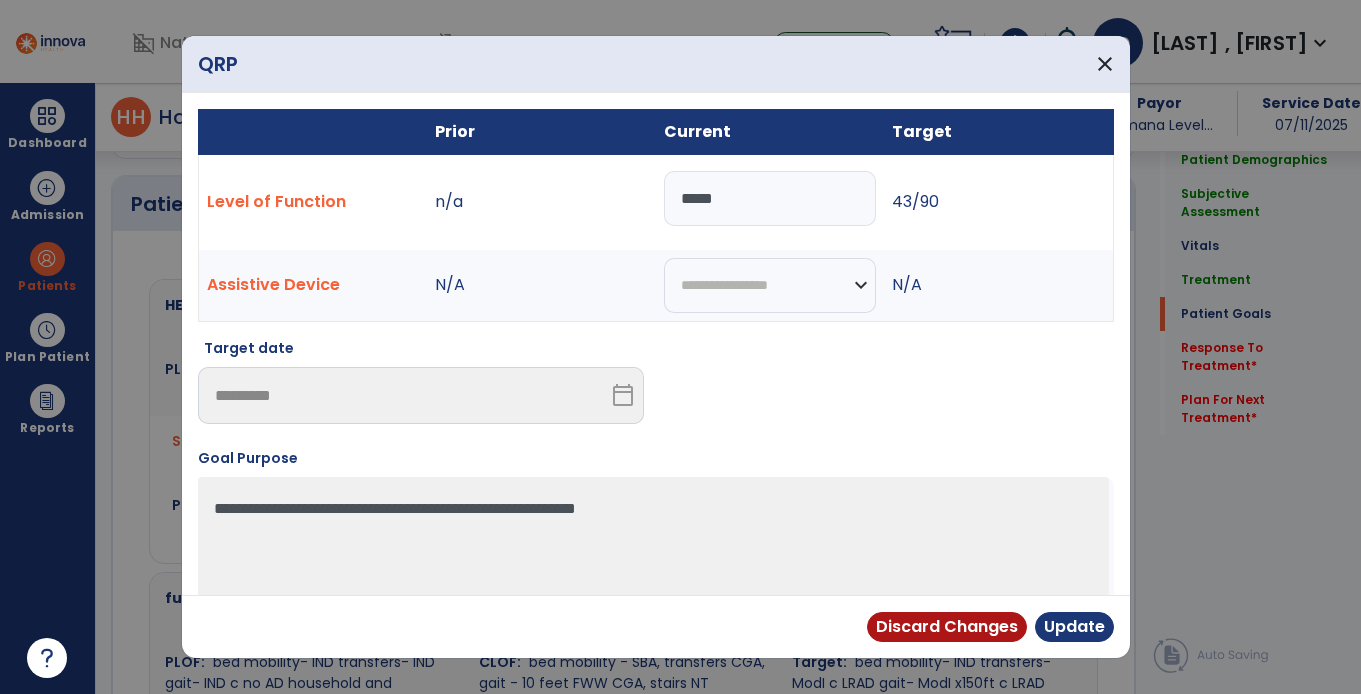 drag, startPoint x: 763, startPoint y: 206, endPoint x: 407, endPoint y: 289, distance: 365.54755 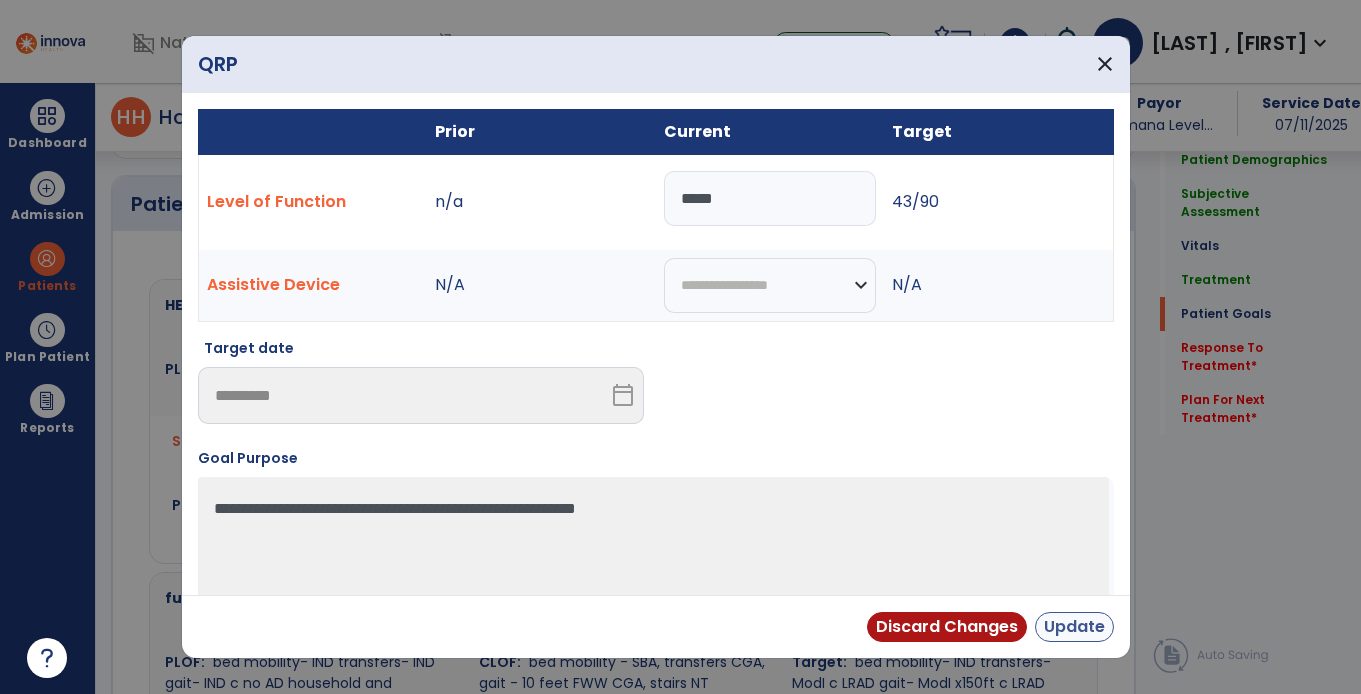 type on "*****" 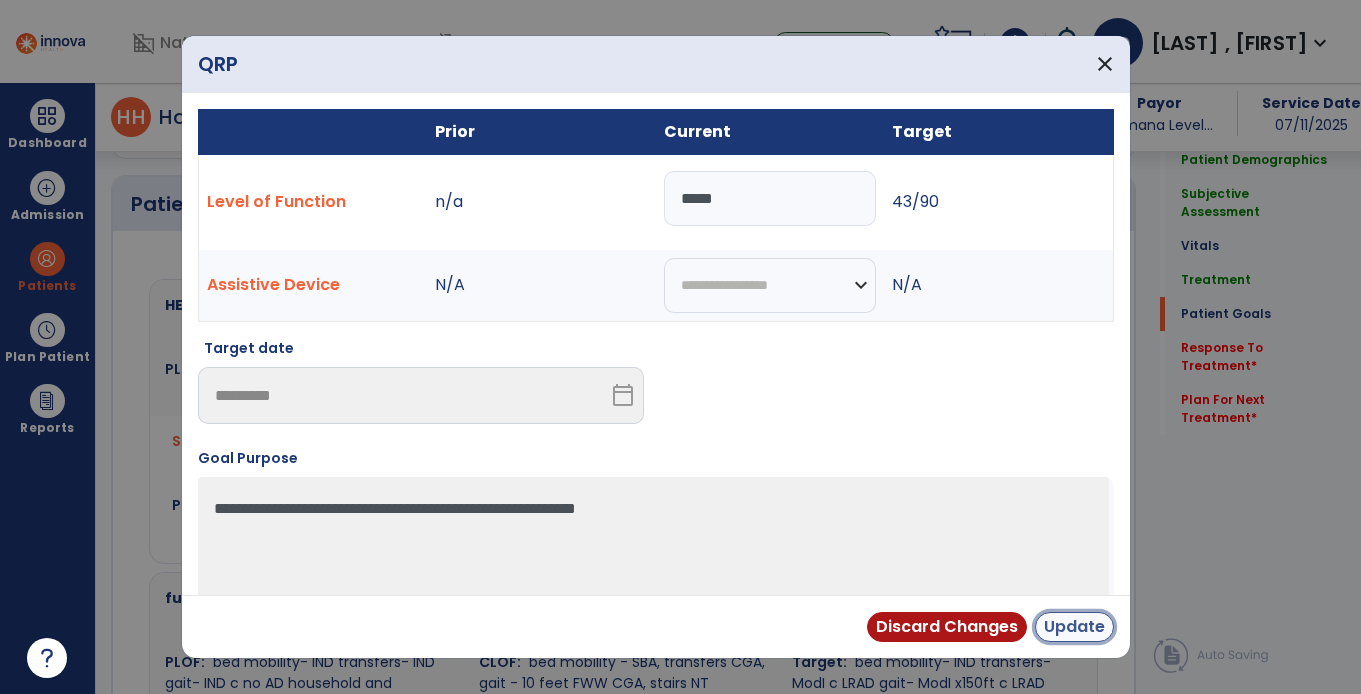 click on "Update" at bounding box center (1074, 627) 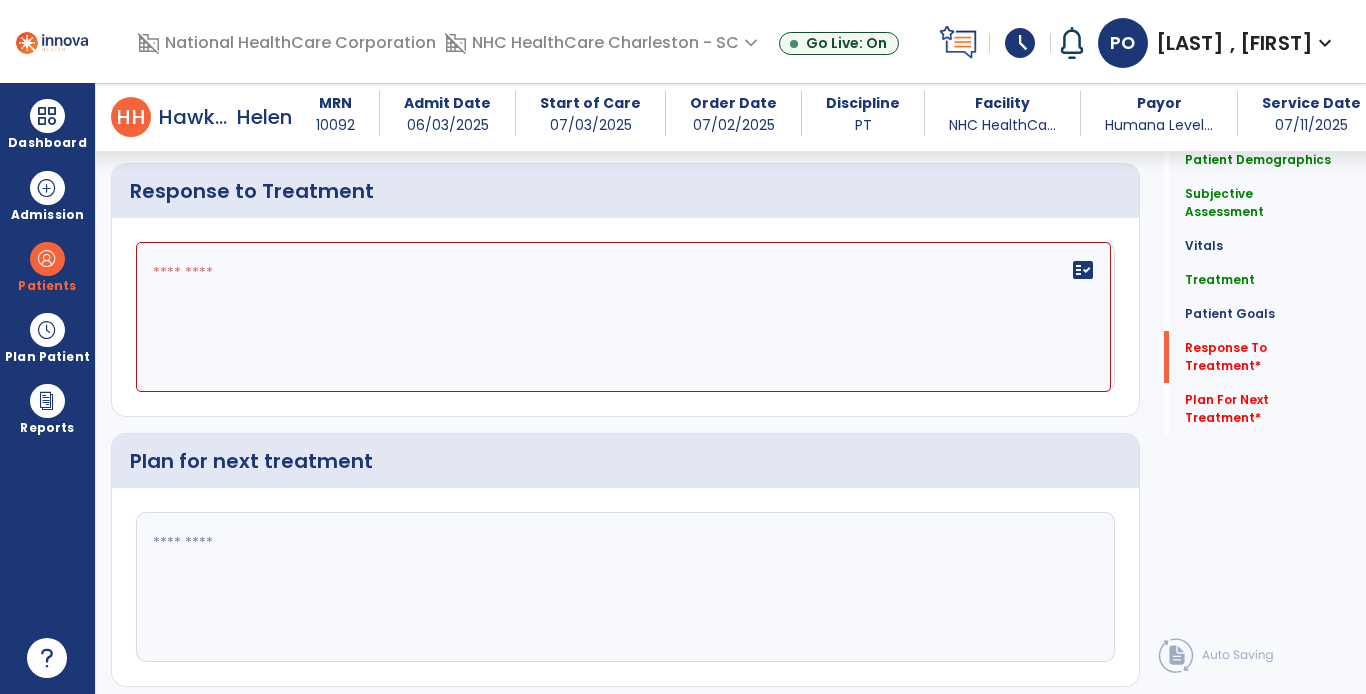 scroll, scrollTop: 2740, scrollLeft: 0, axis: vertical 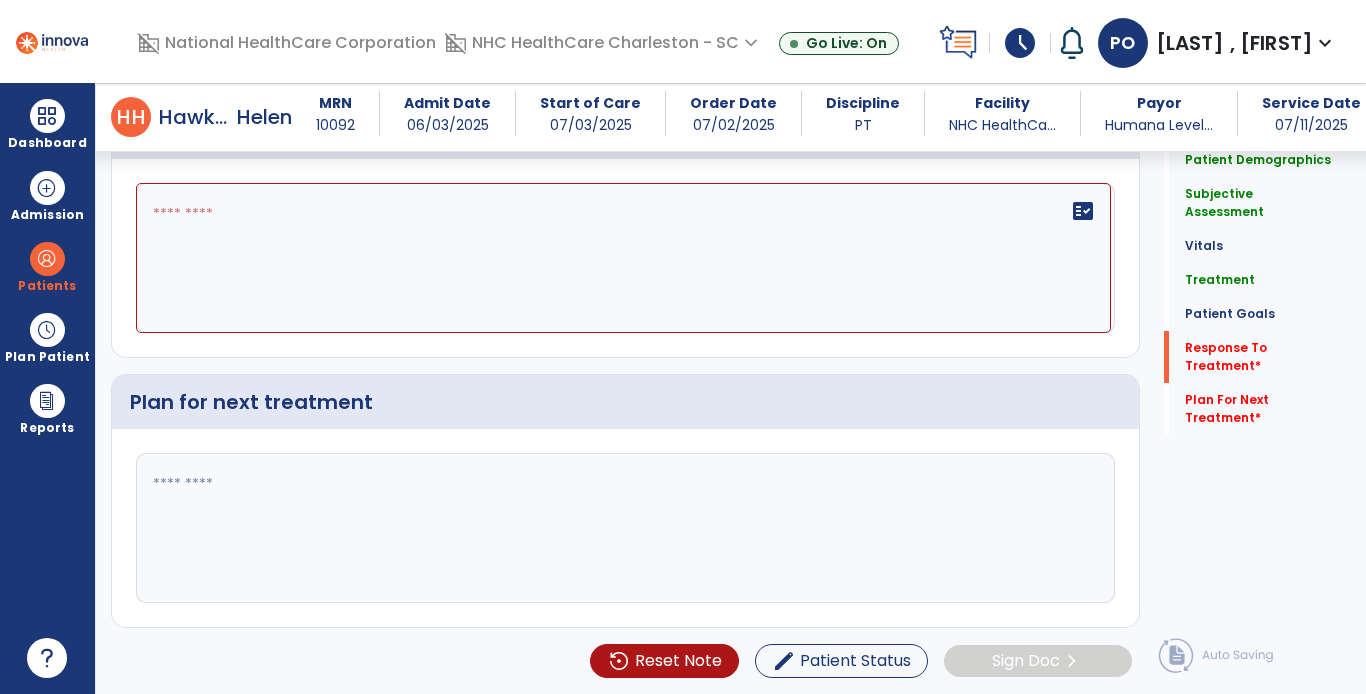 click on "fact_check" 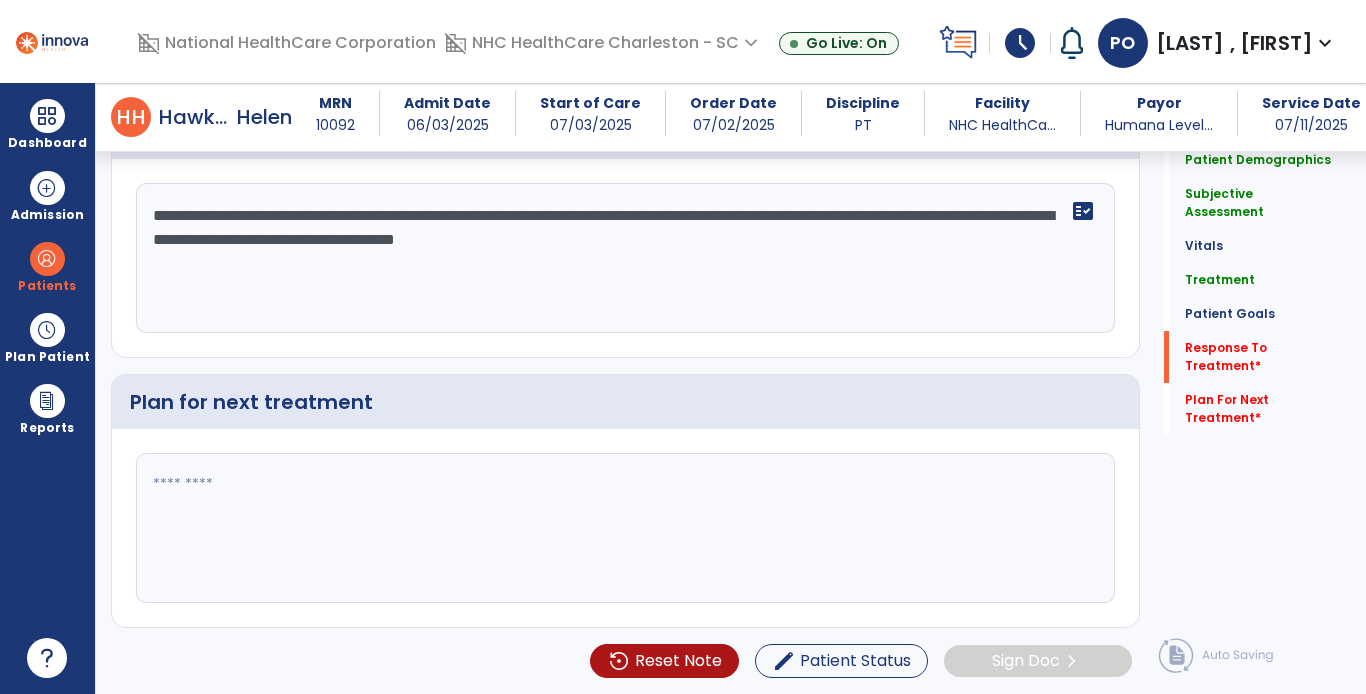 type on "**********" 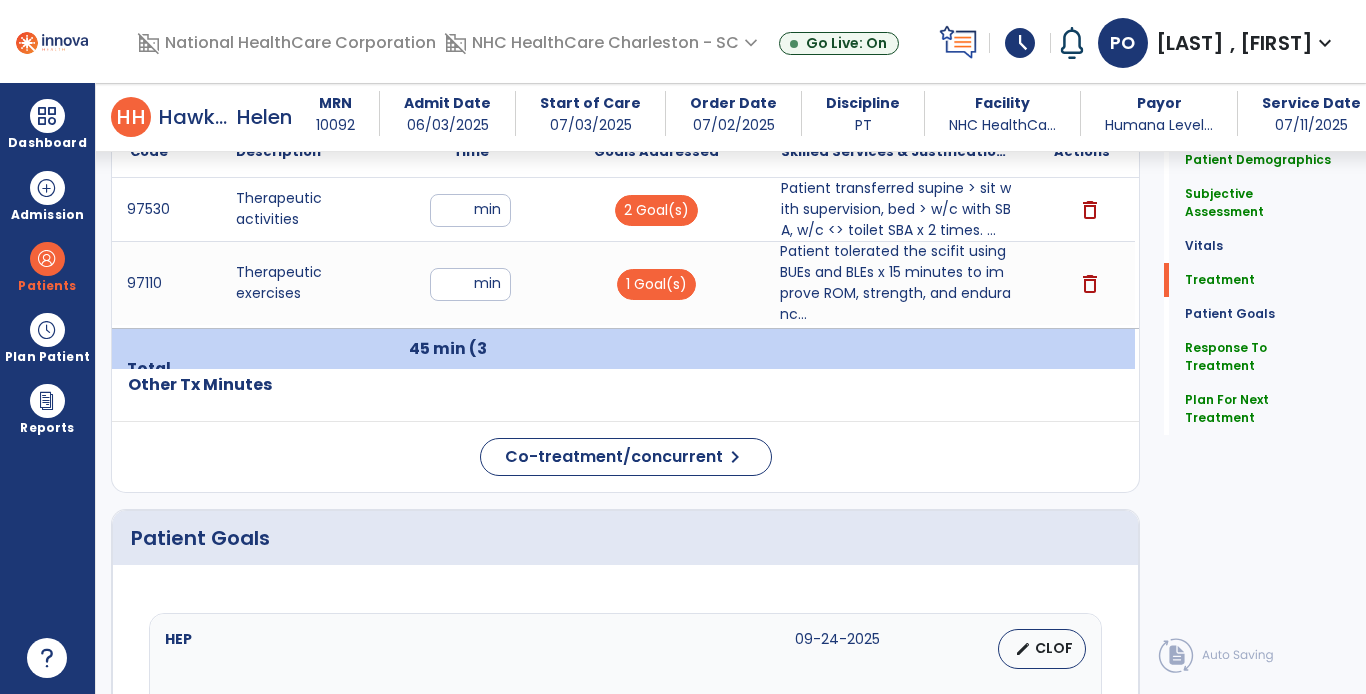 scroll, scrollTop: 1271, scrollLeft: 0, axis: vertical 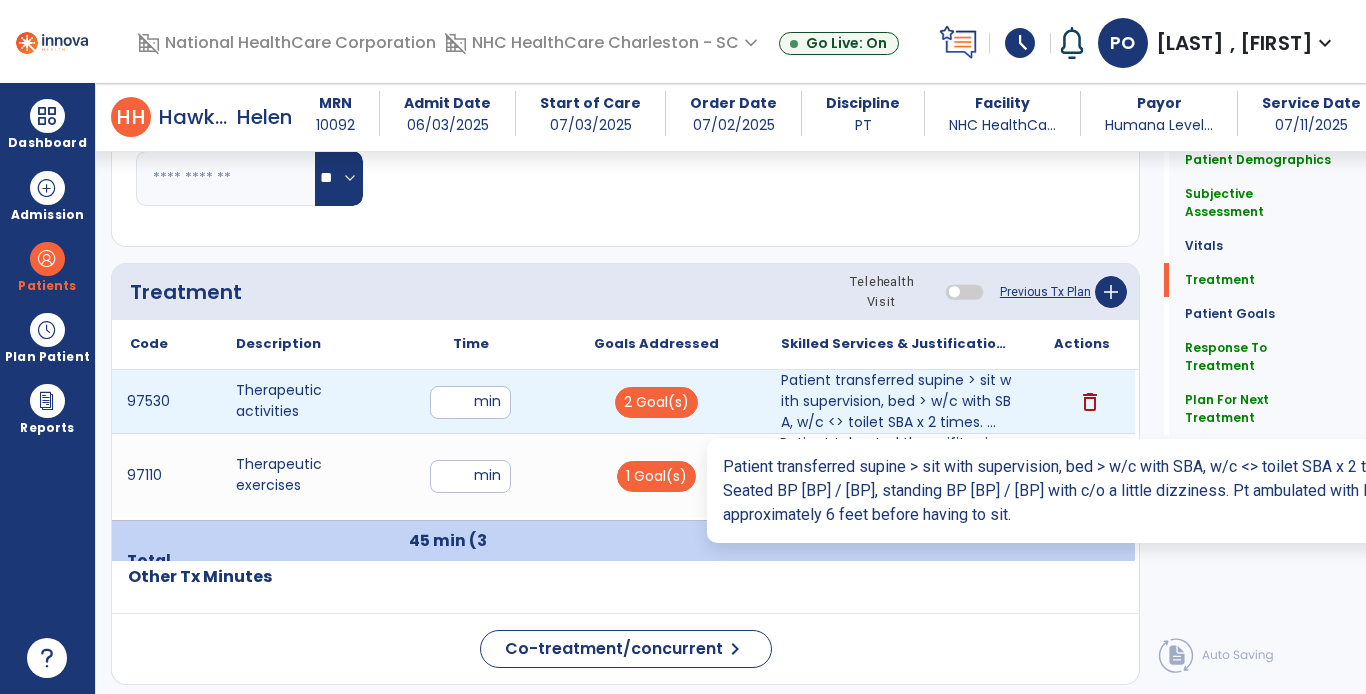 type on "**********" 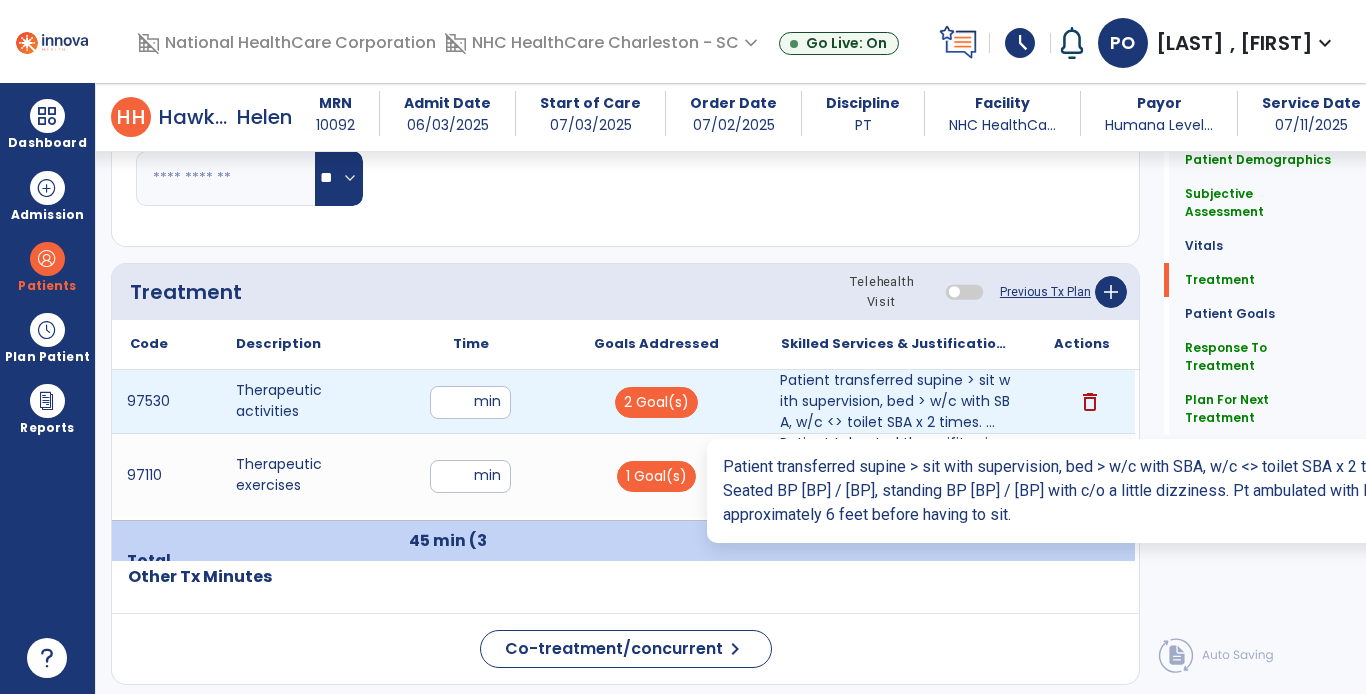 click on "Patient transferred supine > sit with supervision, bed > w/c with SBA, w/c <> toilet SBA x 2 times. ..." at bounding box center [896, 401] 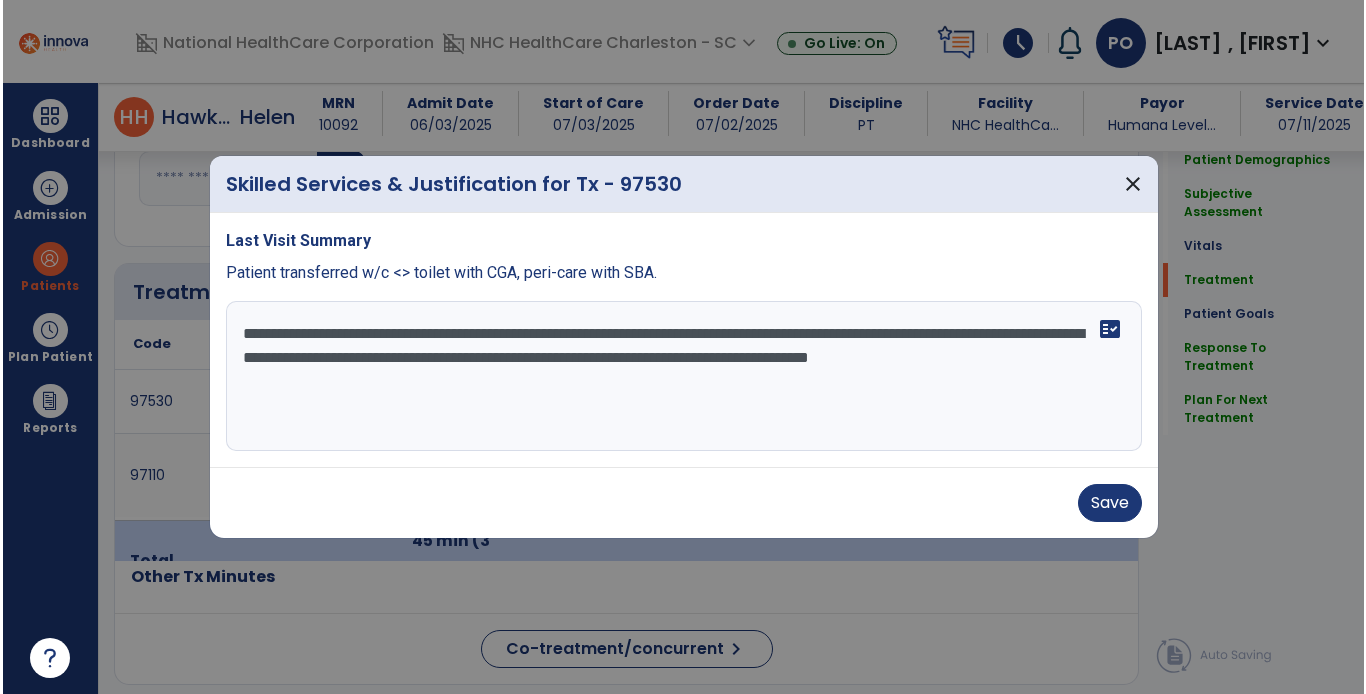 scroll, scrollTop: 1096, scrollLeft: 0, axis: vertical 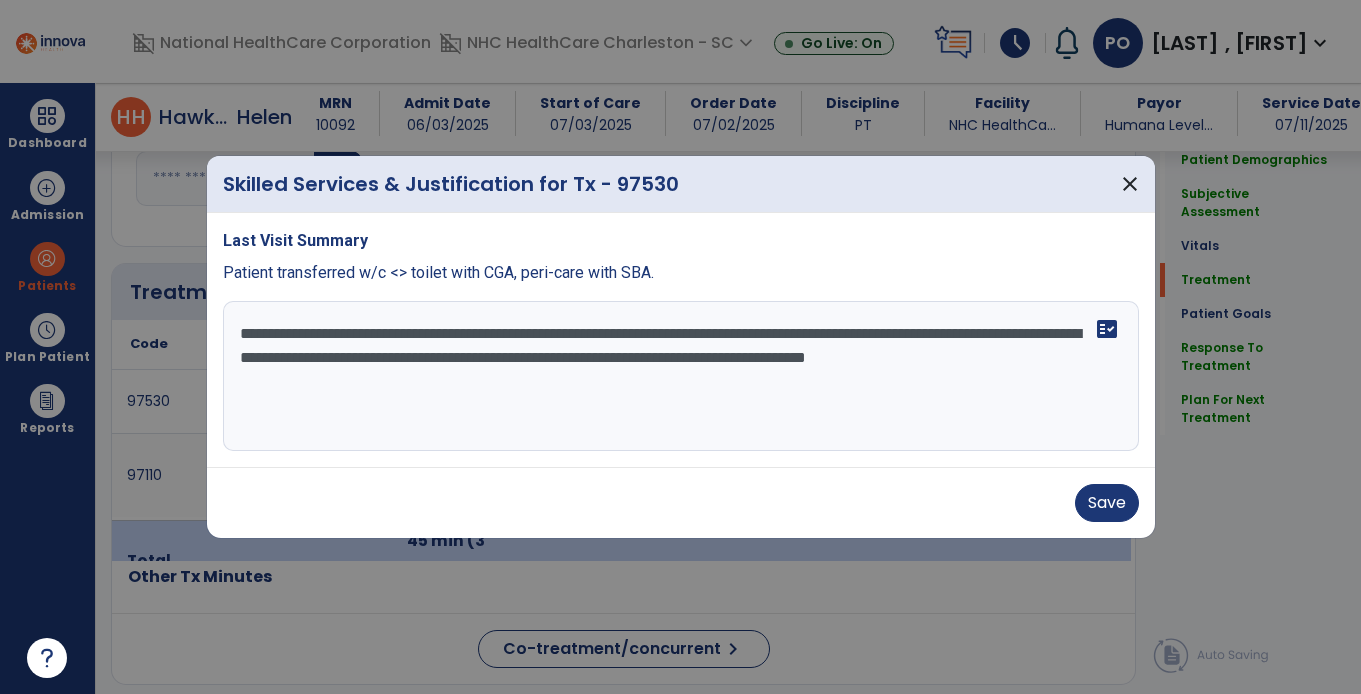 click on "**********" at bounding box center (681, 376) 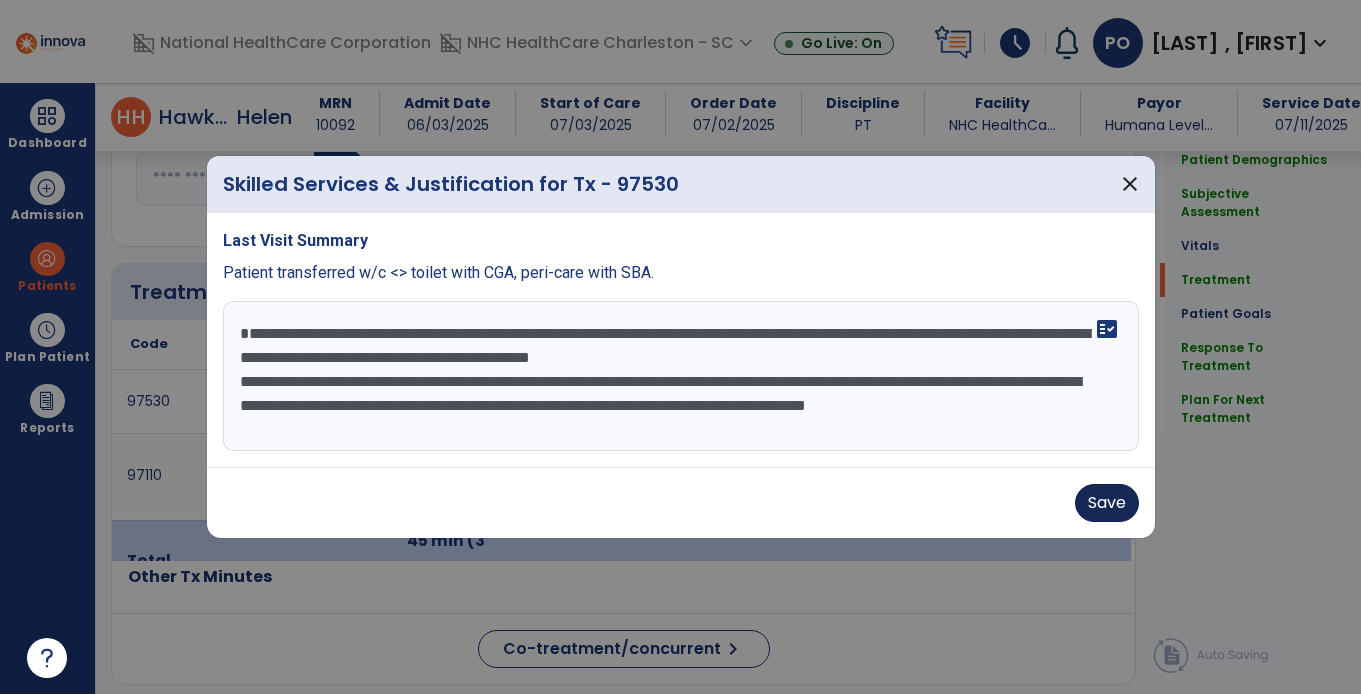type on "**********" 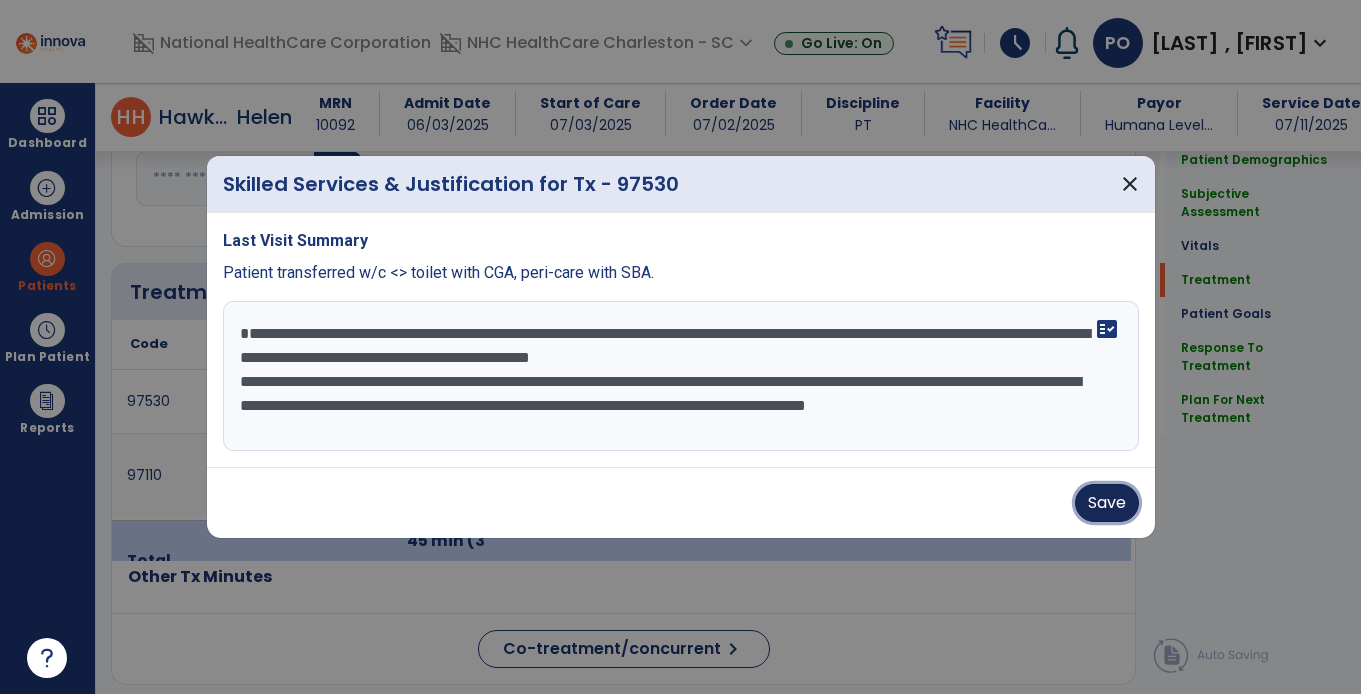 click on "Save" at bounding box center [1107, 503] 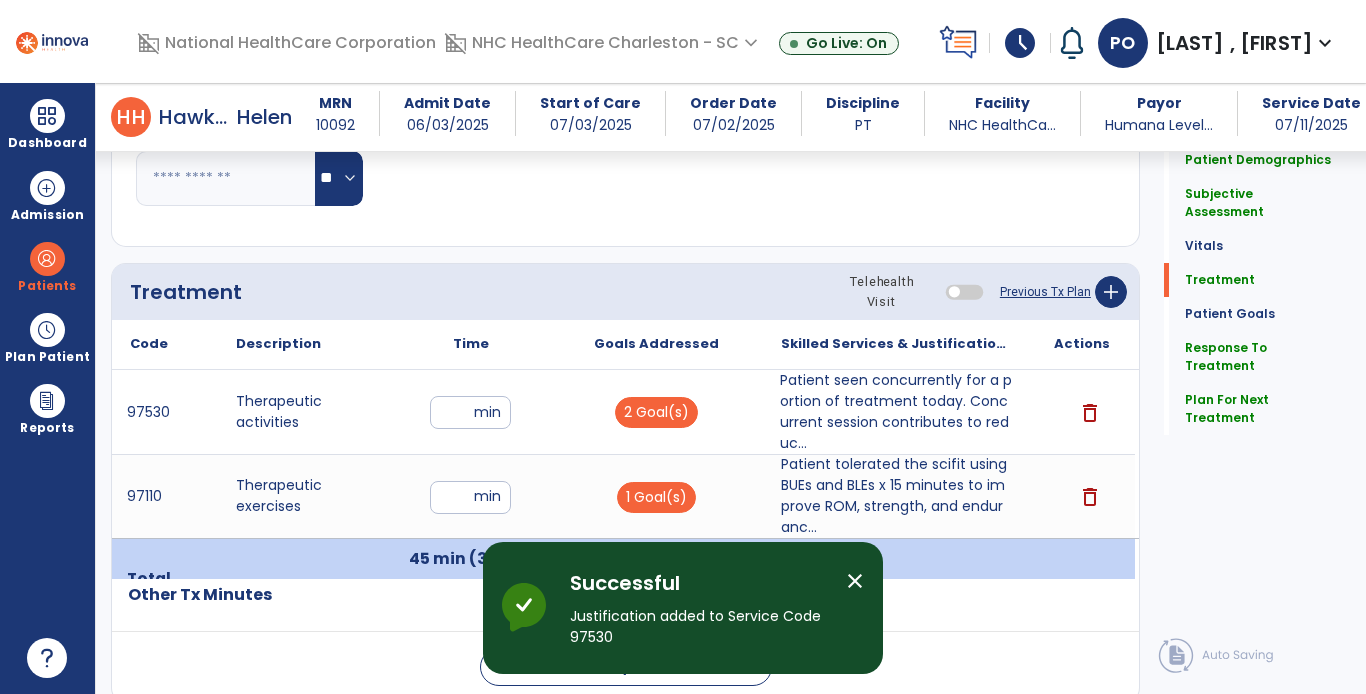 scroll, scrollTop: 561, scrollLeft: 0, axis: vertical 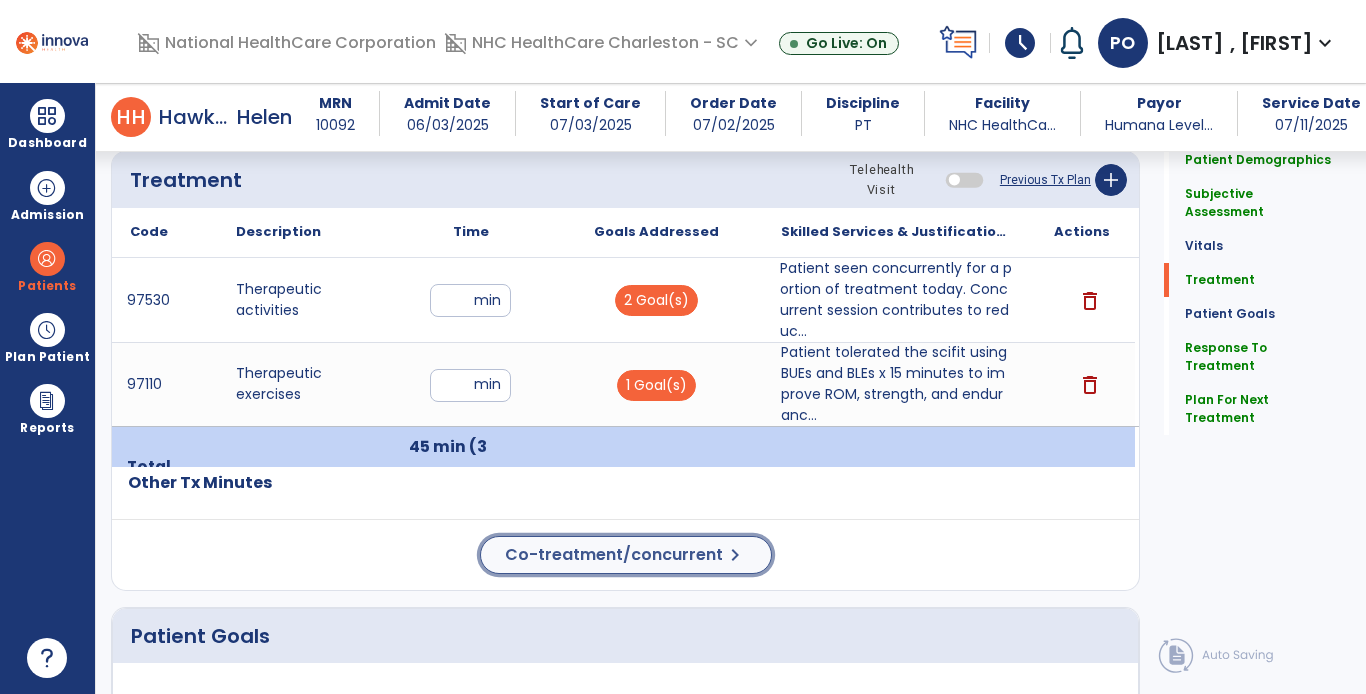 click on "Co-treatment/concurrent" 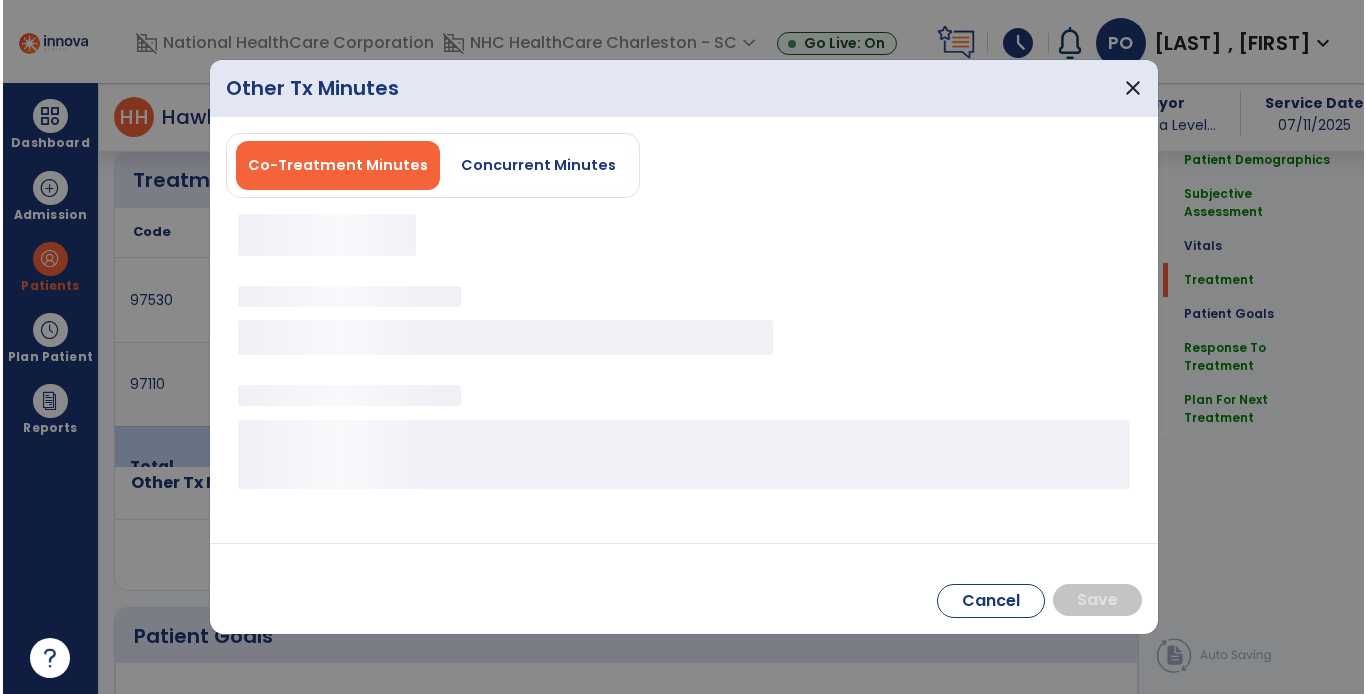 scroll, scrollTop: 1208, scrollLeft: 0, axis: vertical 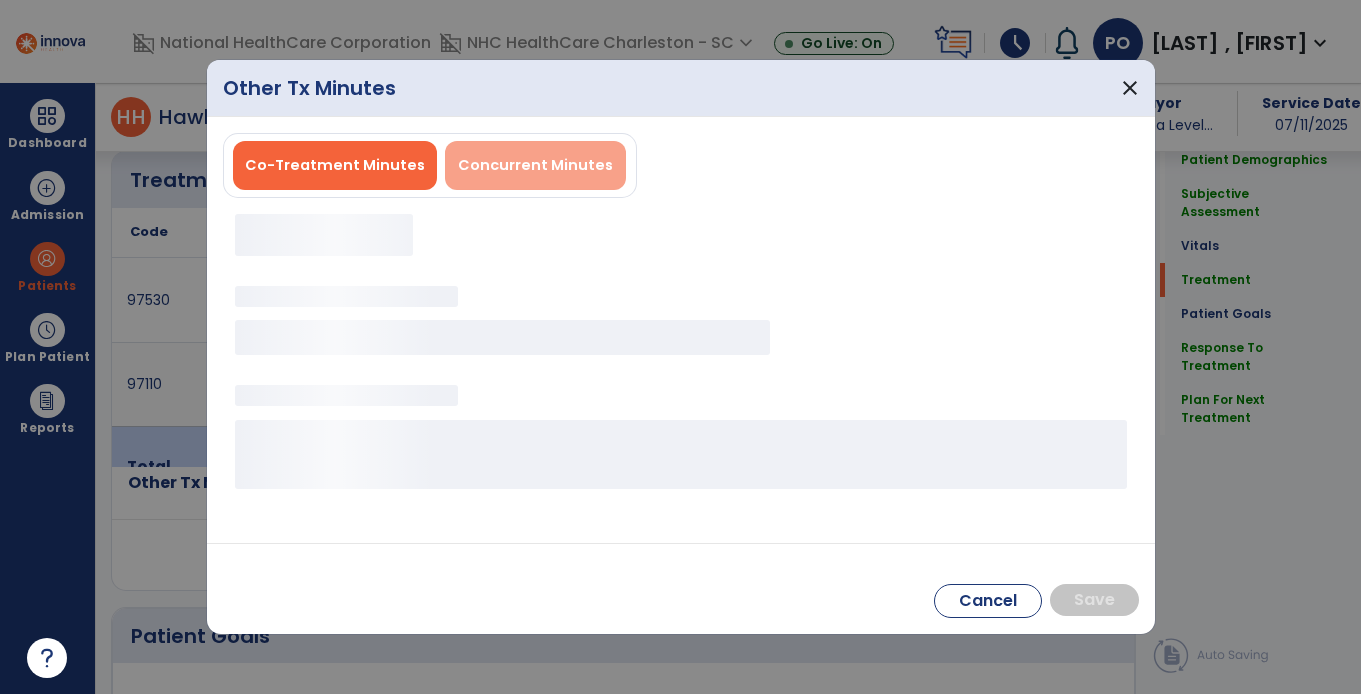 click on "Concurrent Minutes" at bounding box center [535, 165] 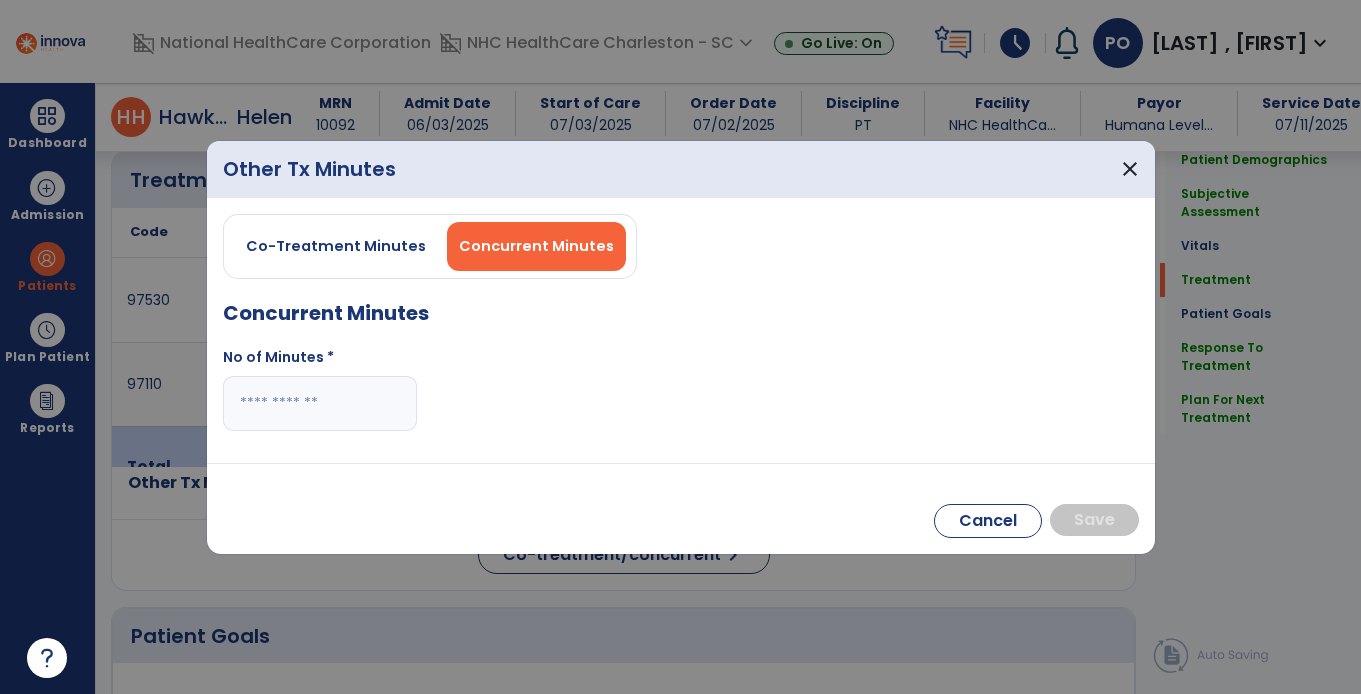 click on "Co-Treatment Minutes" at bounding box center [336, 246] 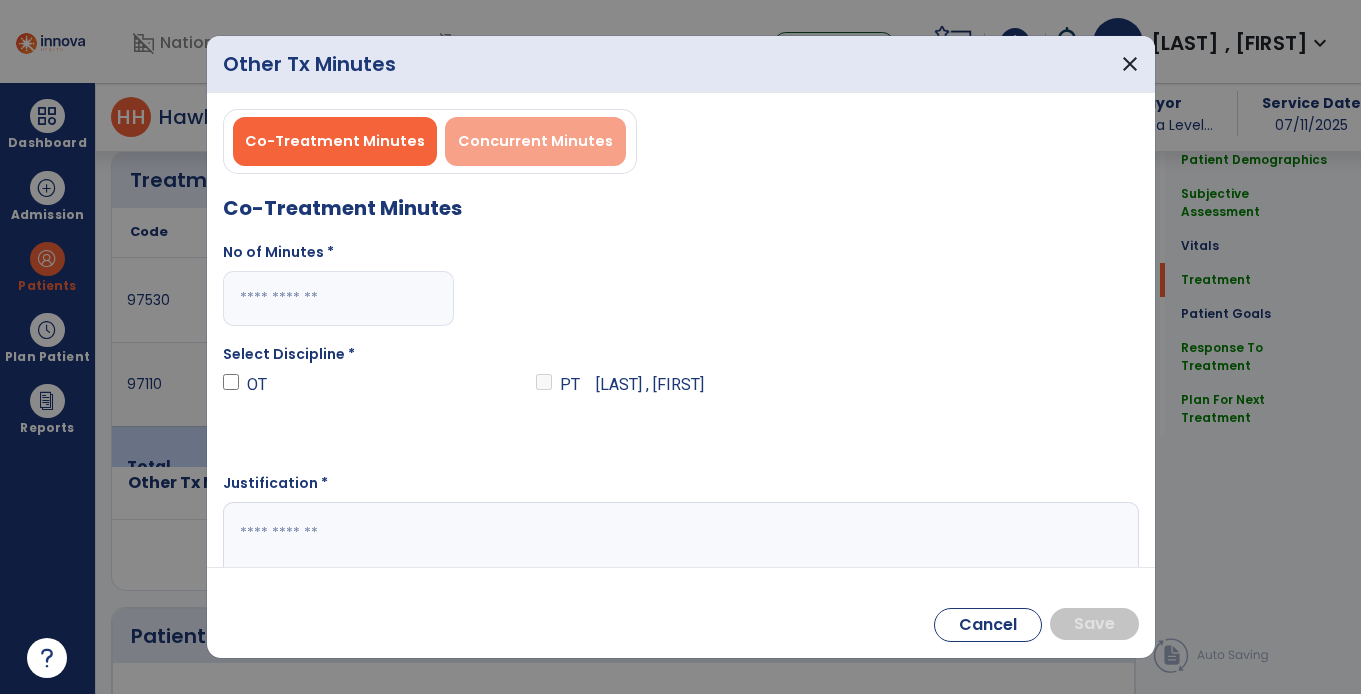 click on "Concurrent Minutes" at bounding box center [535, 141] 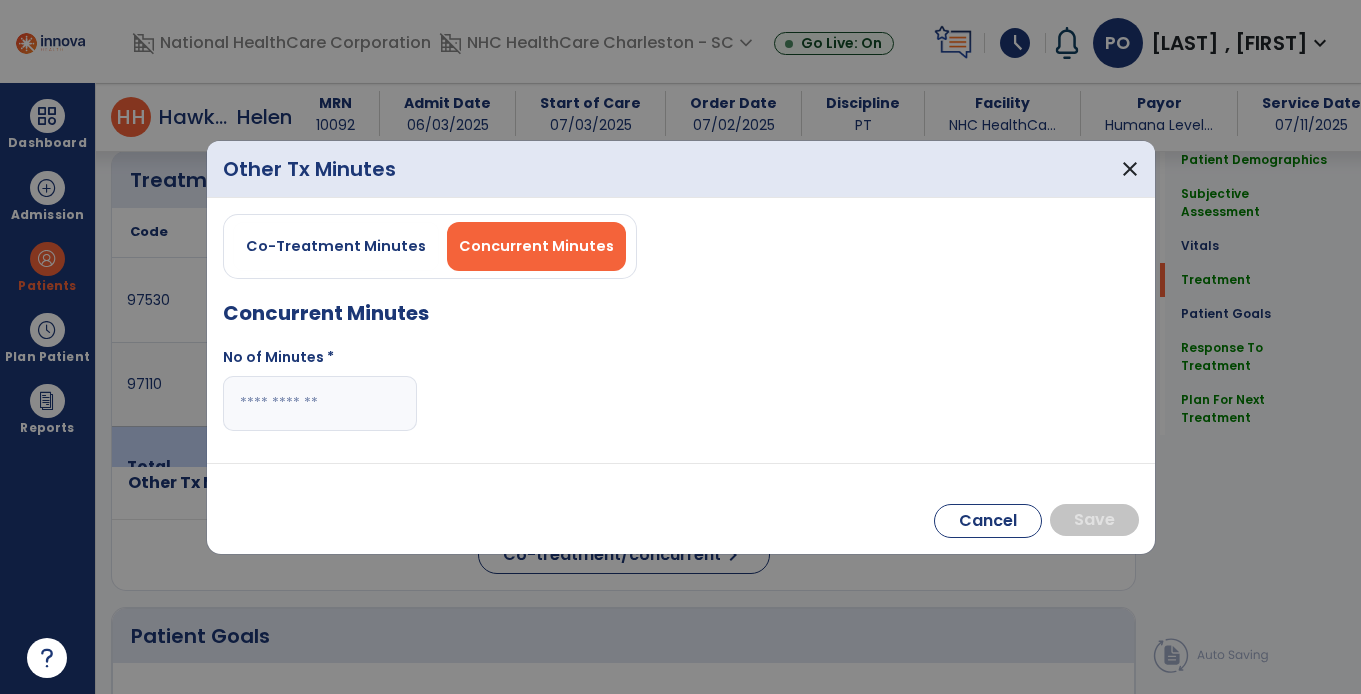 click at bounding box center [320, 403] 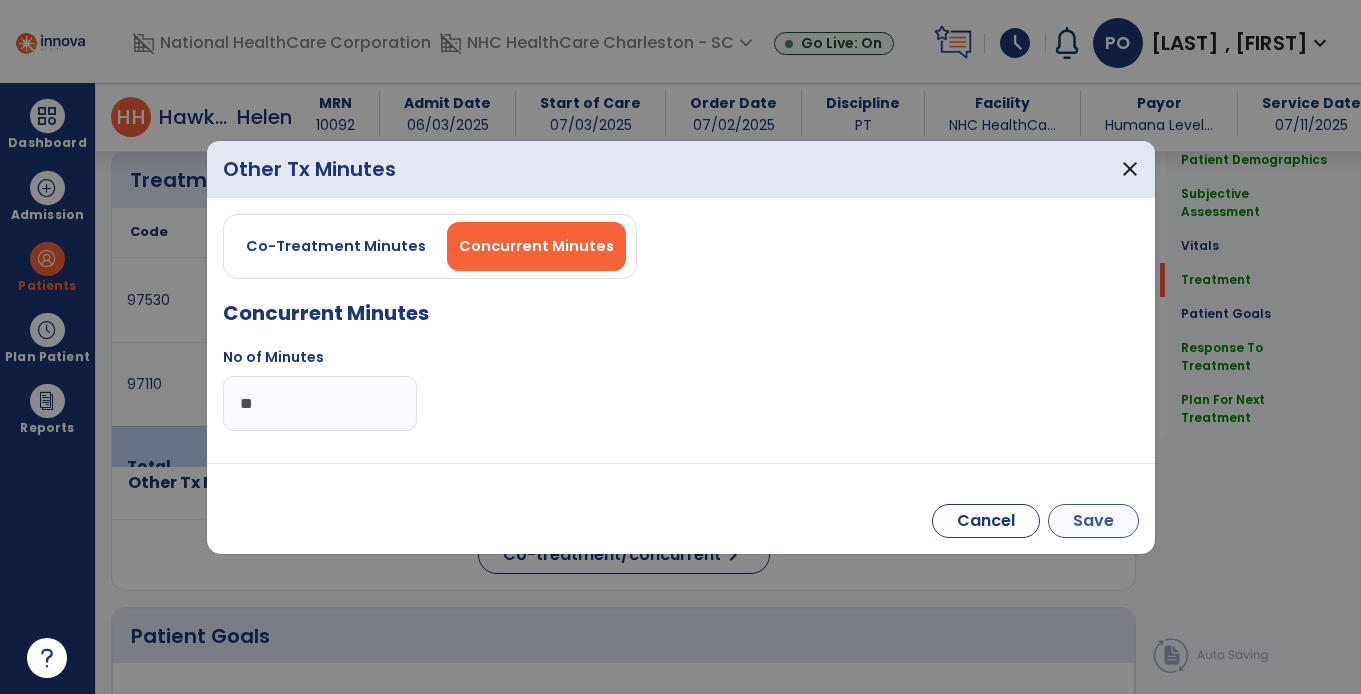 type on "**" 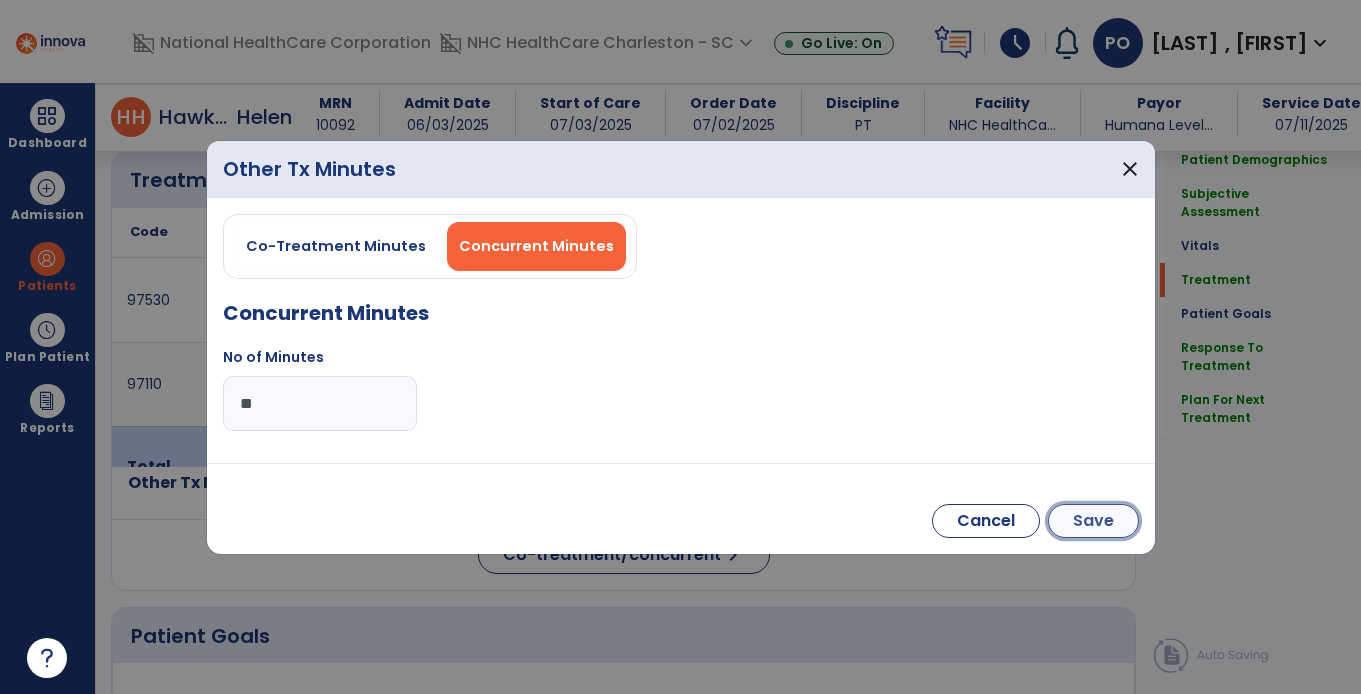 click on "Save" at bounding box center [1093, 521] 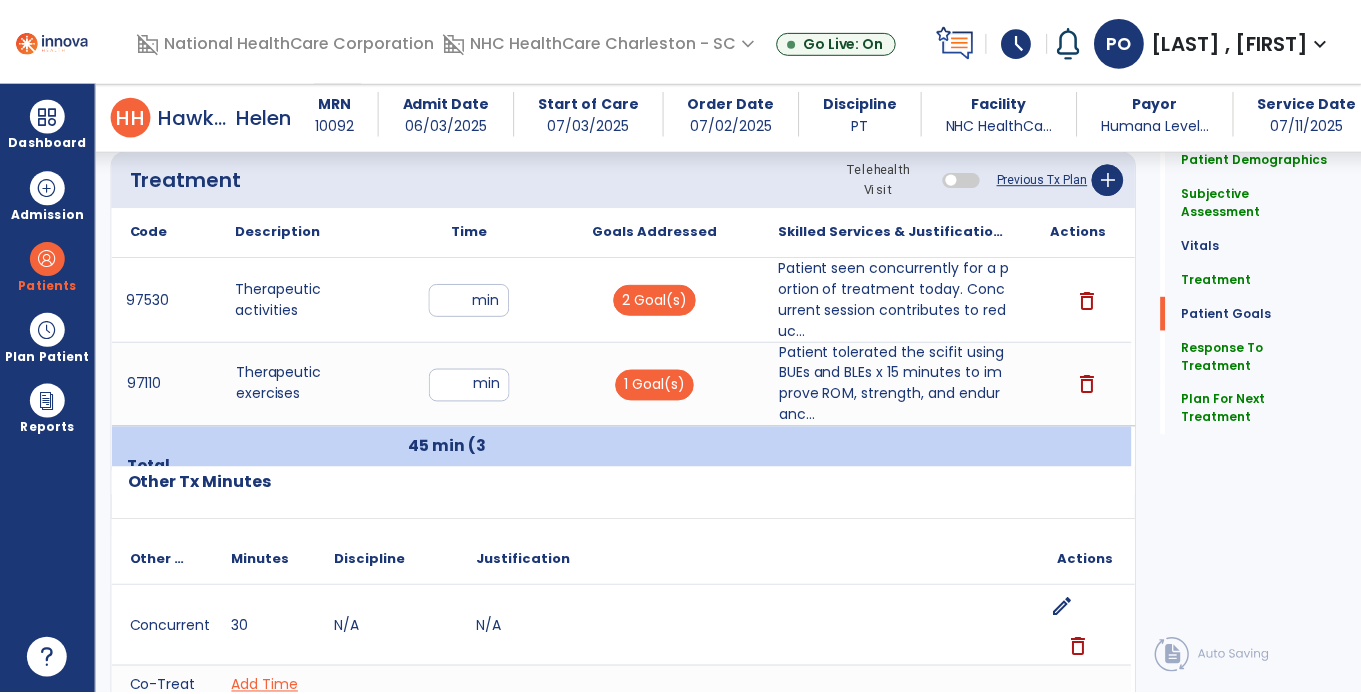 scroll, scrollTop: 2904, scrollLeft: 0, axis: vertical 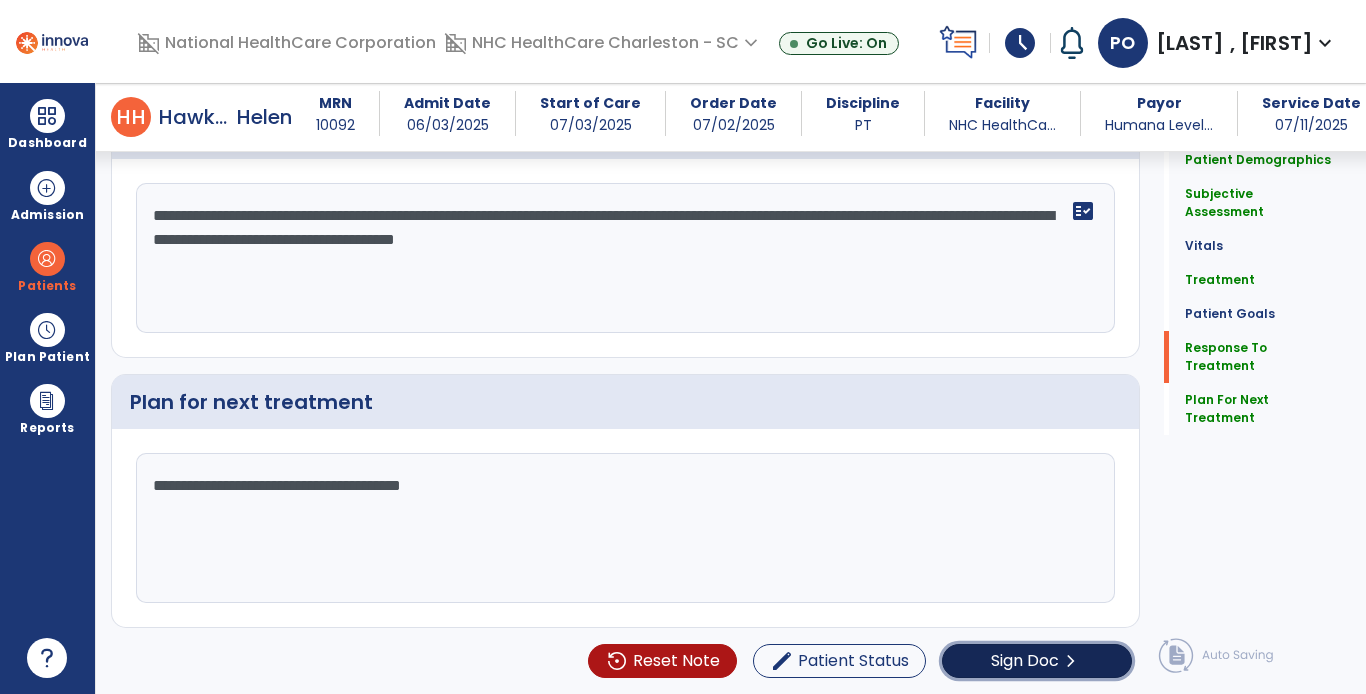 click on "Sign Doc" 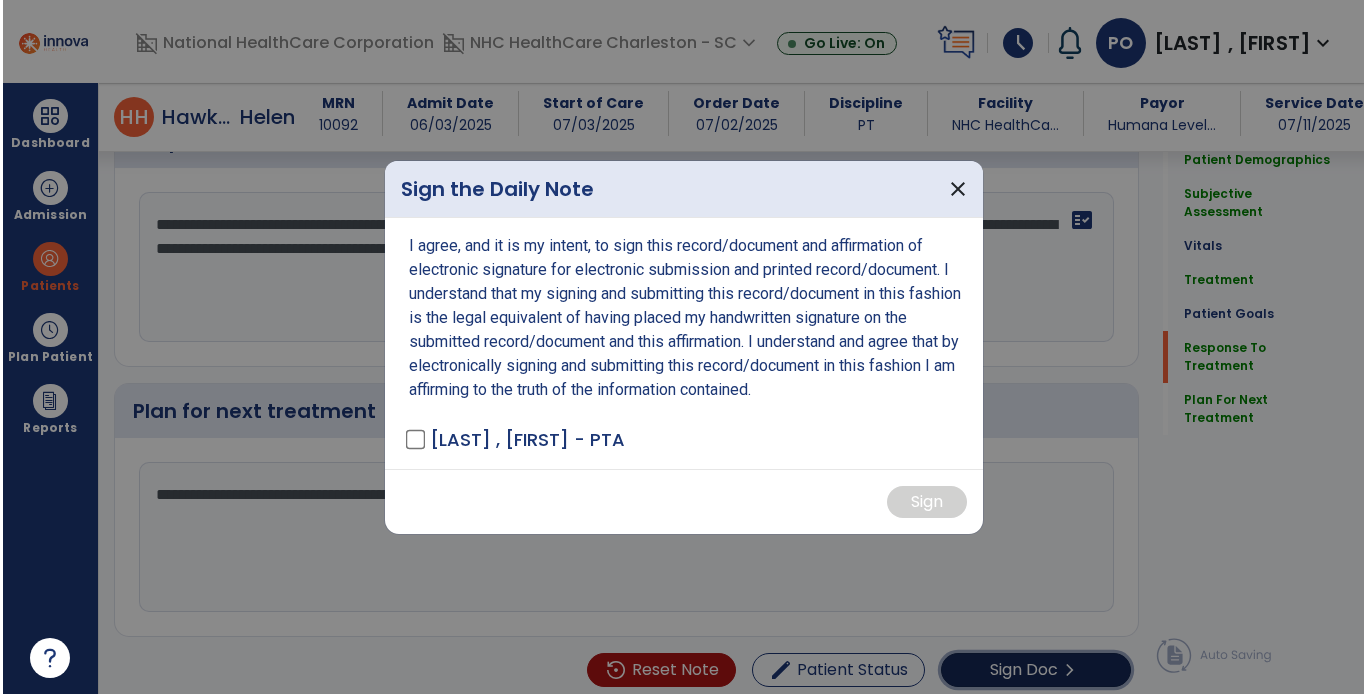 scroll, scrollTop: 2914, scrollLeft: 0, axis: vertical 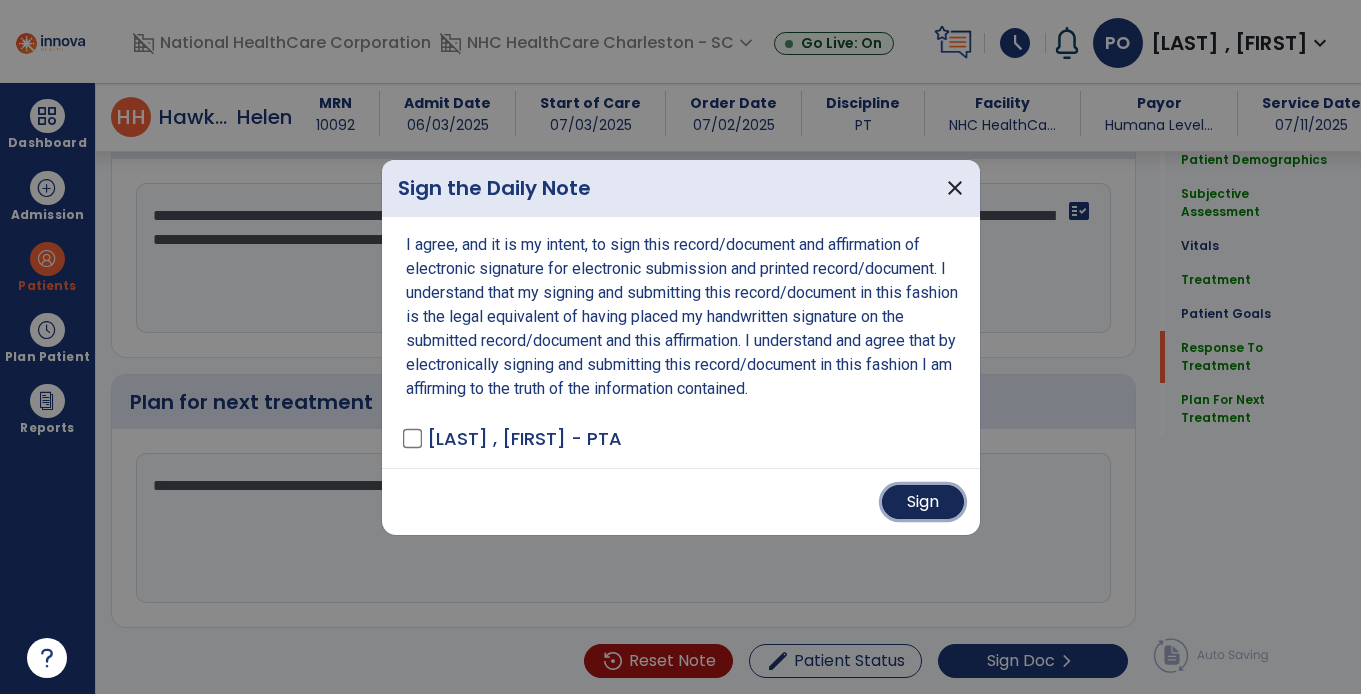 click on "Sign" at bounding box center (923, 502) 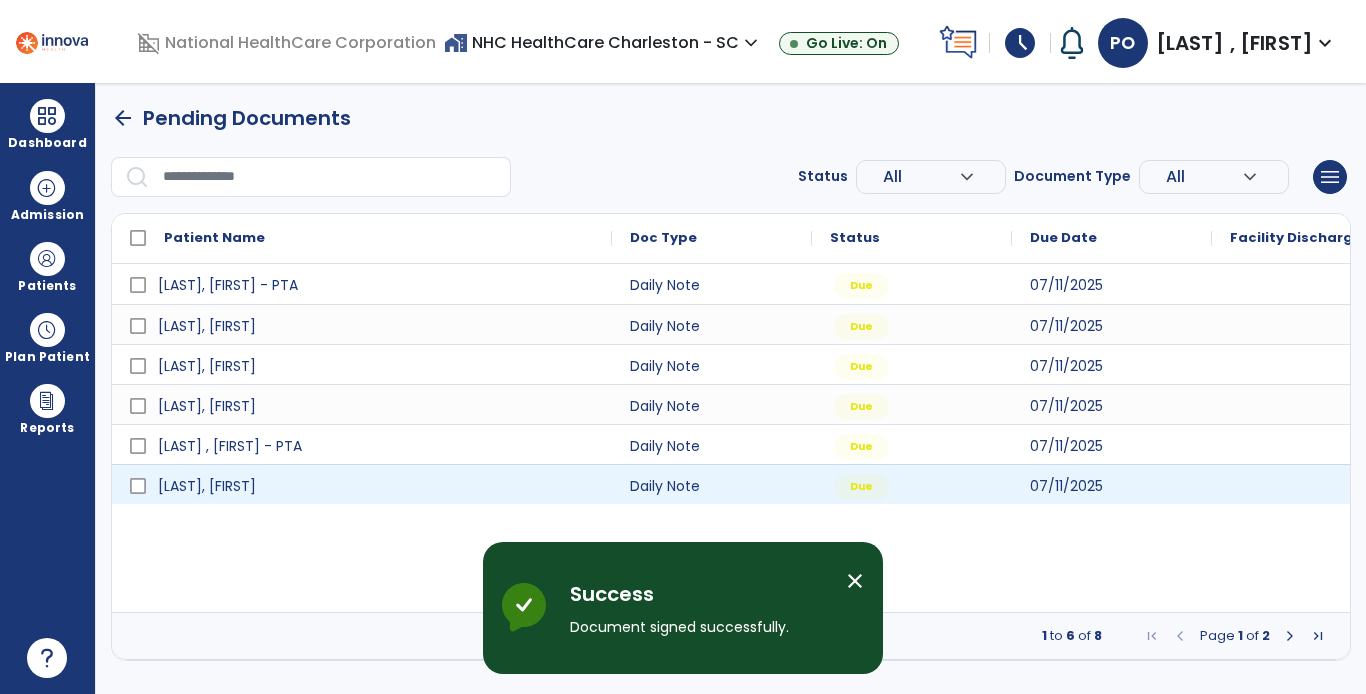 scroll, scrollTop: 0, scrollLeft: 0, axis: both 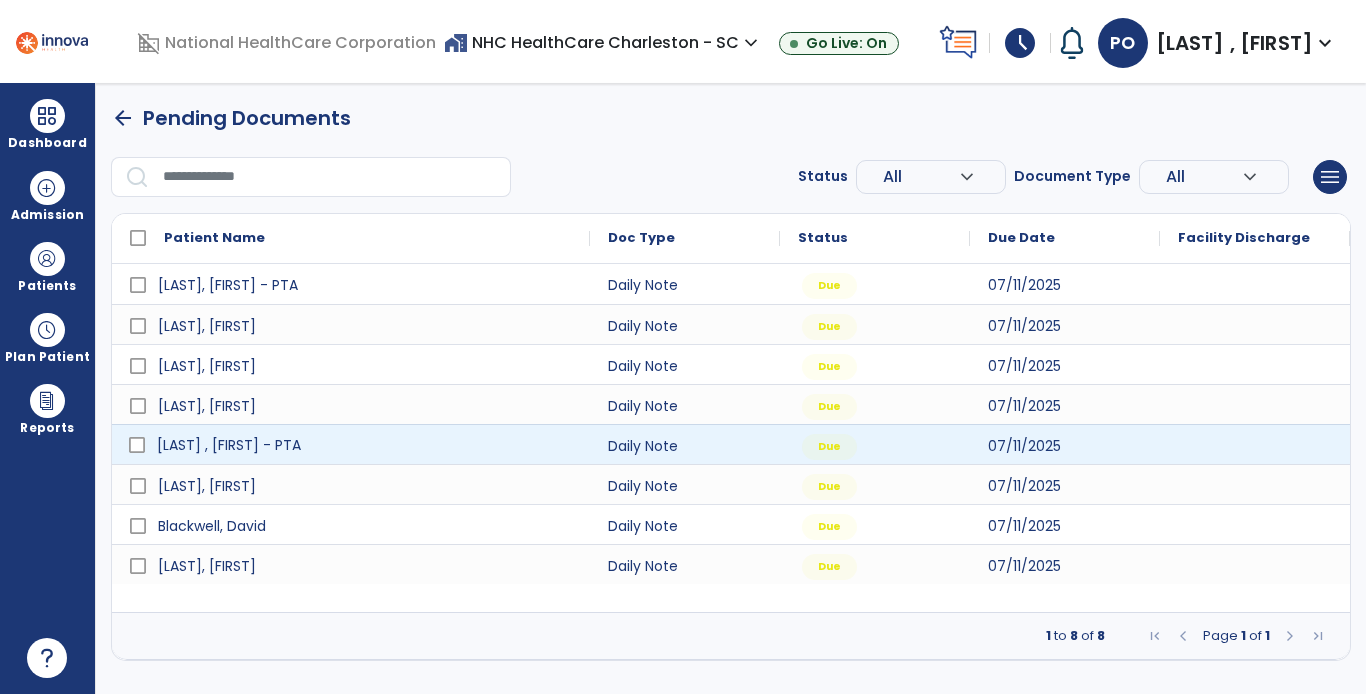 click on "[LAST] , [FIRST]   - PTA" at bounding box center (365, 445) 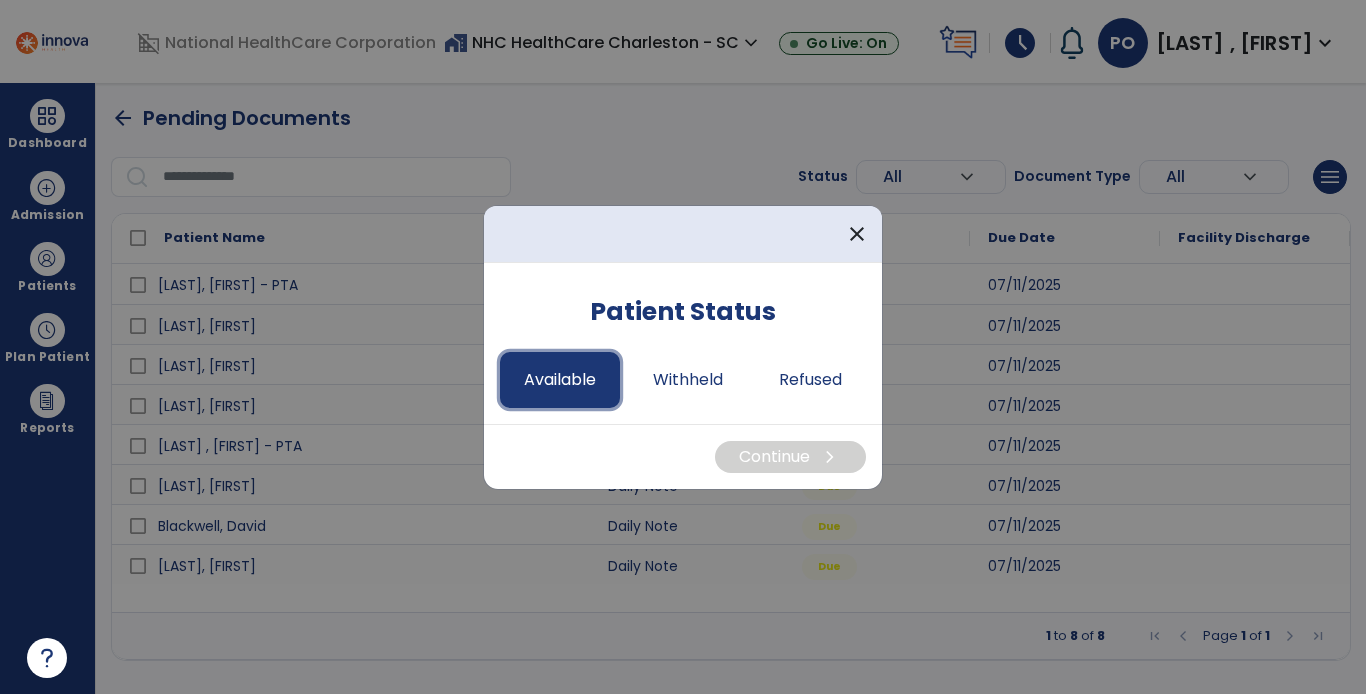 click on "Available" at bounding box center (560, 380) 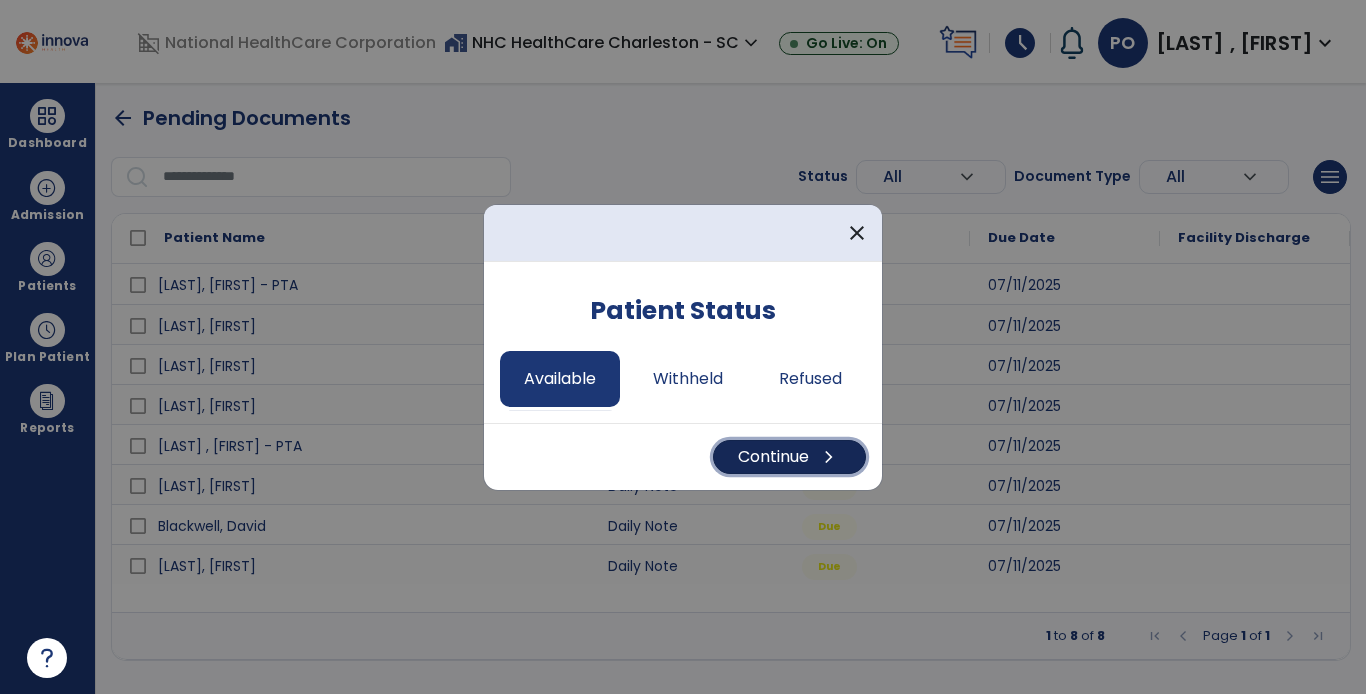 click on "Continue   chevron_right" at bounding box center [789, 457] 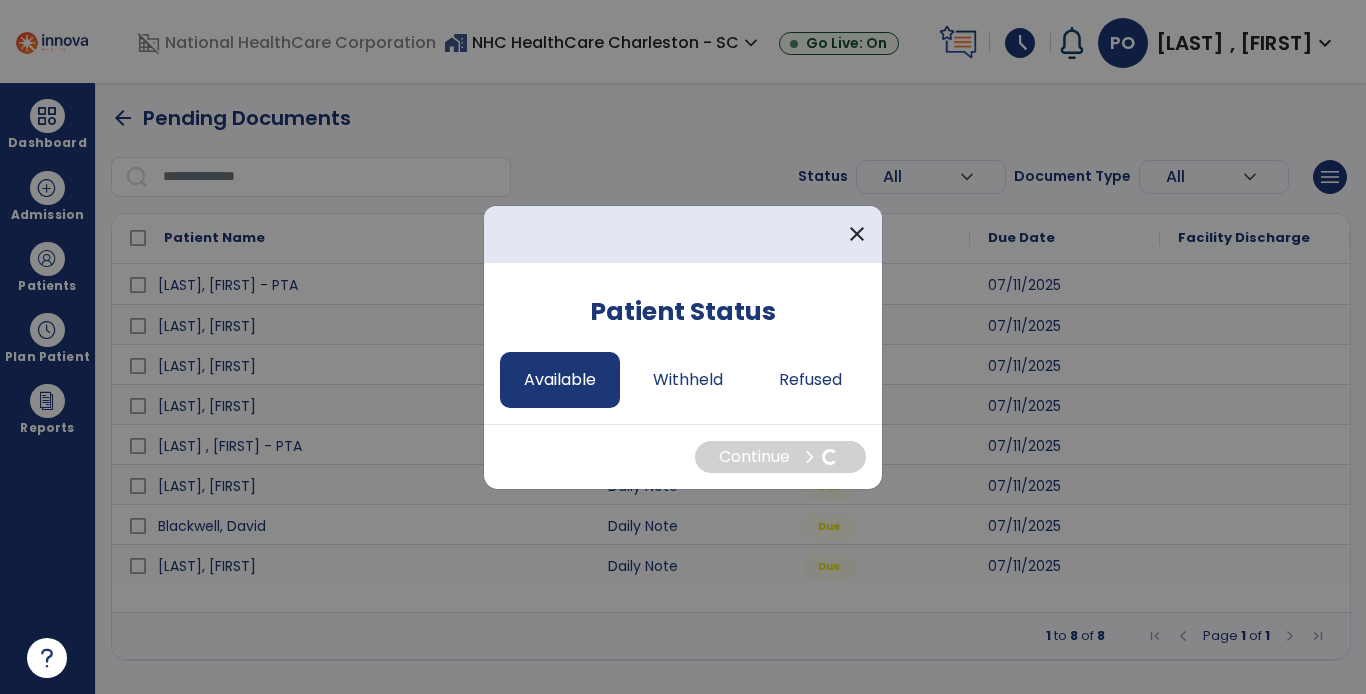 select on "*" 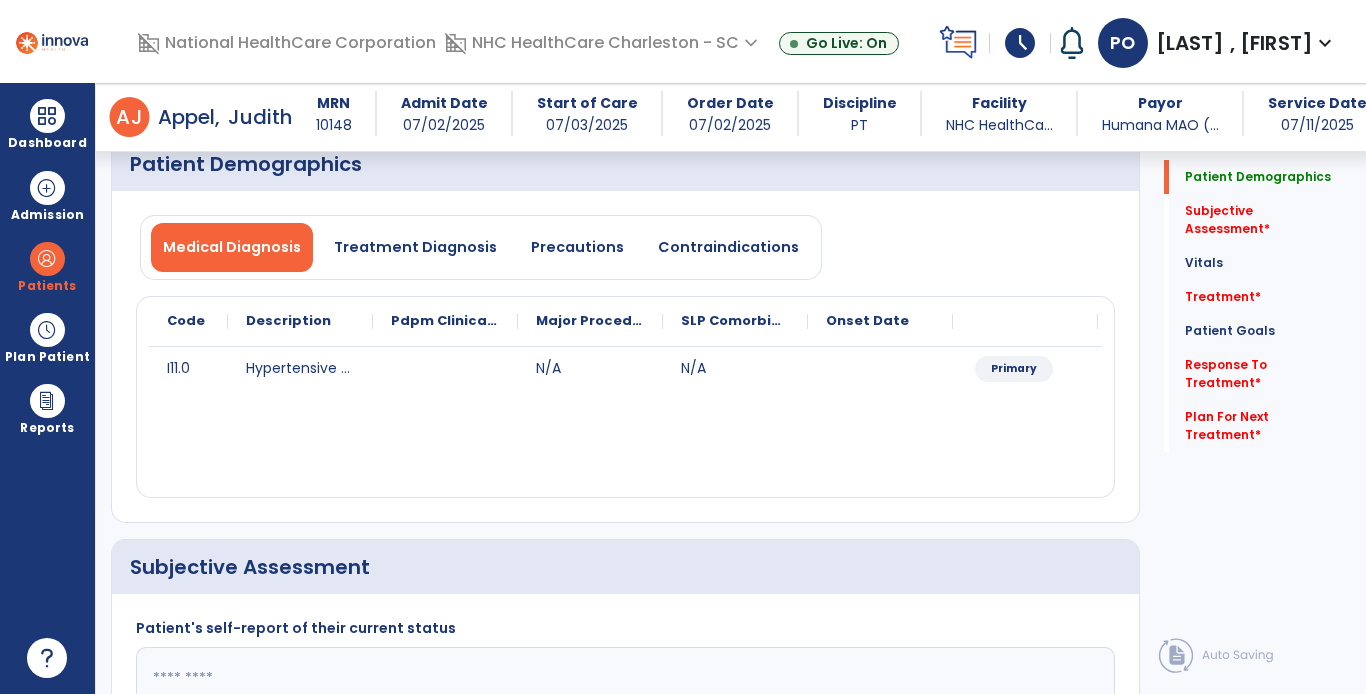 scroll, scrollTop: 115, scrollLeft: 0, axis: vertical 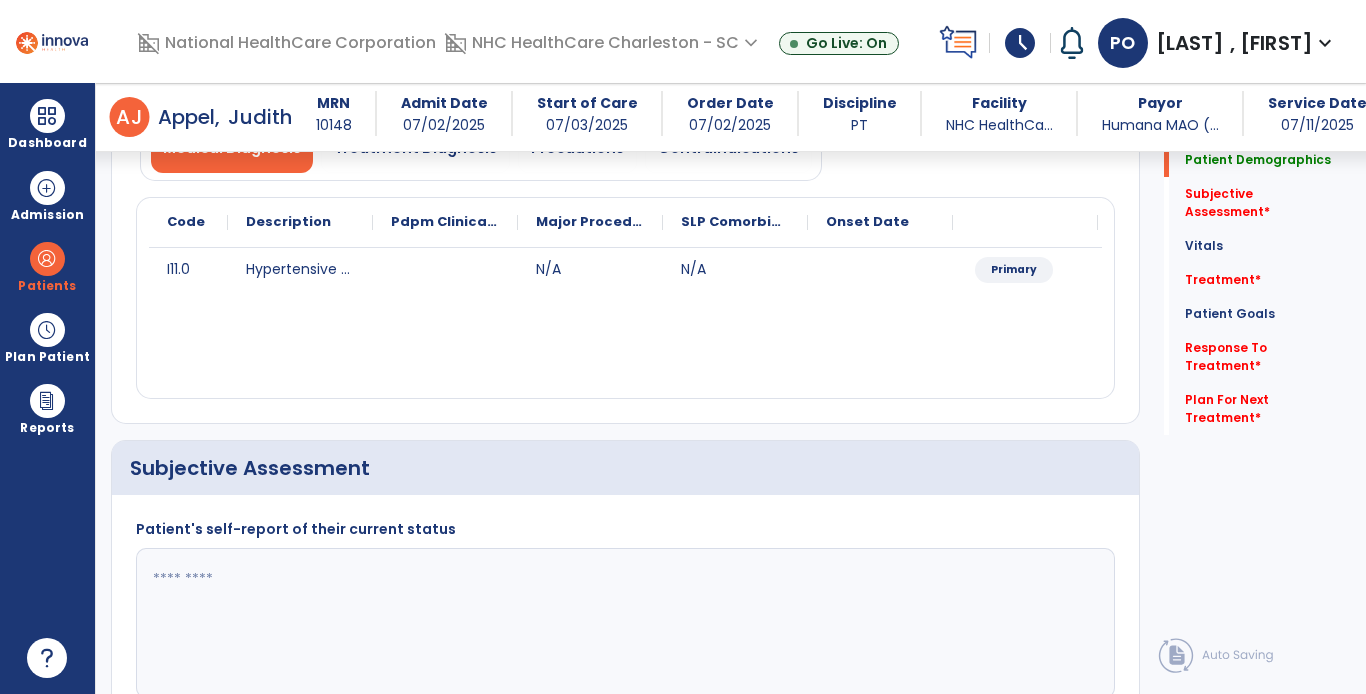 click 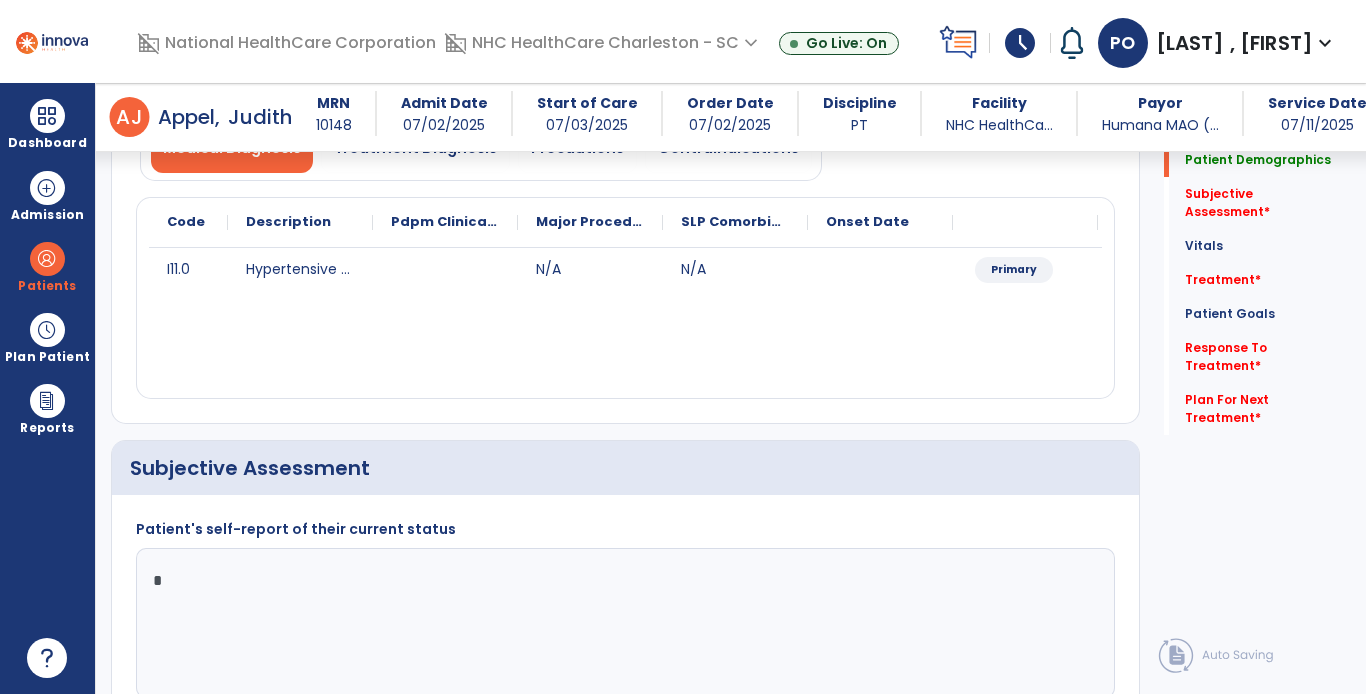 click on "*" 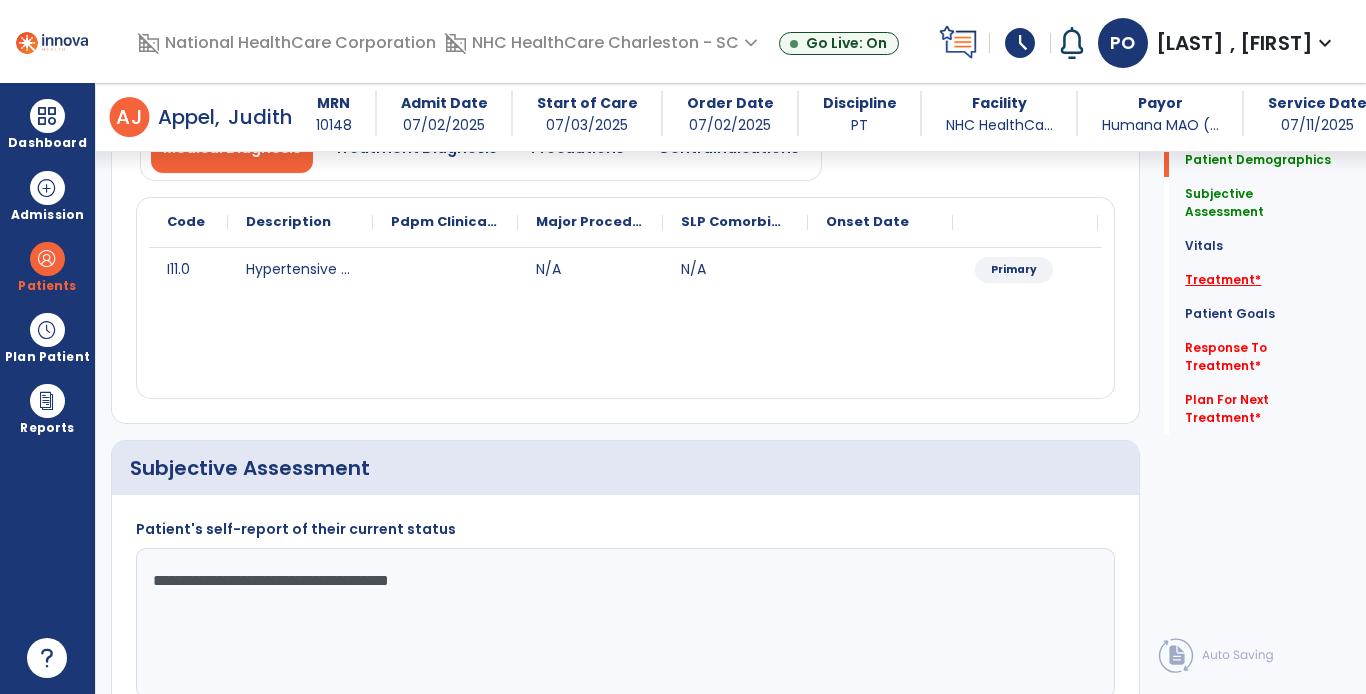 type on "**********" 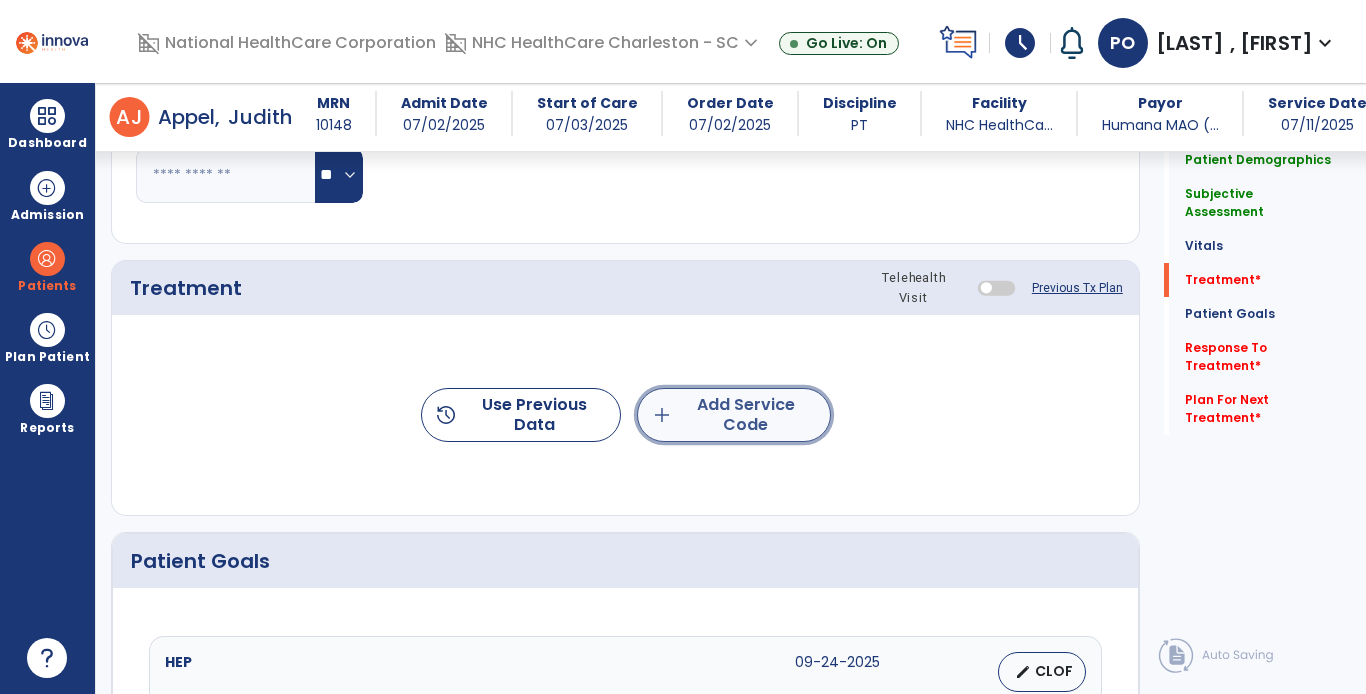 click on "add  Add Service Code" 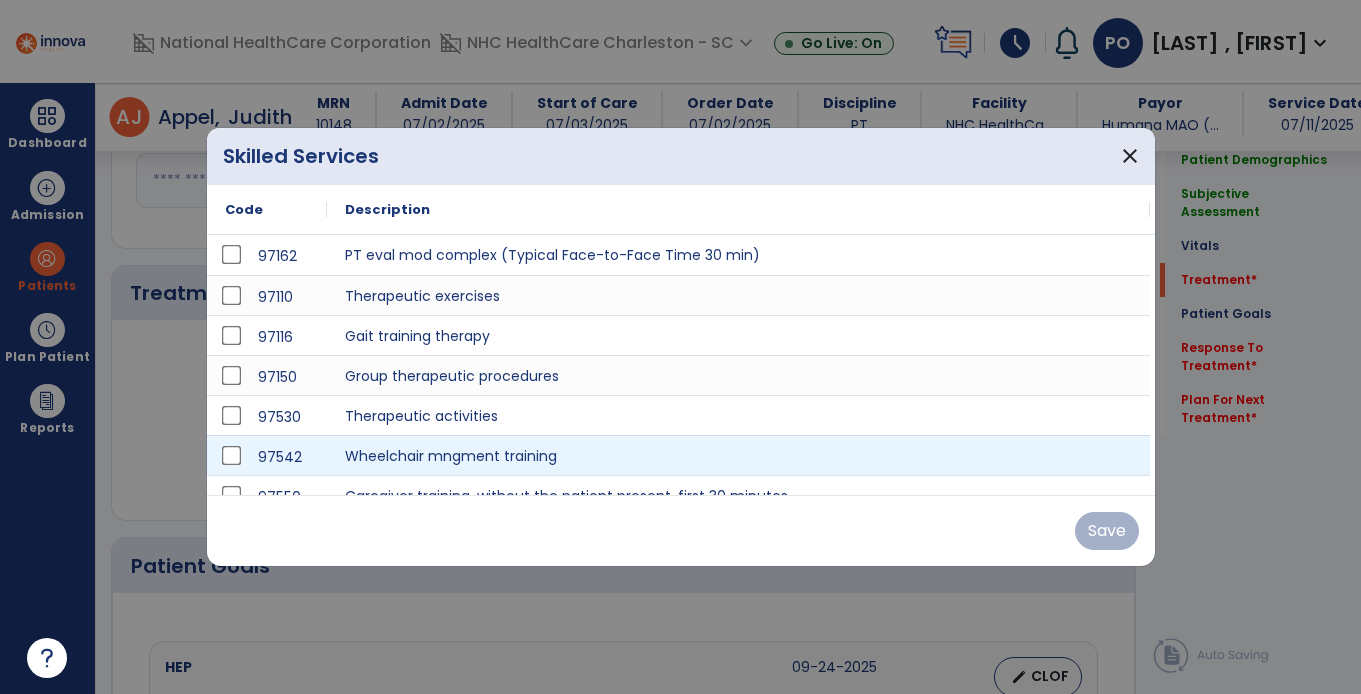 scroll, scrollTop: 1099, scrollLeft: 0, axis: vertical 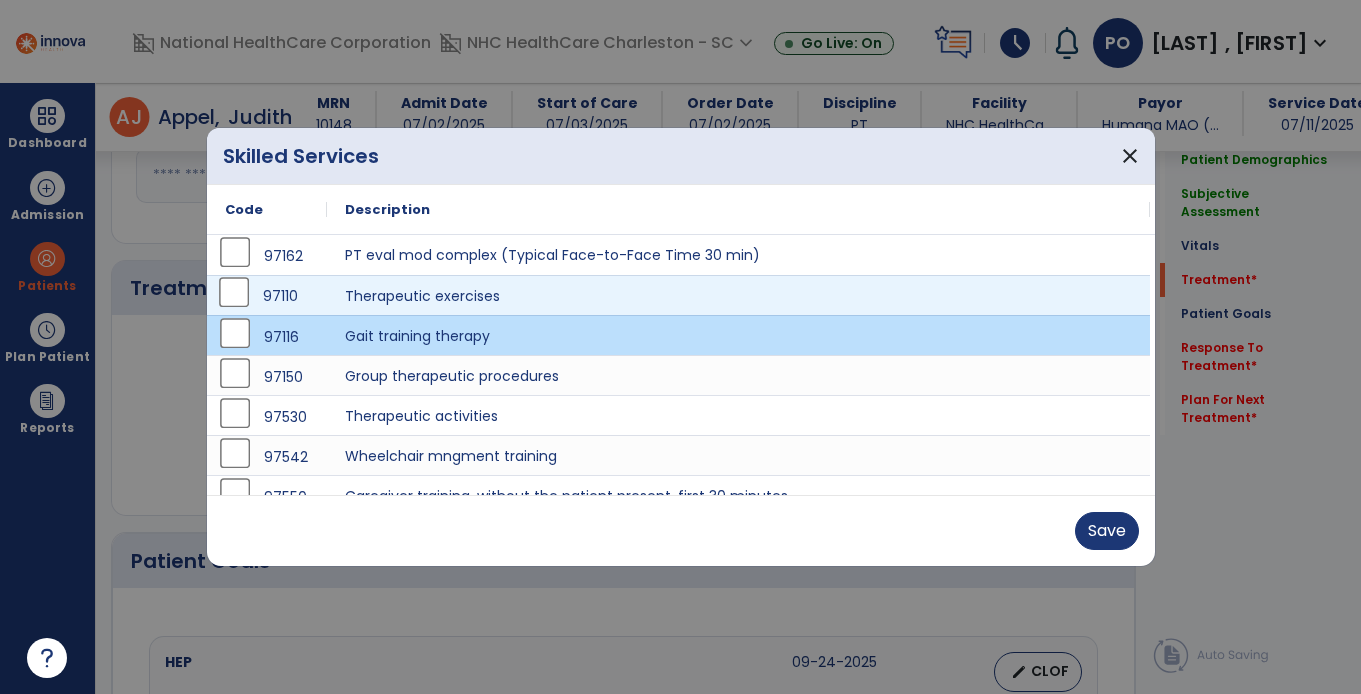 click on "97110" at bounding box center (267, 296) 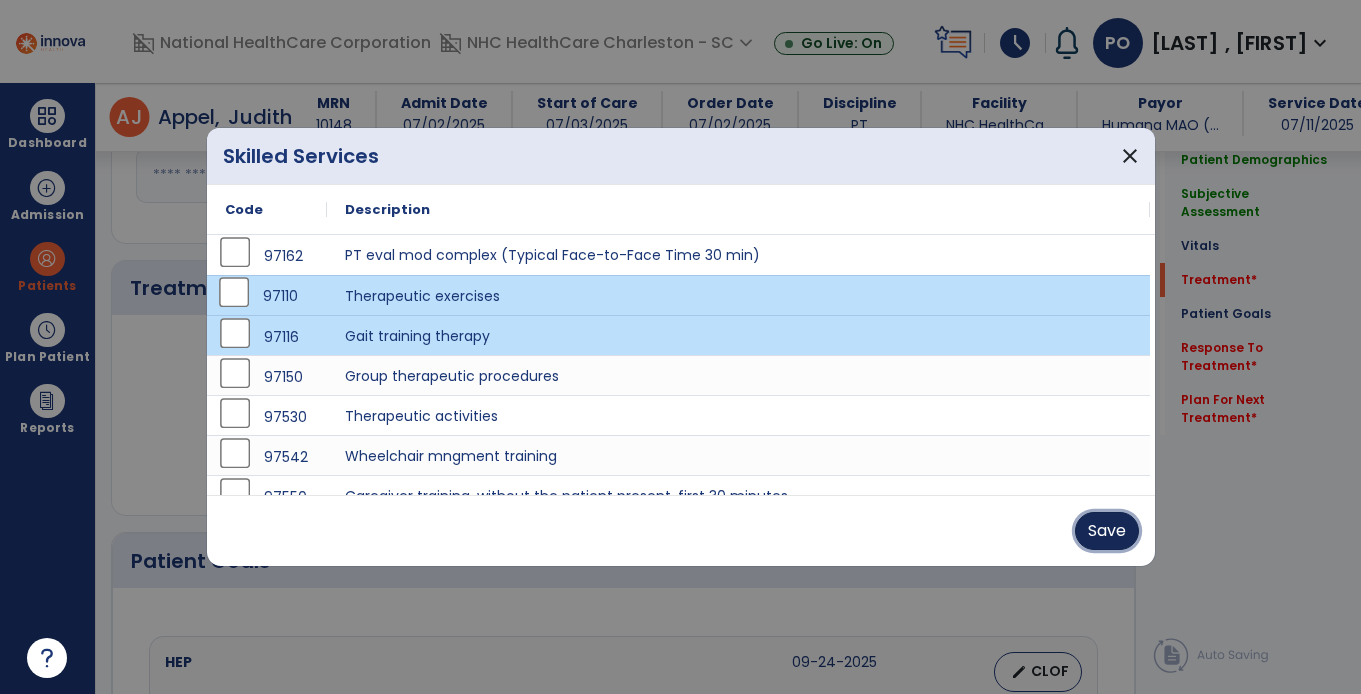 click on "Save" at bounding box center (1107, 531) 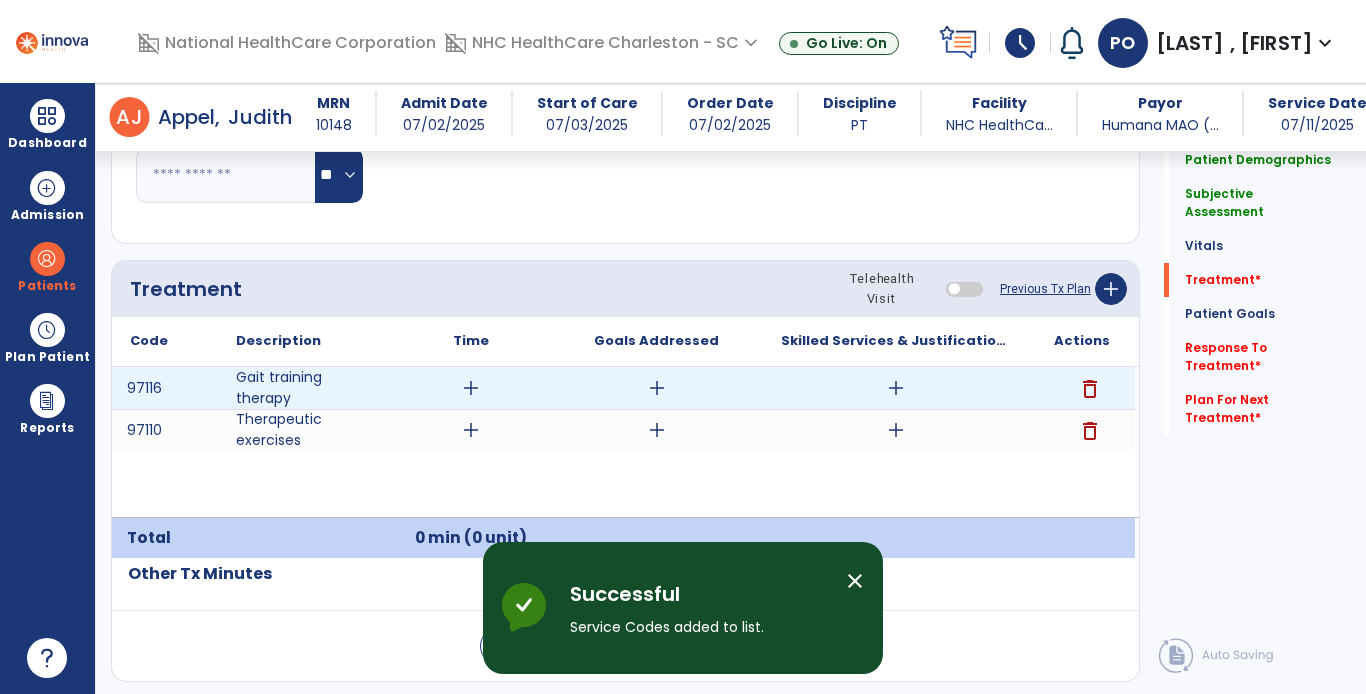 click on "add" at bounding box center (471, 388) 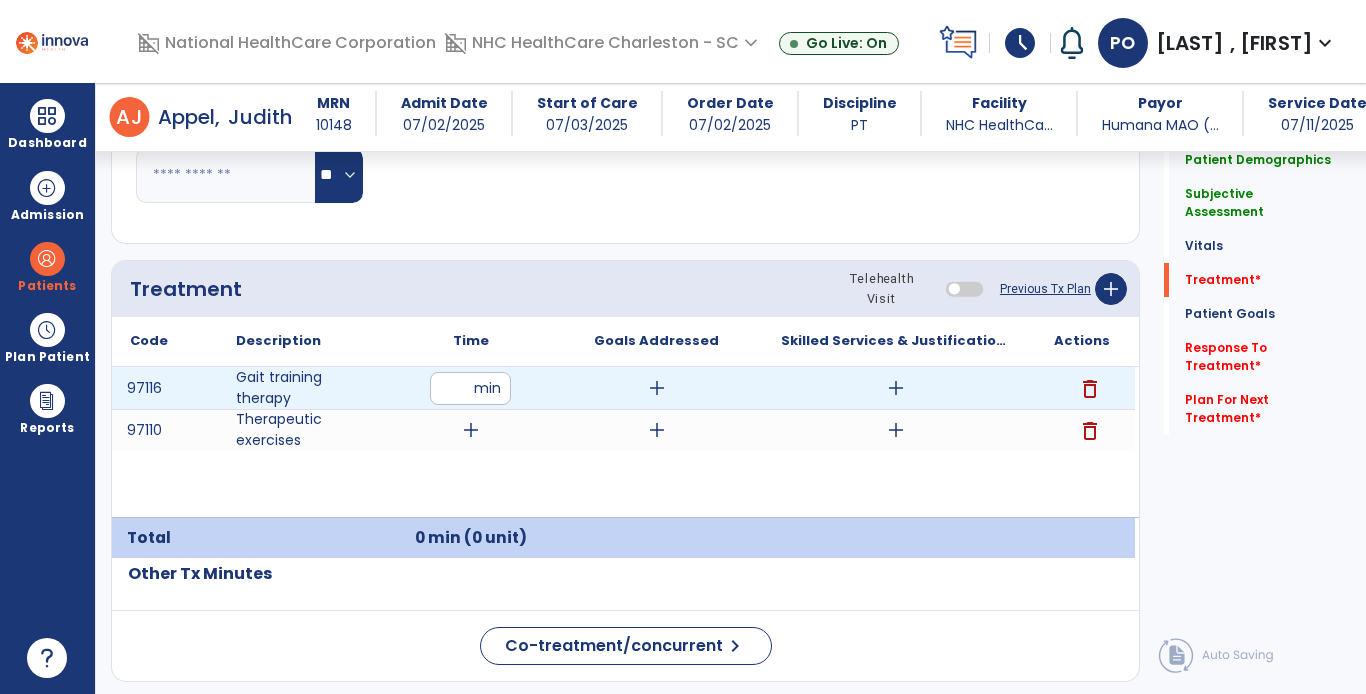 type on "**" 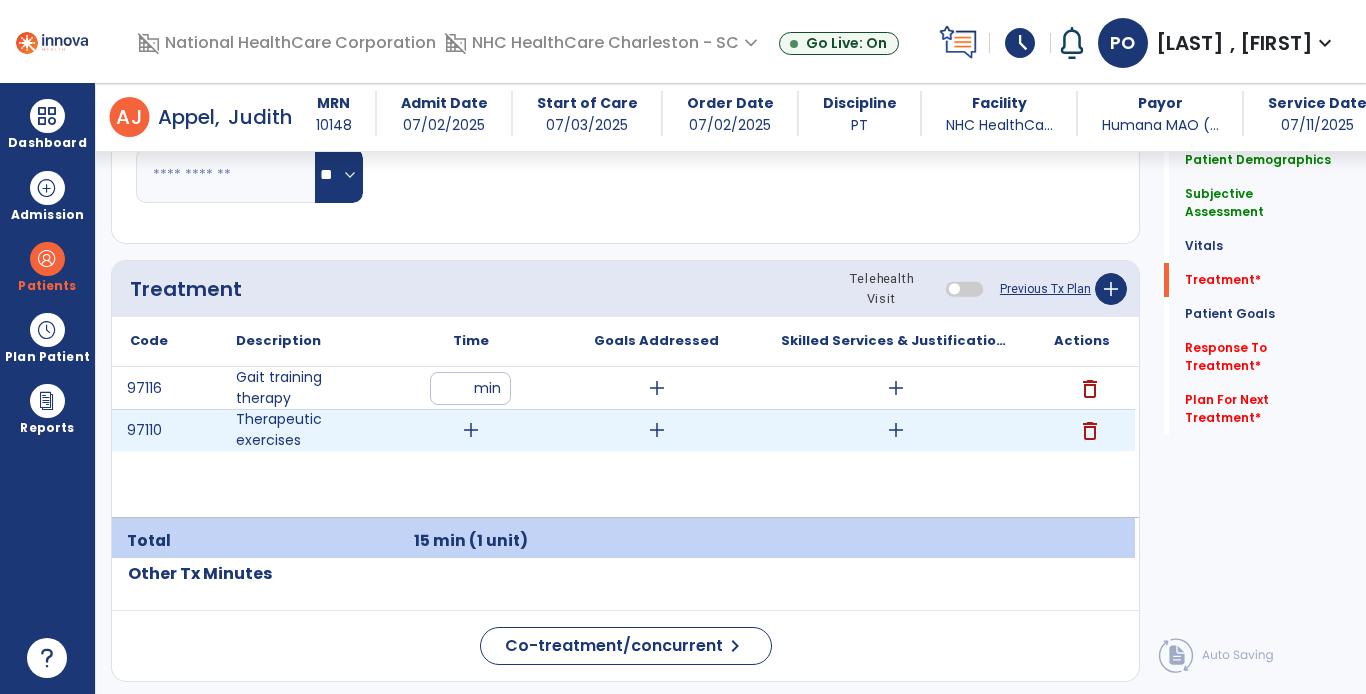 click on "add" at bounding box center (471, 430) 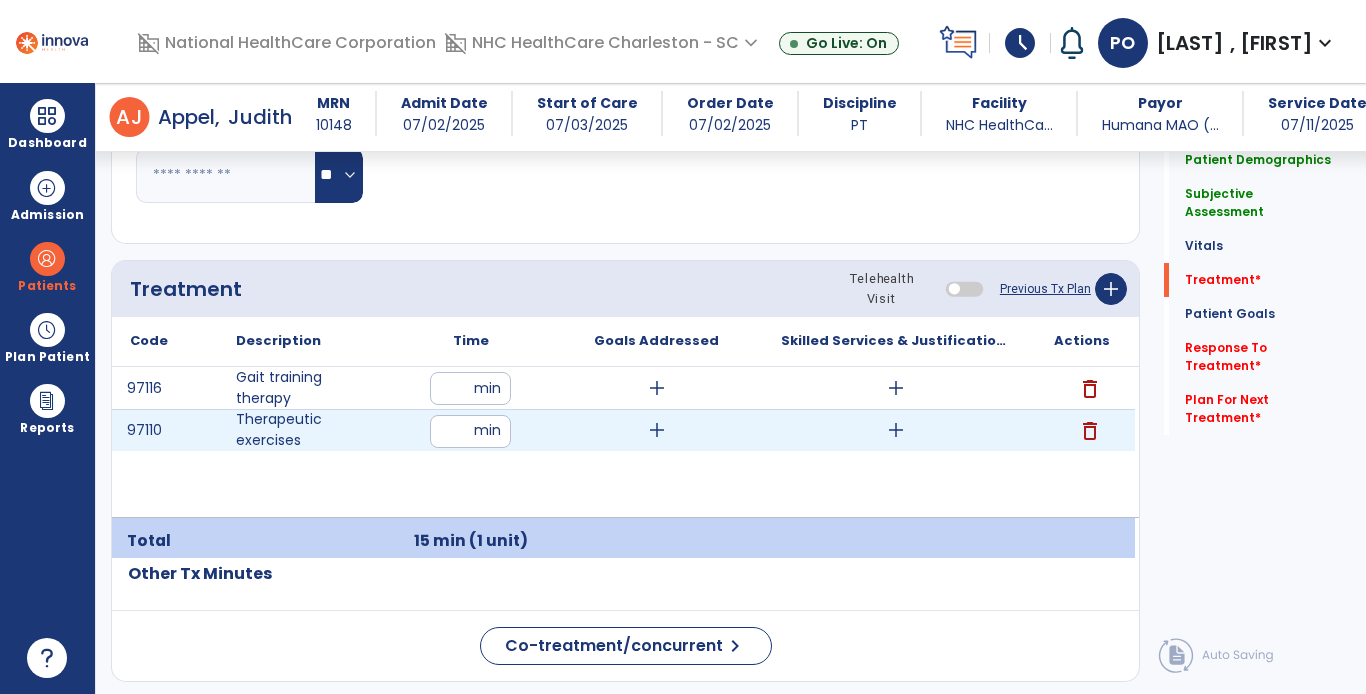 type on "**" 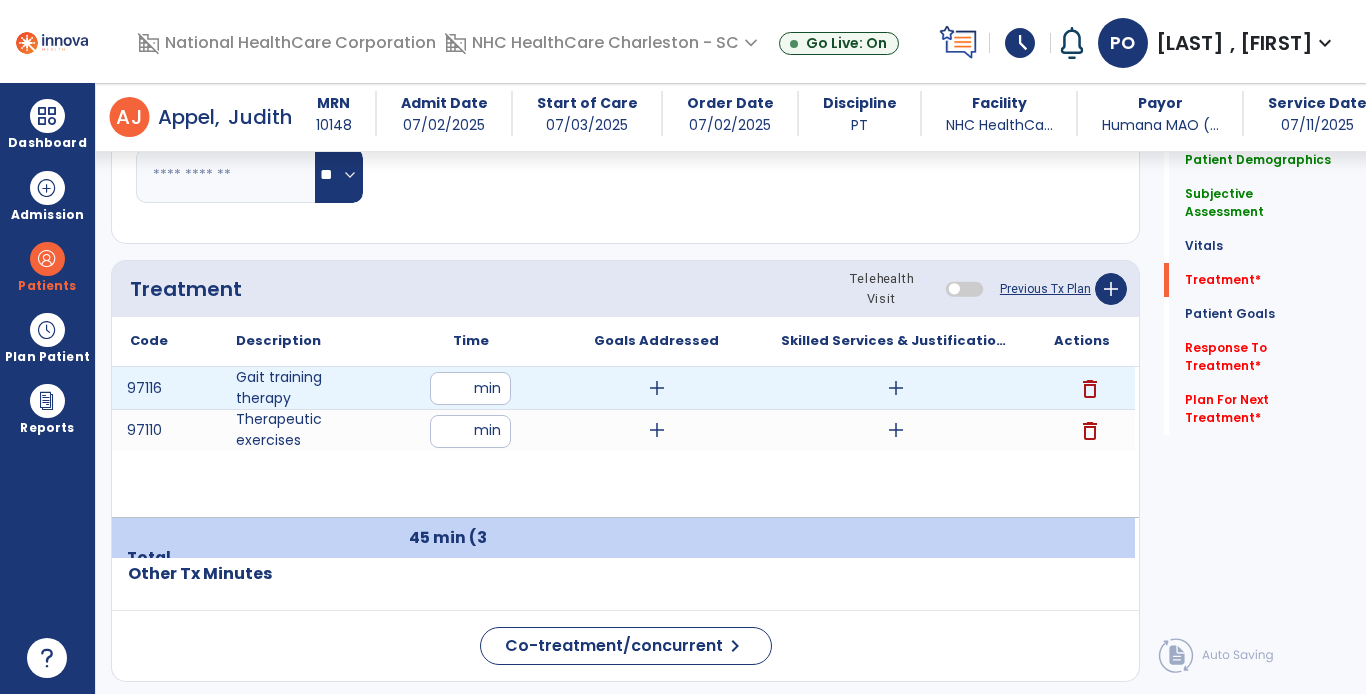 click on "add" at bounding box center (657, 388) 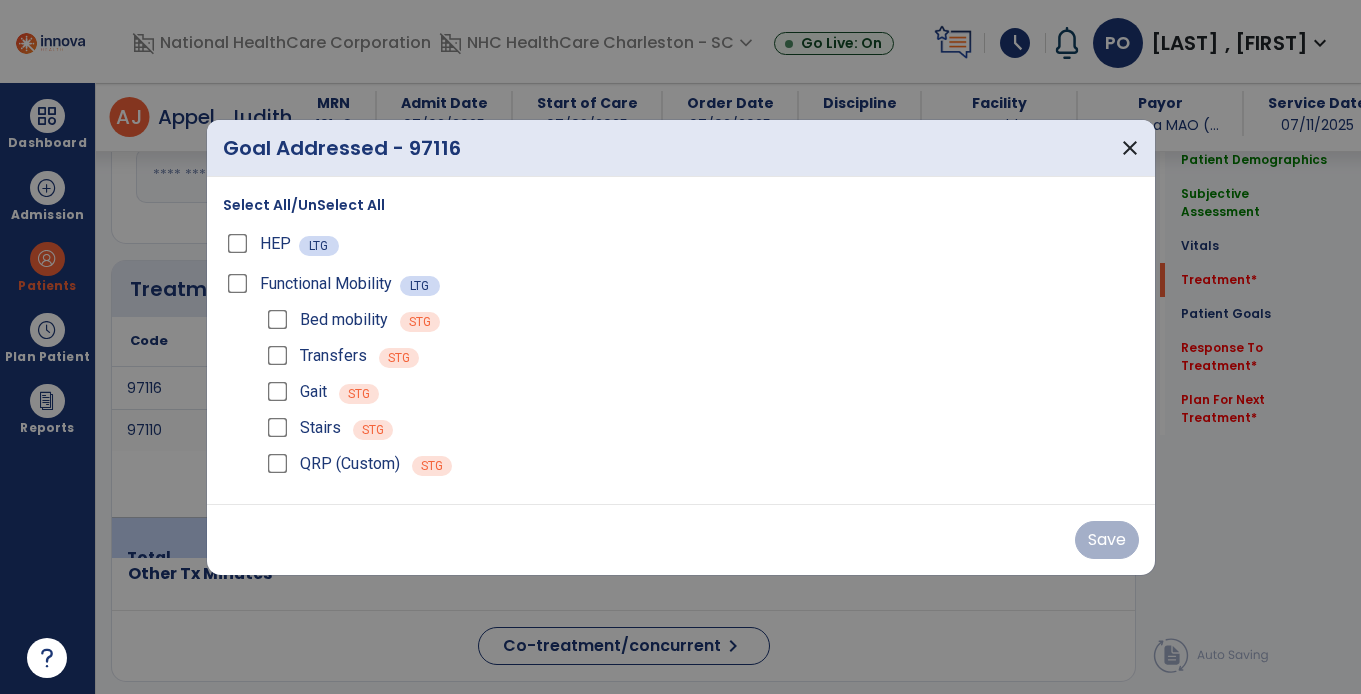 scroll, scrollTop: 1099, scrollLeft: 0, axis: vertical 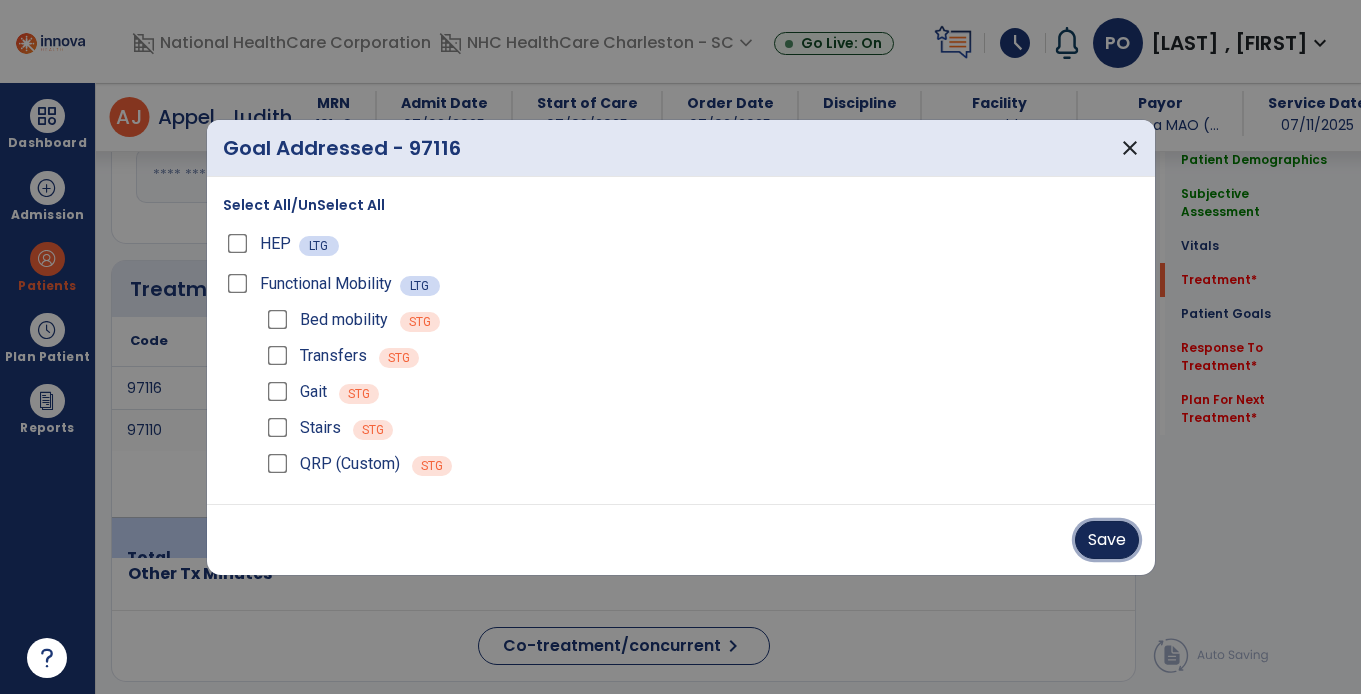 click on "Save" at bounding box center [1107, 540] 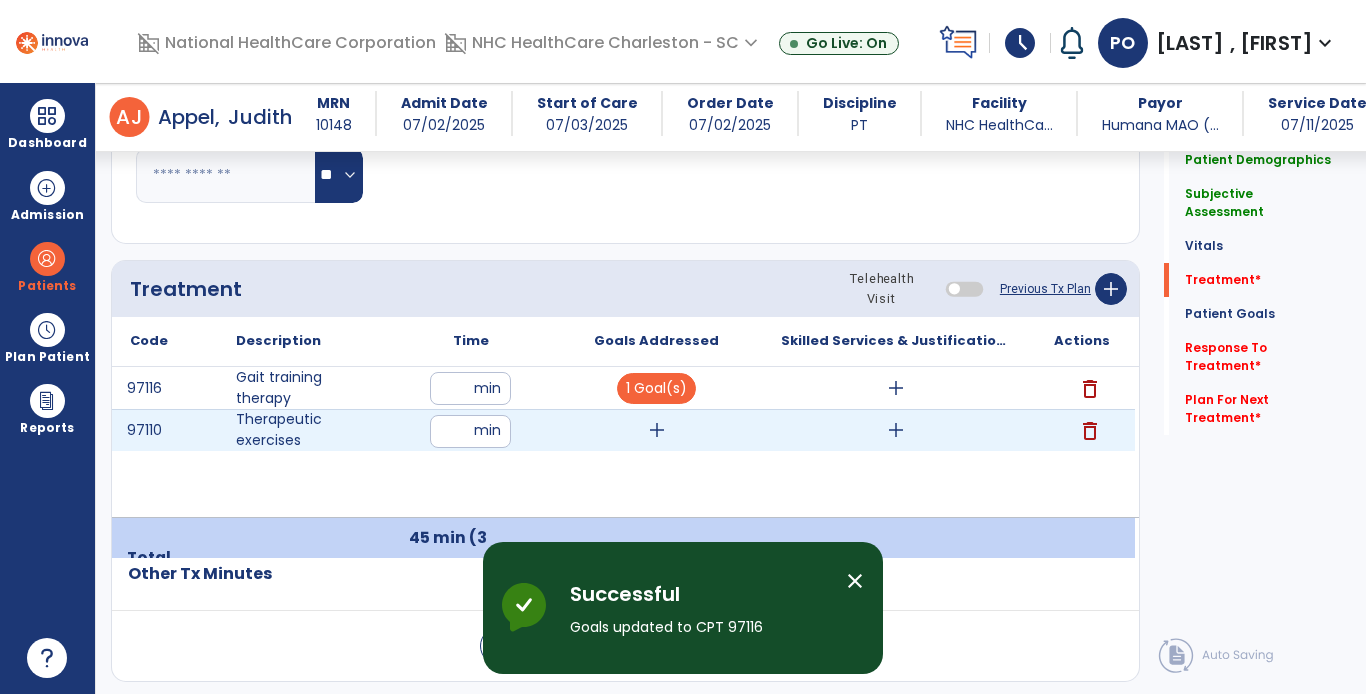 click on "add" at bounding box center [657, 430] 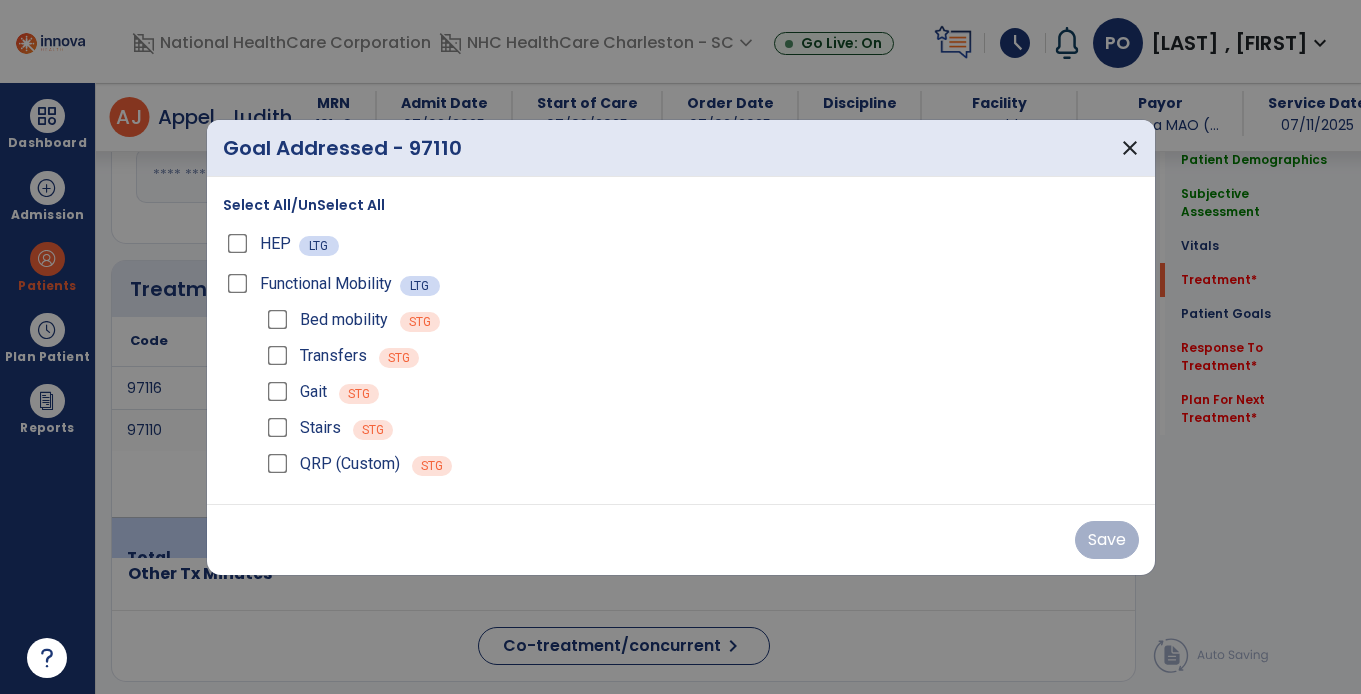 scroll, scrollTop: 1099, scrollLeft: 0, axis: vertical 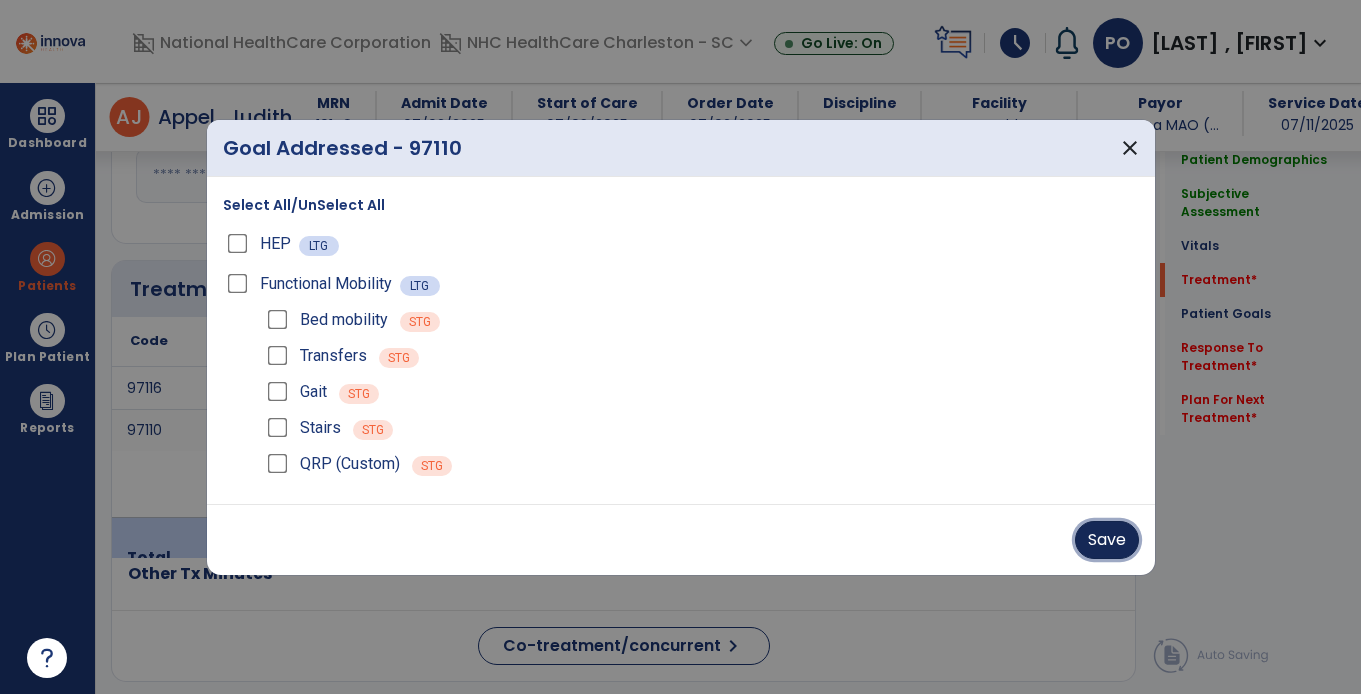 click on "Save" at bounding box center [1107, 540] 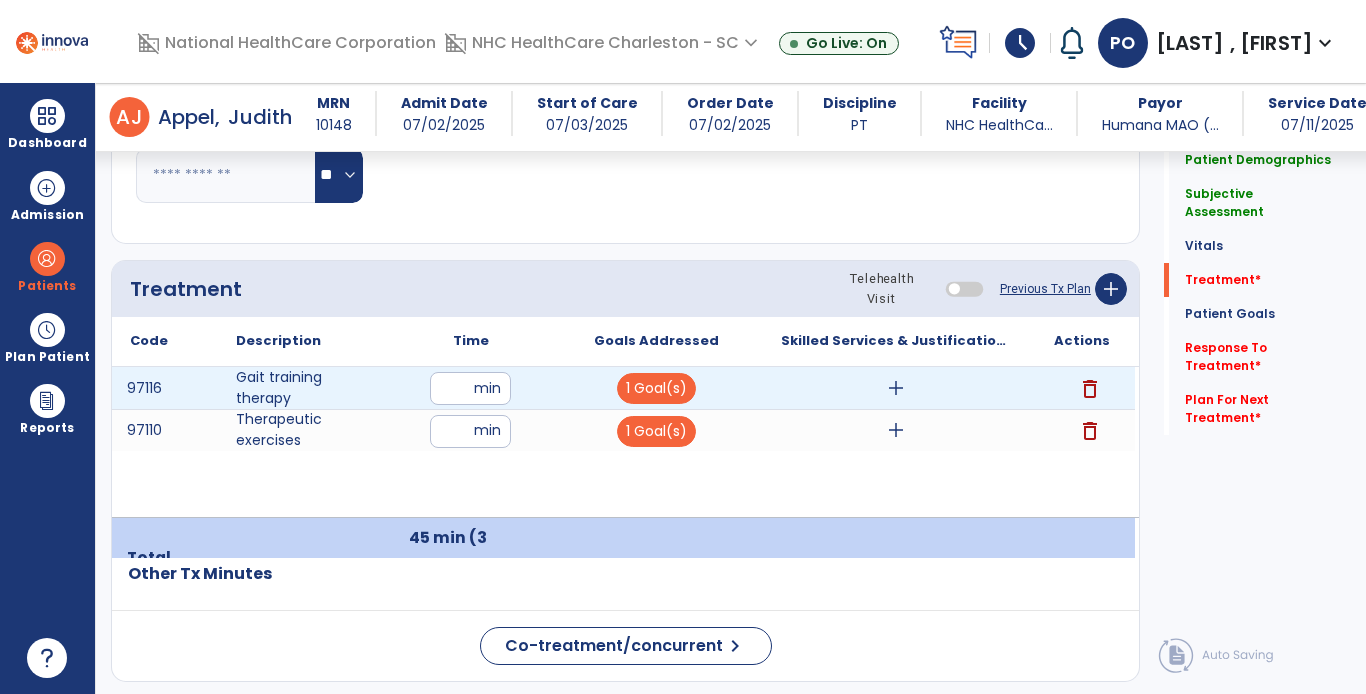 click on "add" at bounding box center [896, 388] 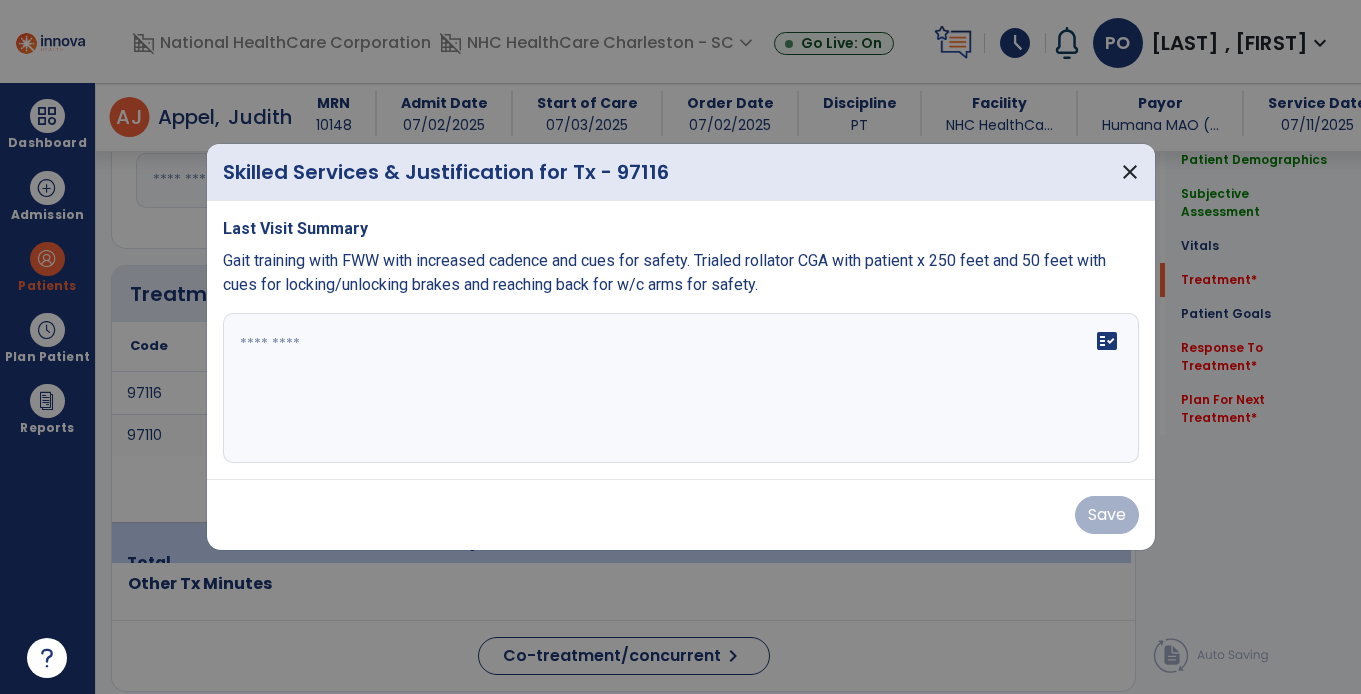 scroll, scrollTop: 1099, scrollLeft: 0, axis: vertical 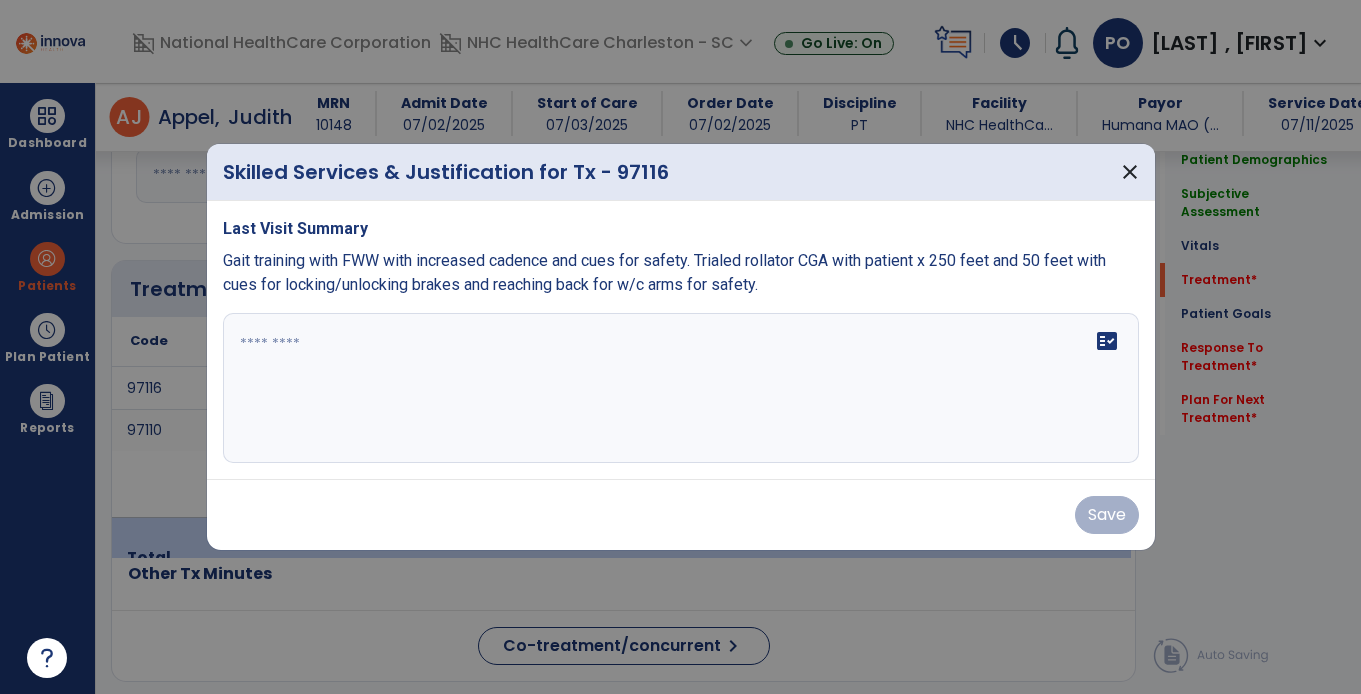 click on "fact_check" at bounding box center [681, 388] 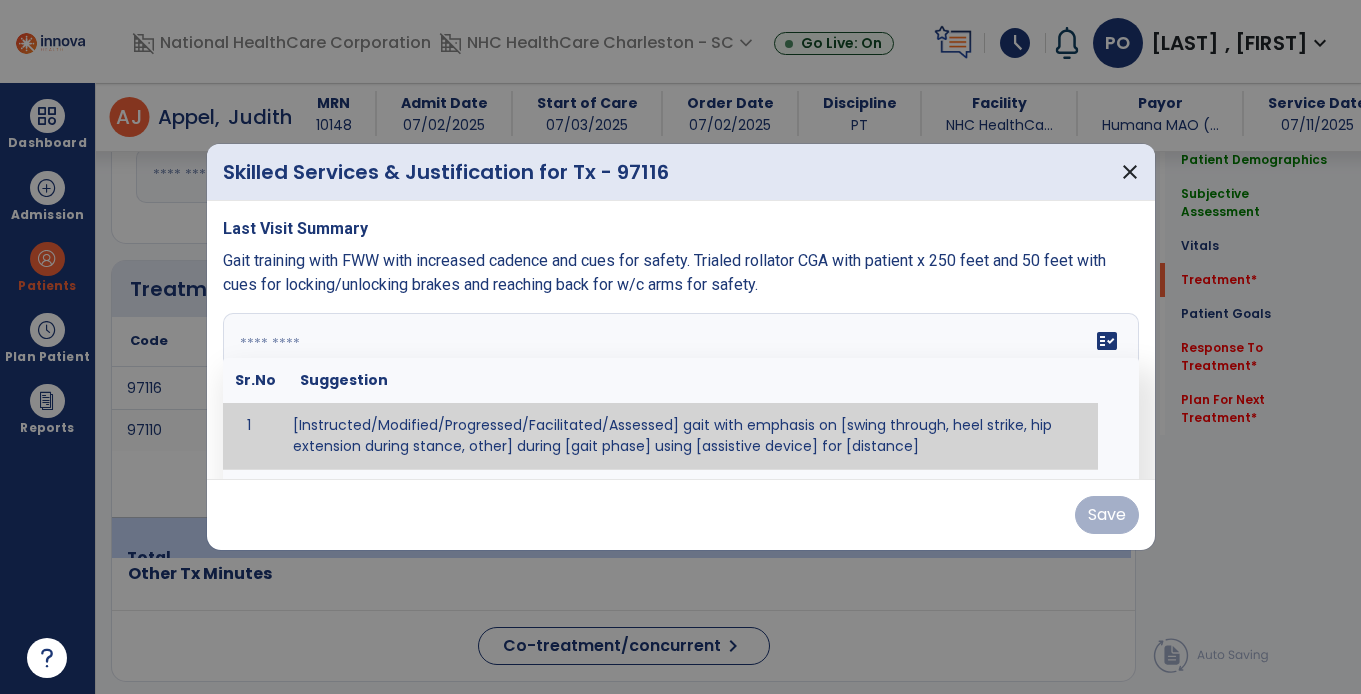 click on "fact_check  Sr.No Suggestion 1 [Instructed/Modified/Progressed/Facilitated/Assessed] gait with emphasis on [swing through, heel strike, hip extension during stance, other] during [gait phase] using [assistive device] for [distance] 2 [Instructed/Modified/Progressed/Facilitated/Assessed] use of [assistive device] and [NWB, PWB, step-to gait pattern, step through gait pattern] 3 [Instructed/Modified/Progressed/Facilitated/Assessed] patient's ability to [ascend/descend # of steps, perform directional changes, walk on even/uneven surfaces, pick-up objects off floor, velocity changes, other] using [assistive device]. 4 [Instructed/Modified/Progressed/Facilitated/Assessed] pre-gait activities including [identify exercise] in order to prepare for gait training. 5" at bounding box center (681, 388) 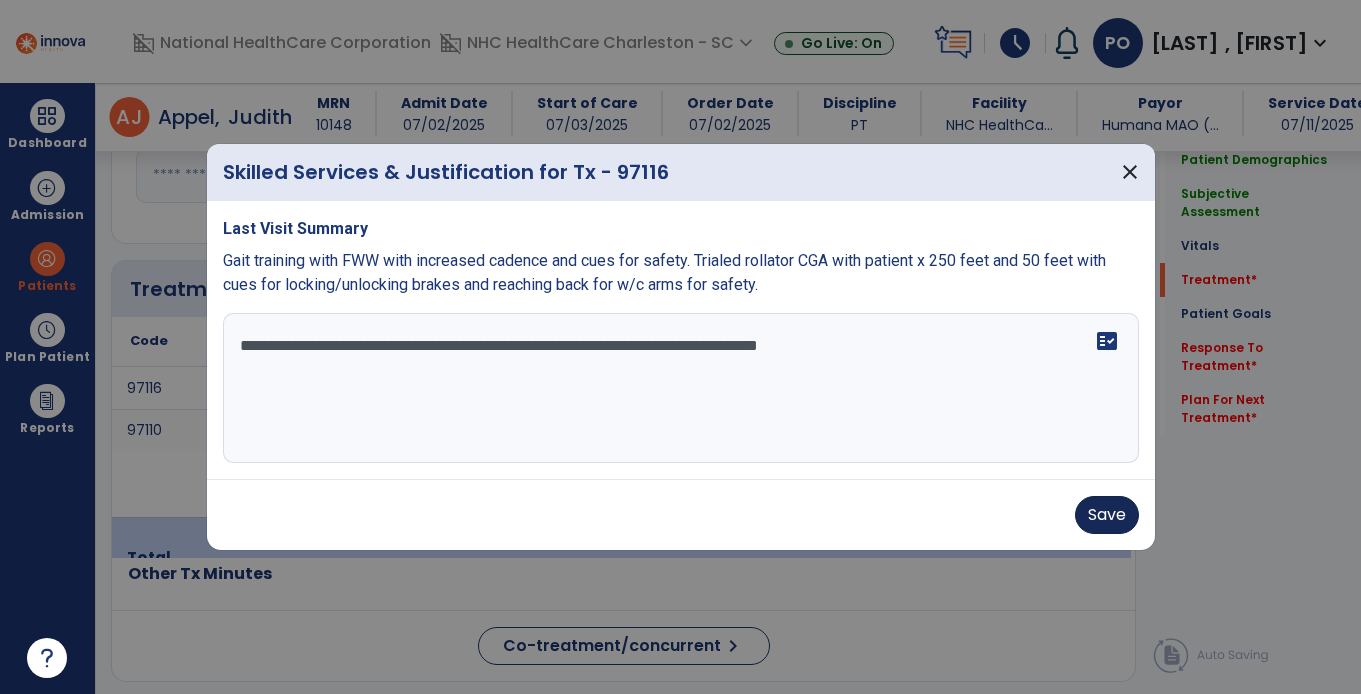 type on "**********" 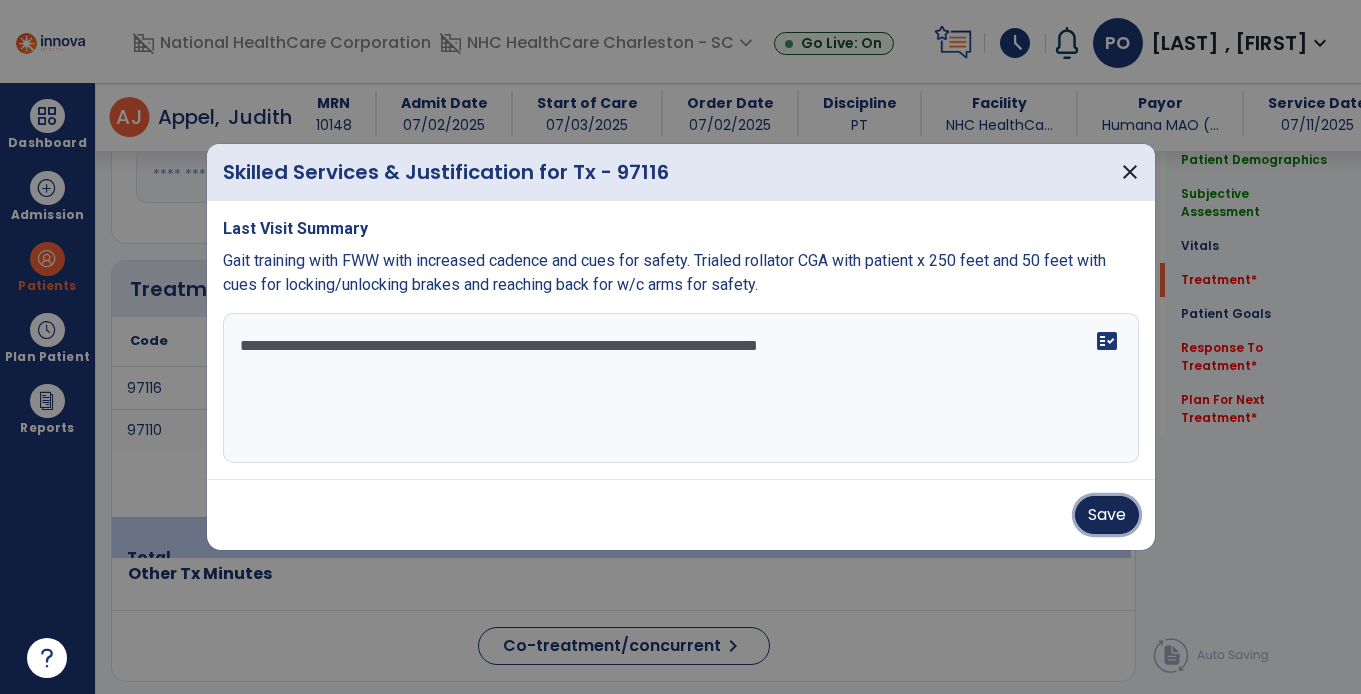 click on "Save" at bounding box center (1107, 515) 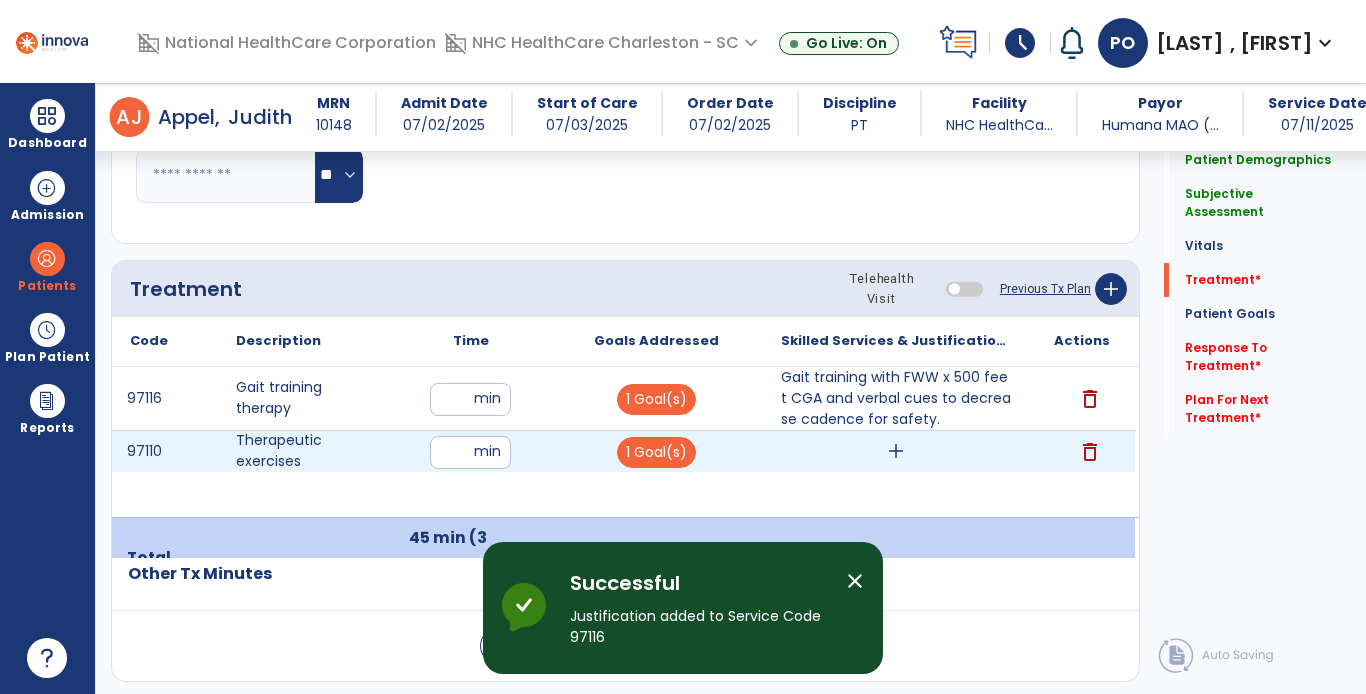 click on "add" at bounding box center [896, 451] 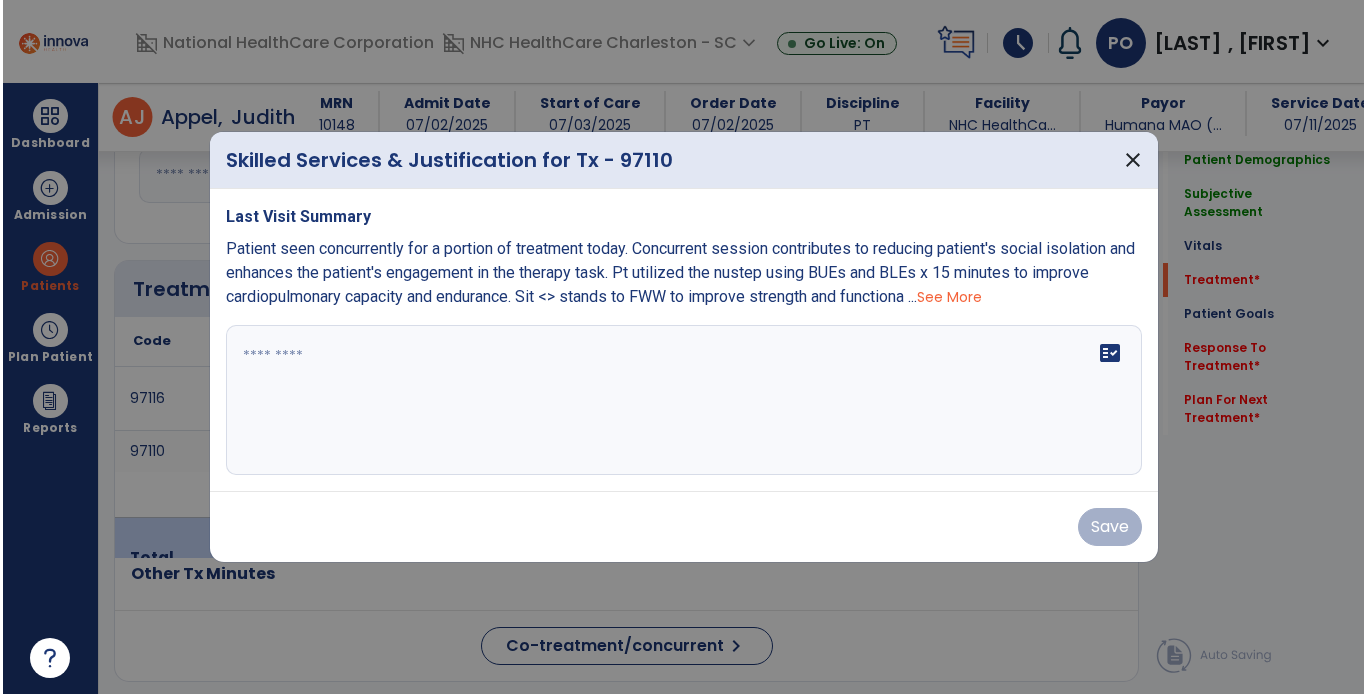 scroll, scrollTop: 1099, scrollLeft: 0, axis: vertical 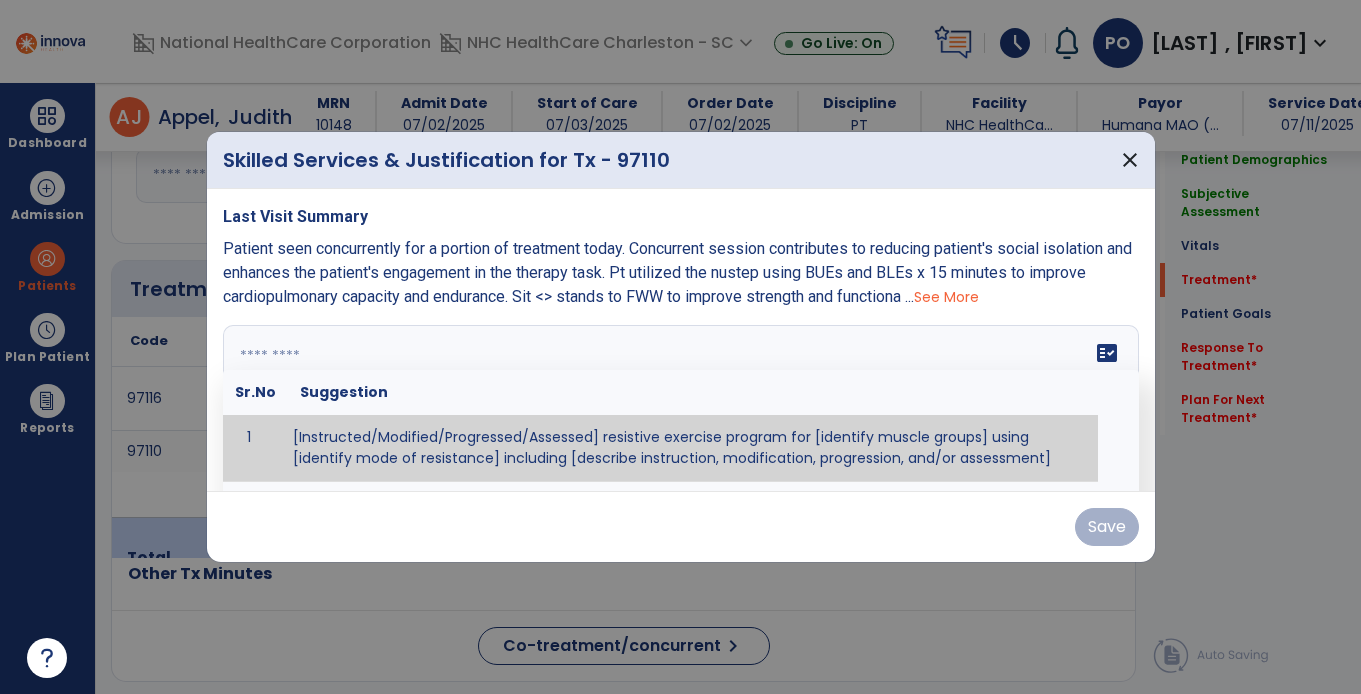 click on "fact_check  Sr.No Suggestion 1 [Instructed/Modified/Progressed/Assessed] resistive exercise program for [identify muscle groups] using [identify mode of resistance] including [describe instruction, modification, progression, and/or assessment] 2 [Instructed/Modified/Progressed/Assessed] aerobic exercise program using [identify equipment/mode] including [describe instruction, modification,progression, and/or assessment] 3 [Instructed/Modified/Progressed/Assessed] [PROM/A/AROM/AROM] program for [identify joint movements] using [contract-relax, over-pressure, inhibitory techniques, other] 4 [Assessed/Tested] aerobic capacity with administration of [aerobic capacity test]" at bounding box center (681, 400) 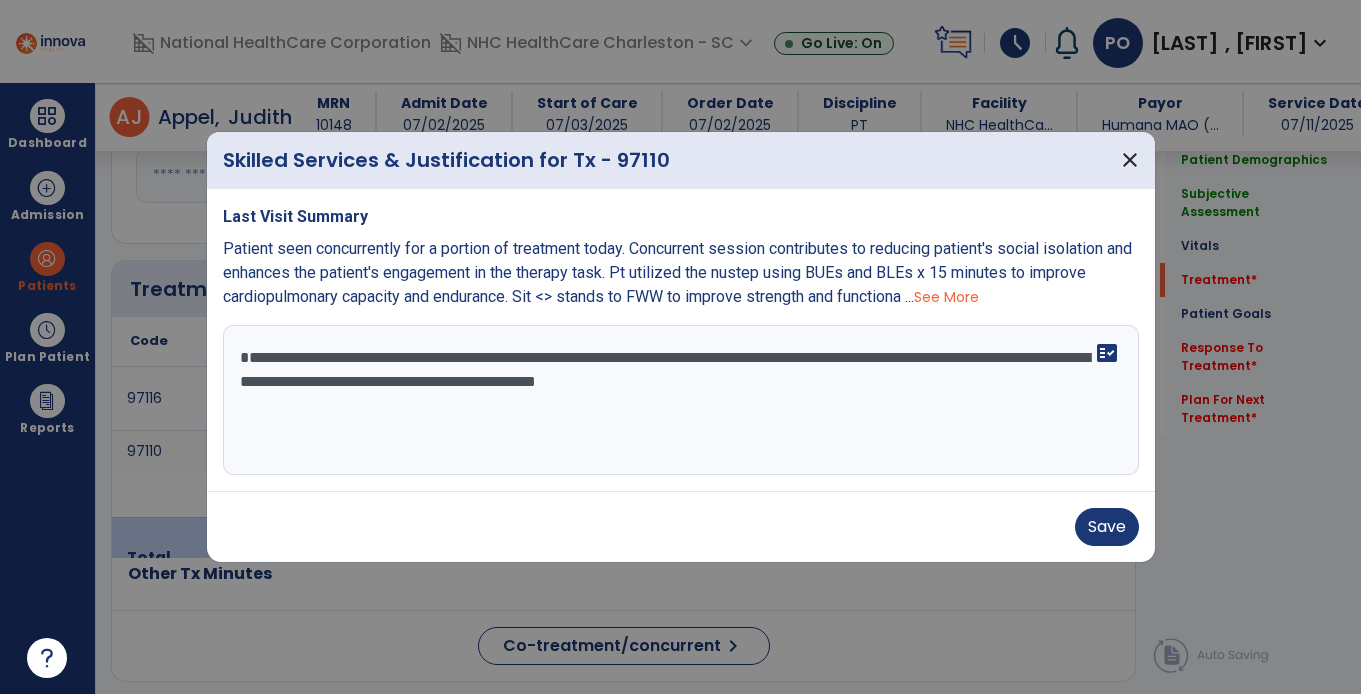 click on "**********" at bounding box center [681, 400] 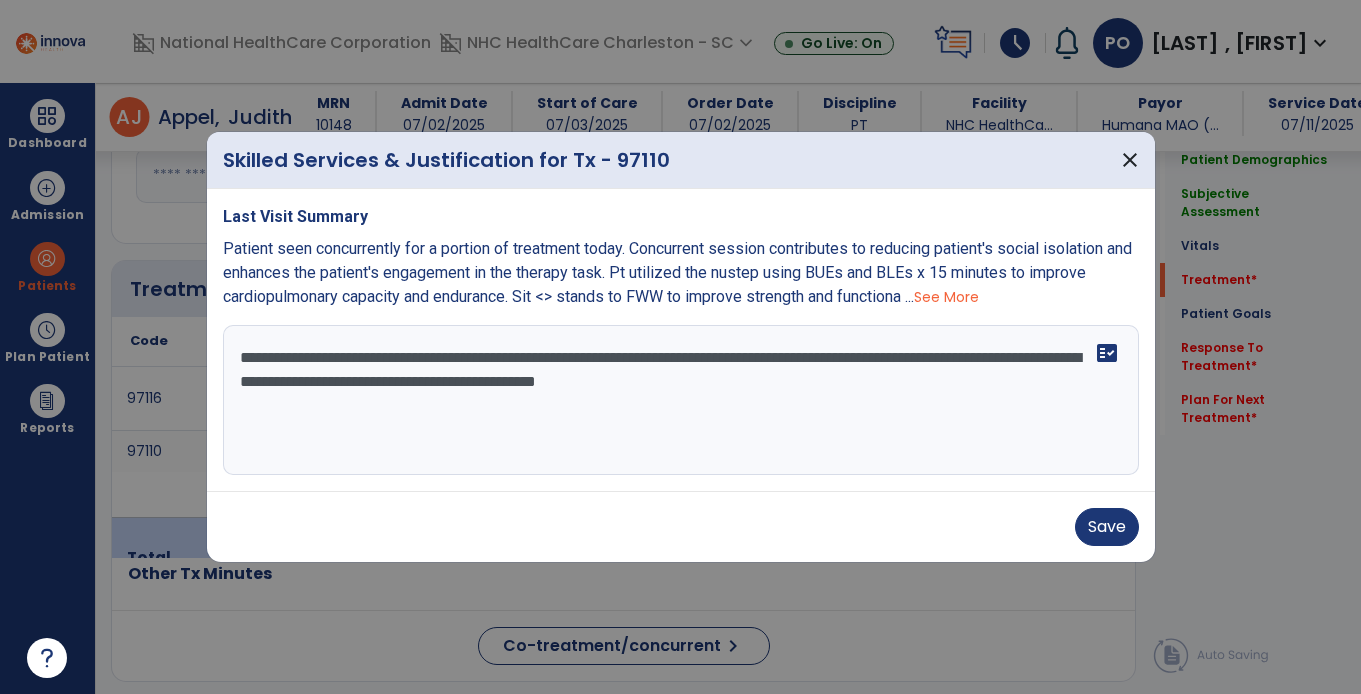 click on "**********" at bounding box center (681, 400) 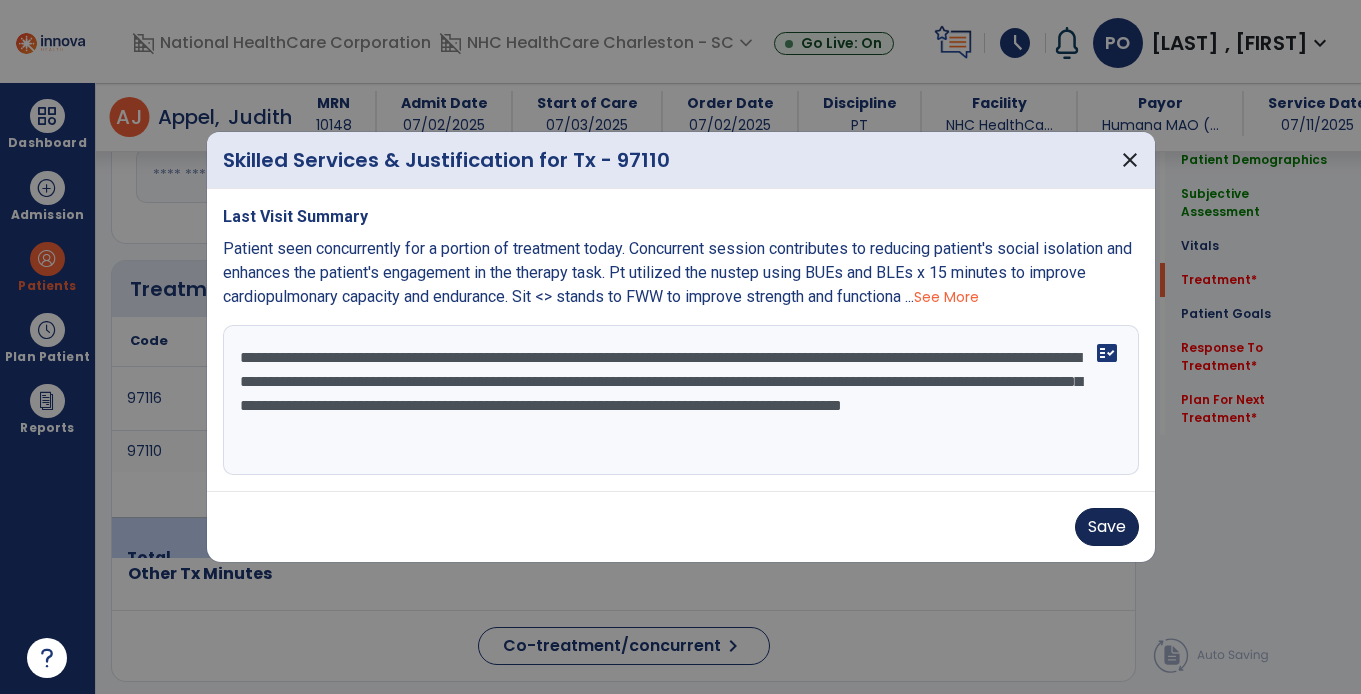 type on "**********" 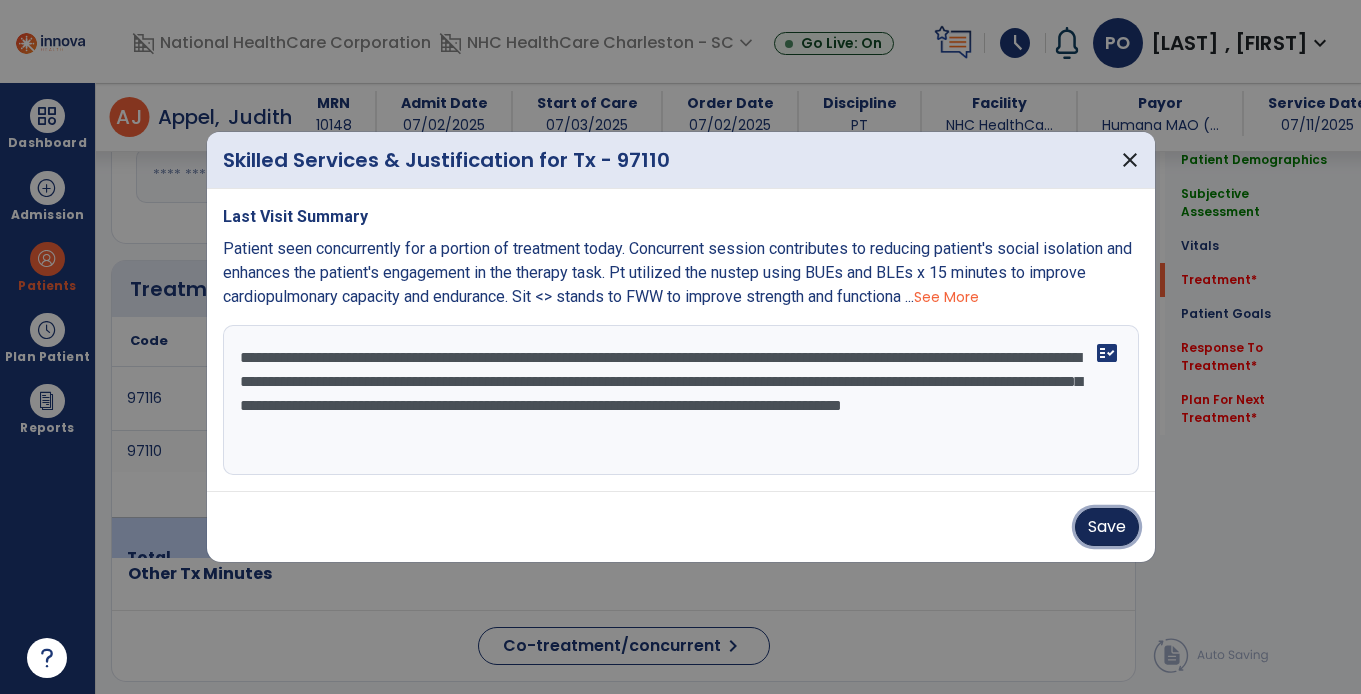 click on "Save" at bounding box center (1107, 527) 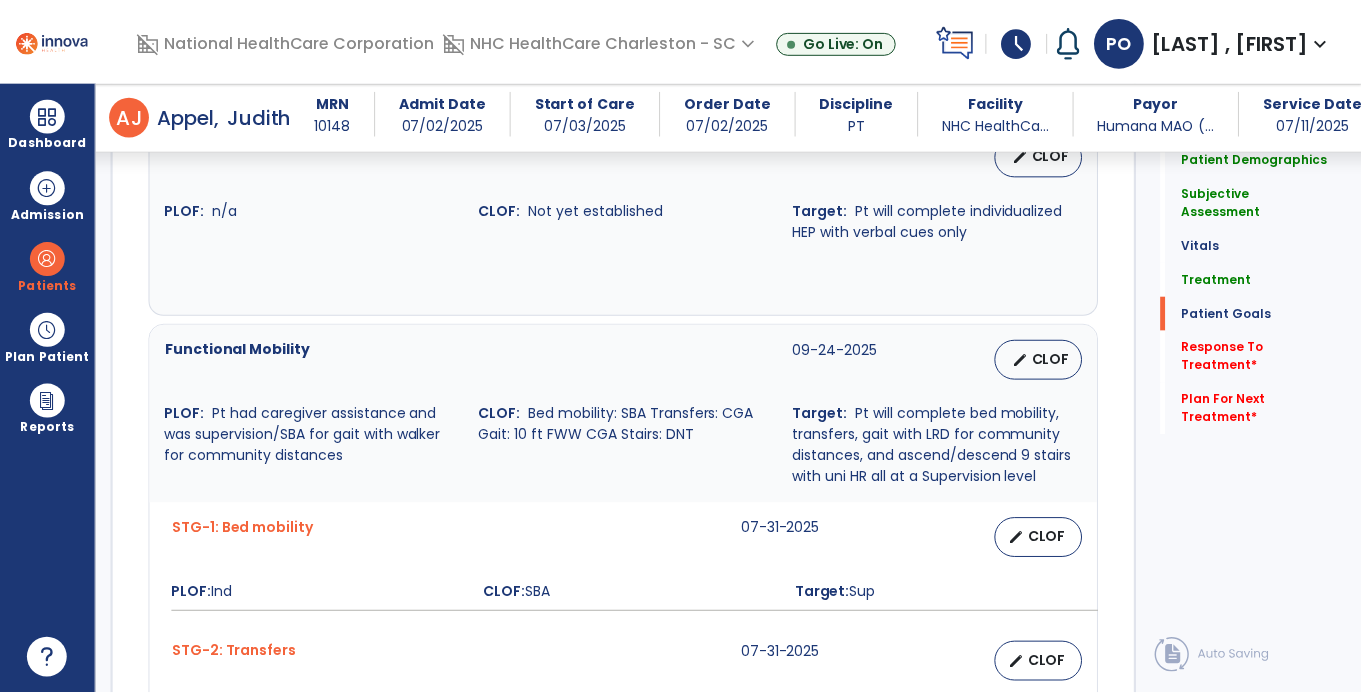 scroll, scrollTop: 1786, scrollLeft: 0, axis: vertical 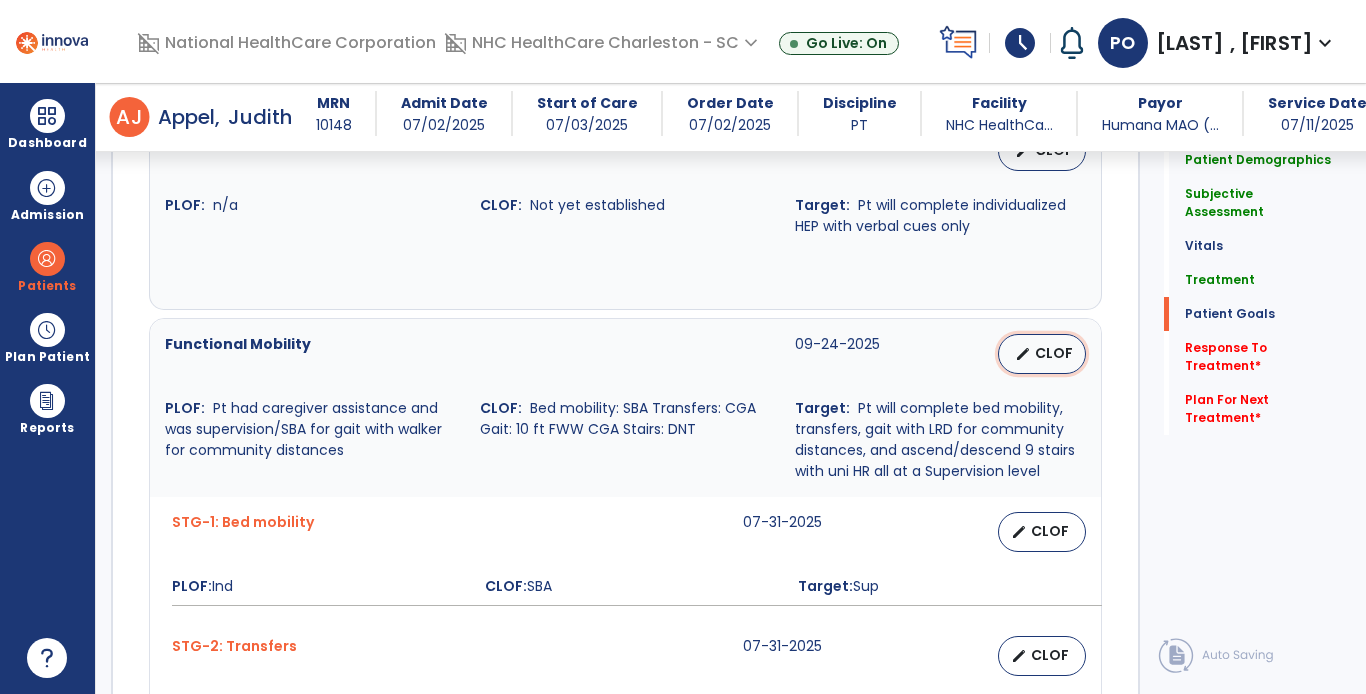 click on "CLOF" at bounding box center [1054, 353] 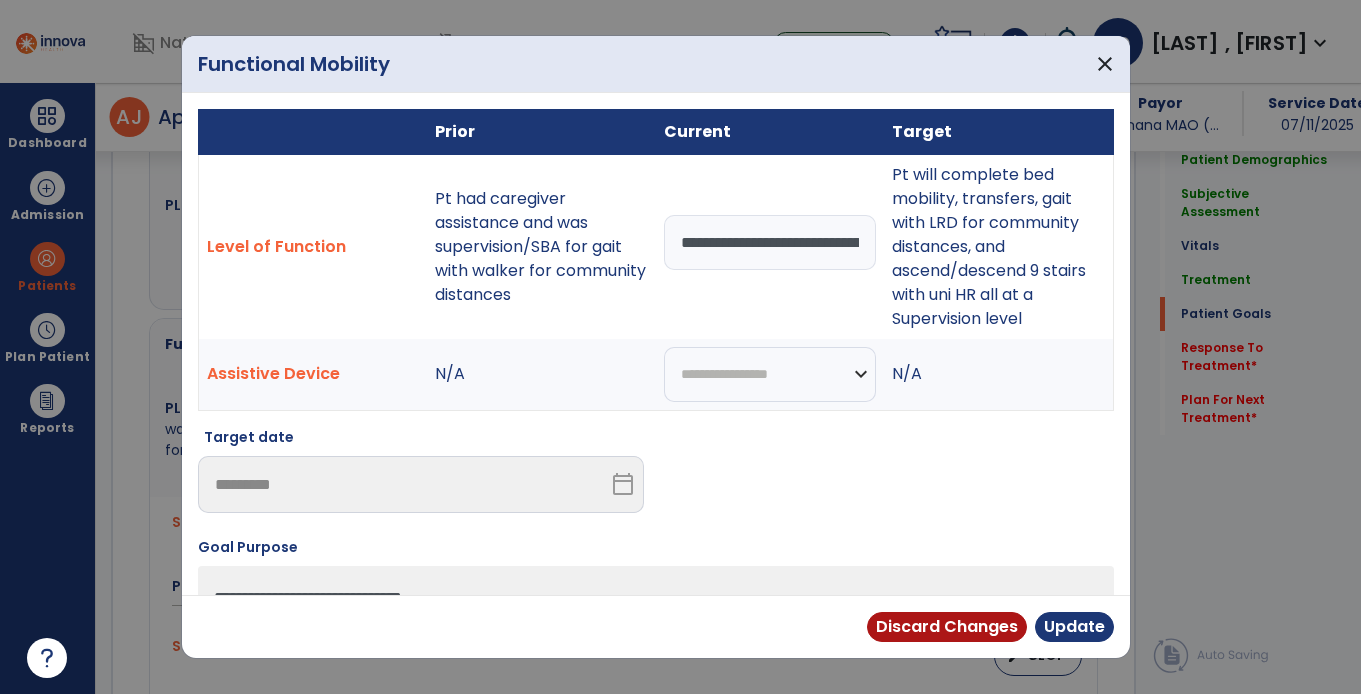 scroll, scrollTop: 1786, scrollLeft: 0, axis: vertical 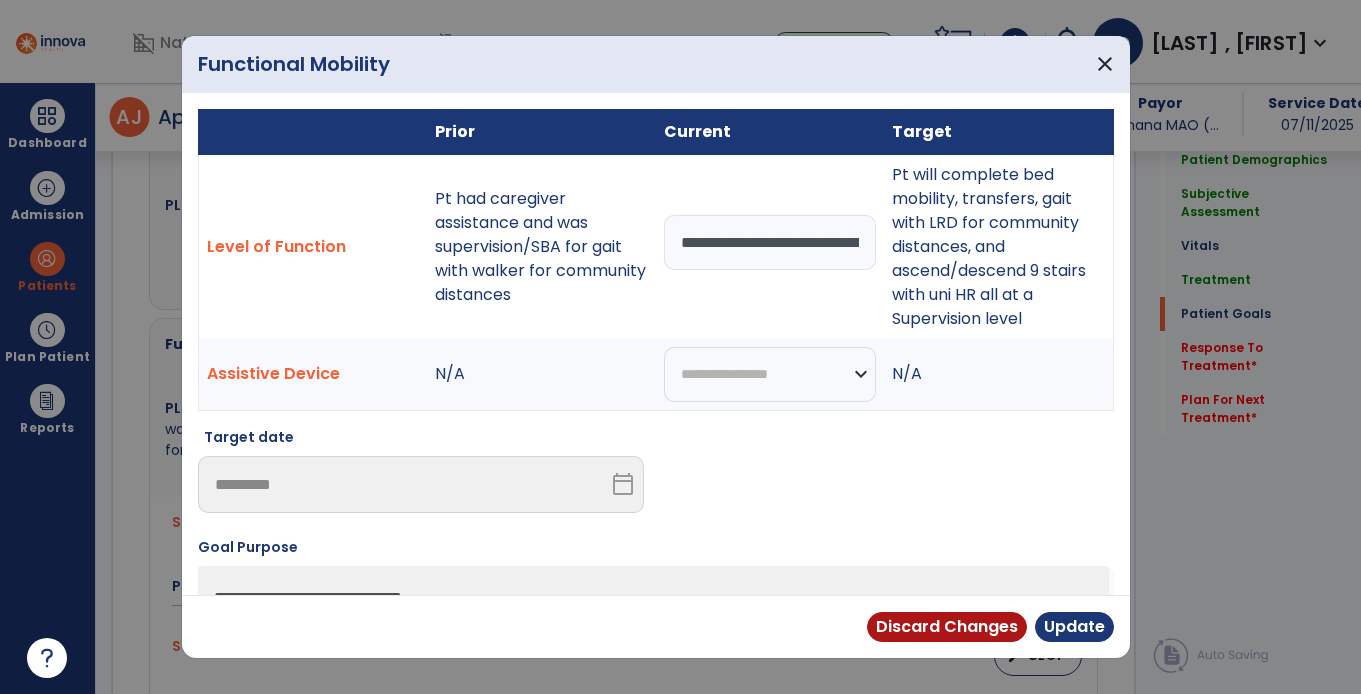 click on "**********" at bounding box center (770, 242) 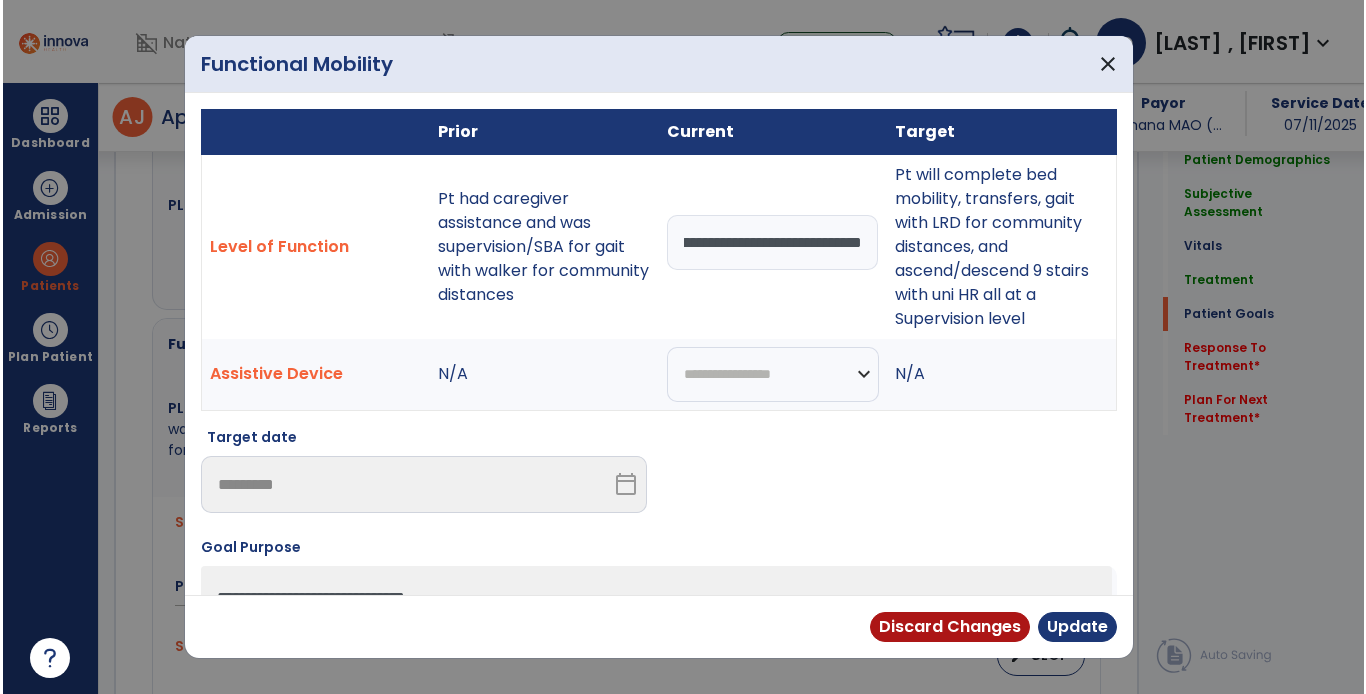 scroll, scrollTop: 0, scrollLeft: 411, axis: horizontal 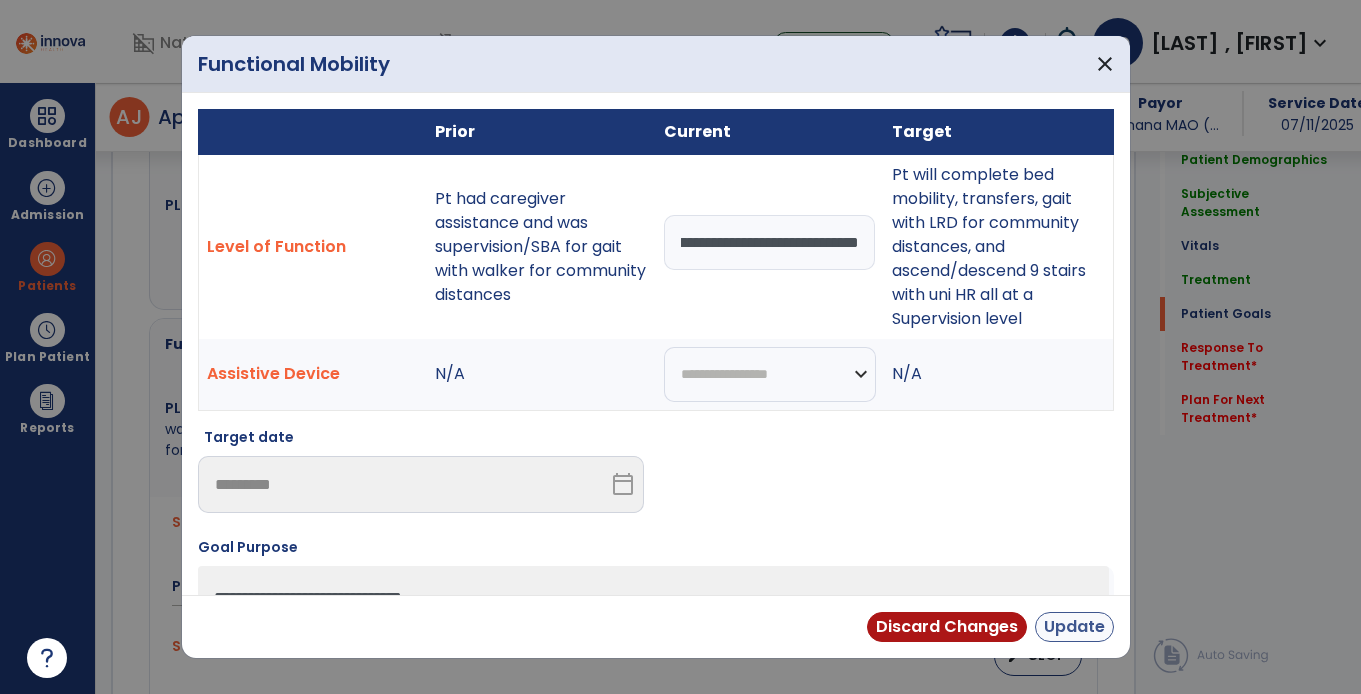 type on "**********" 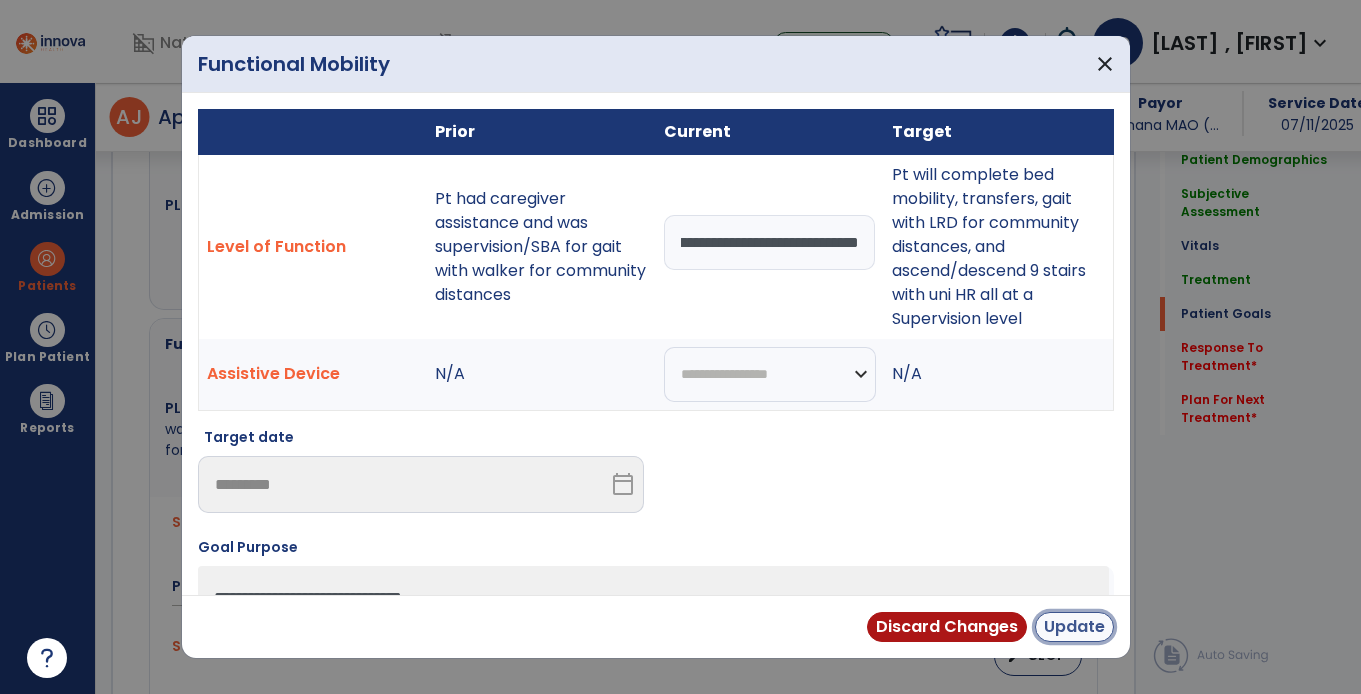 click on "Update" at bounding box center [1074, 627] 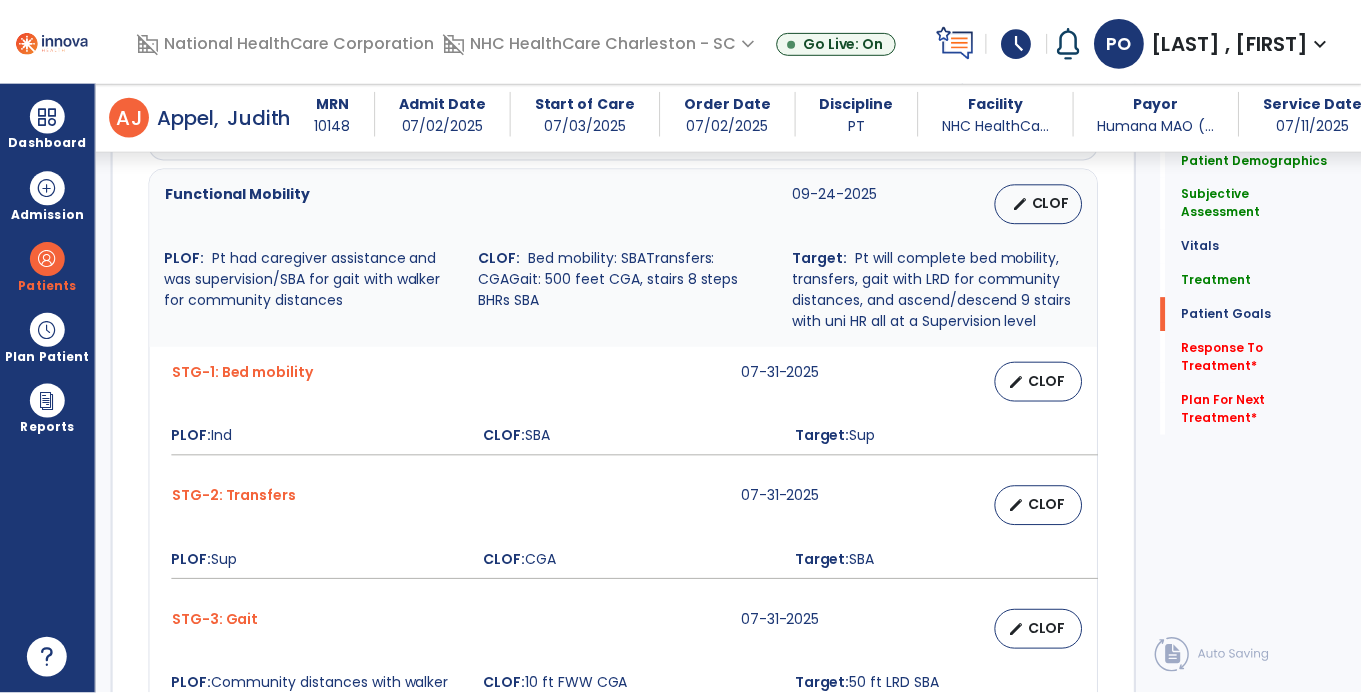 scroll, scrollTop: 1960, scrollLeft: 0, axis: vertical 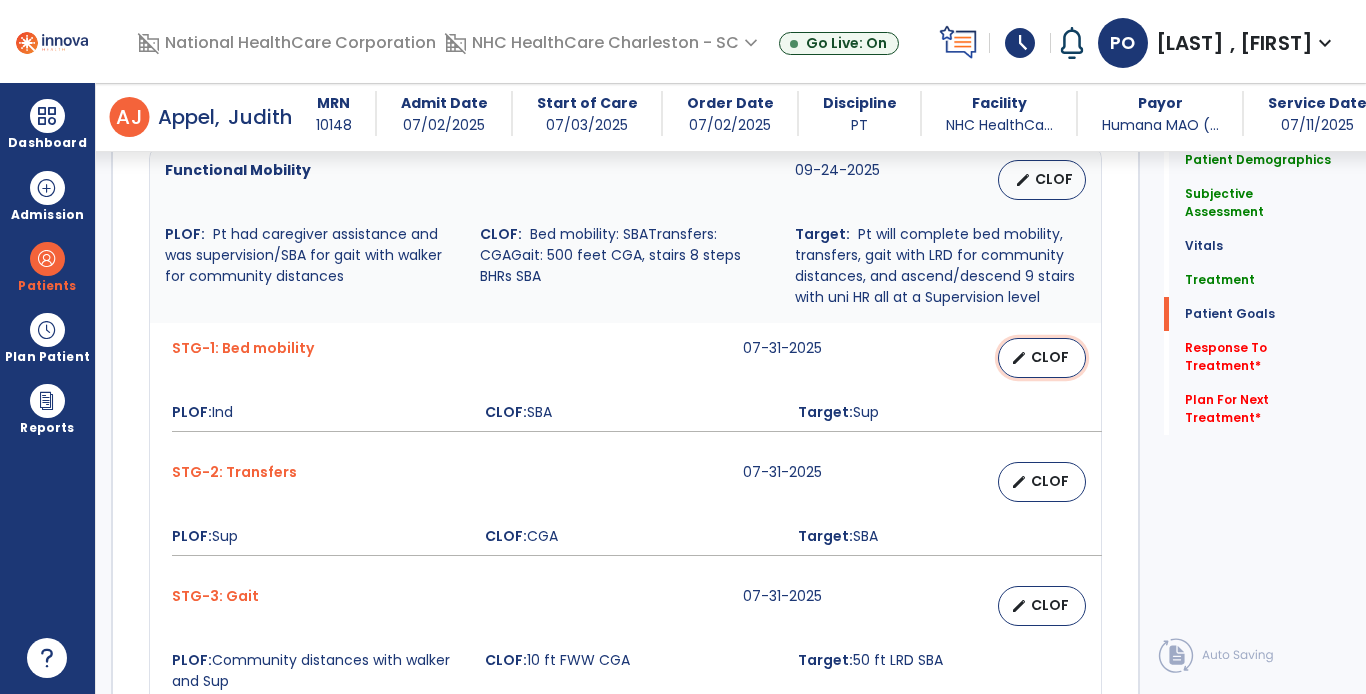click on "edit   CLOF" at bounding box center [1042, 358] 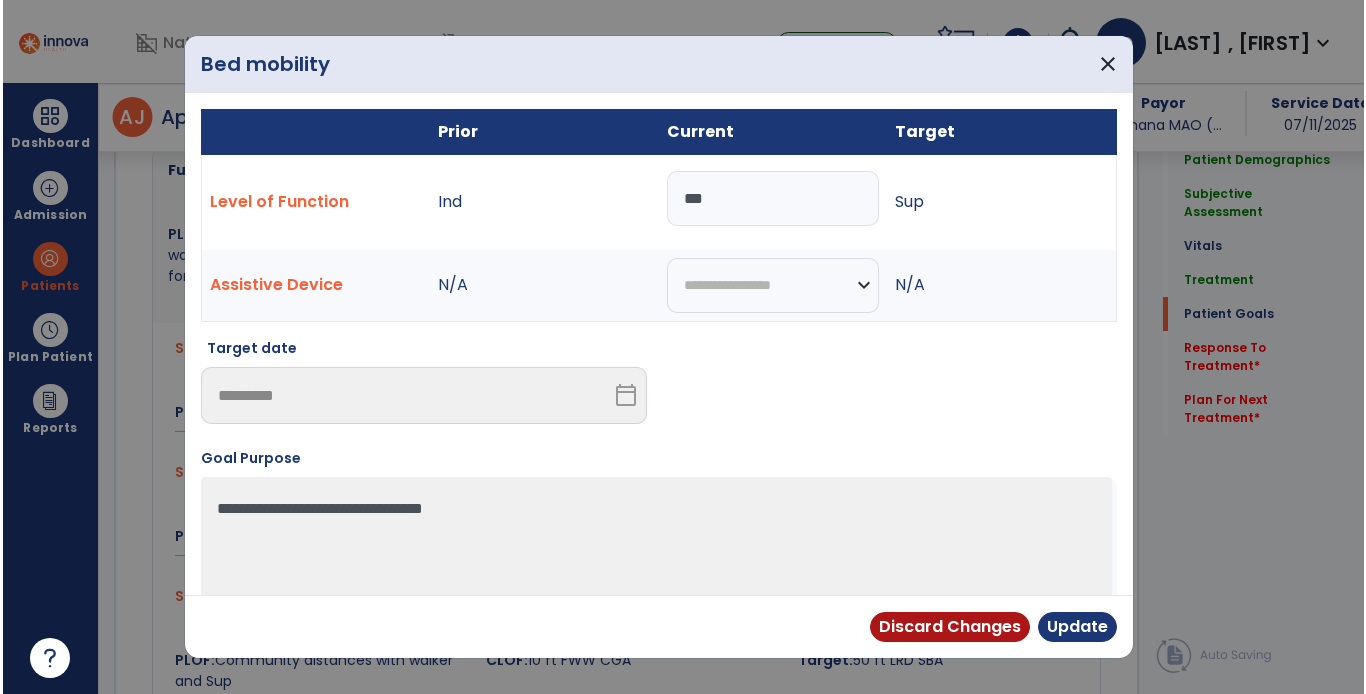 scroll, scrollTop: 1960, scrollLeft: 0, axis: vertical 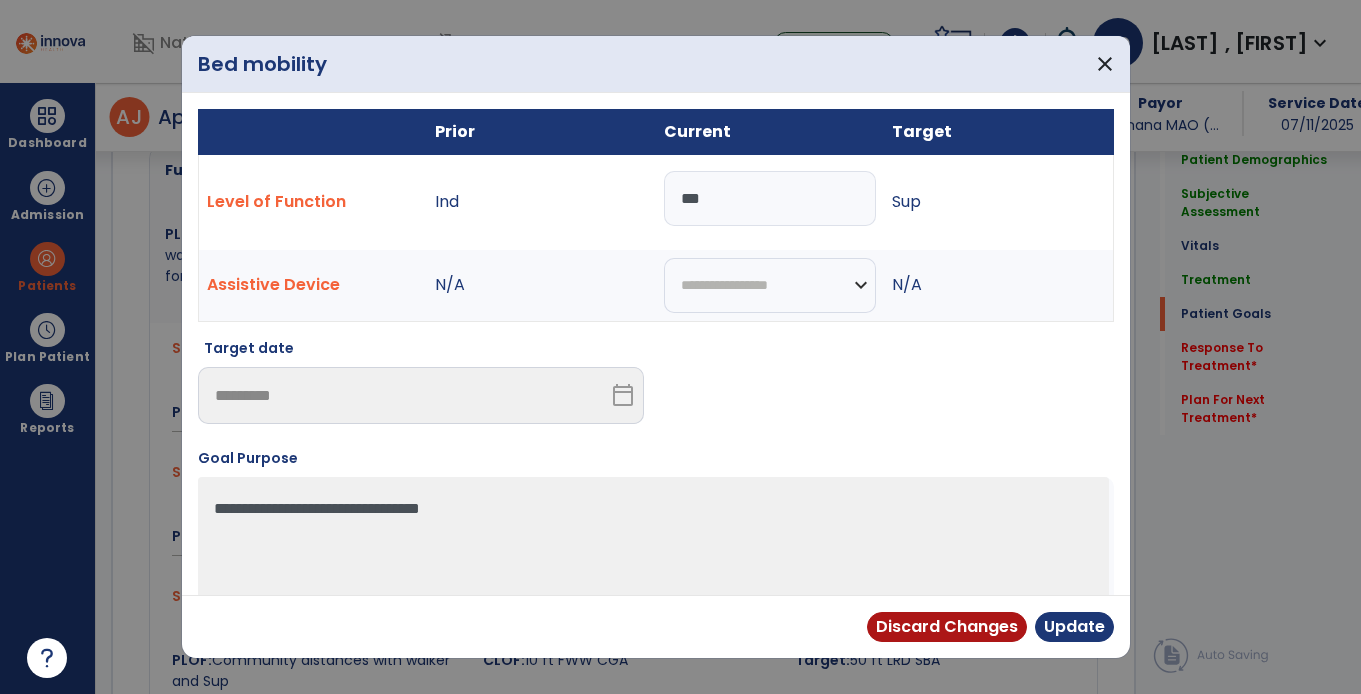 drag, startPoint x: 781, startPoint y: 204, endPoint x: 608, endPoint y: 198, distance: 173.10402 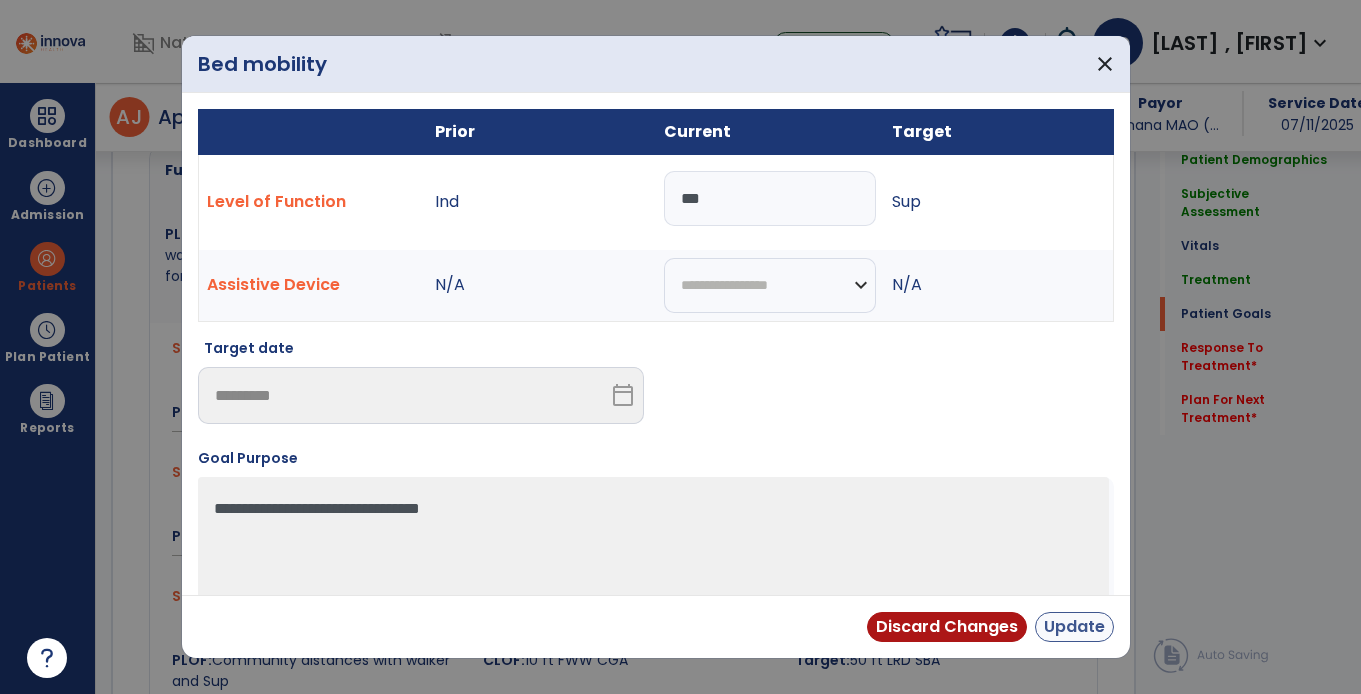 type on "***" 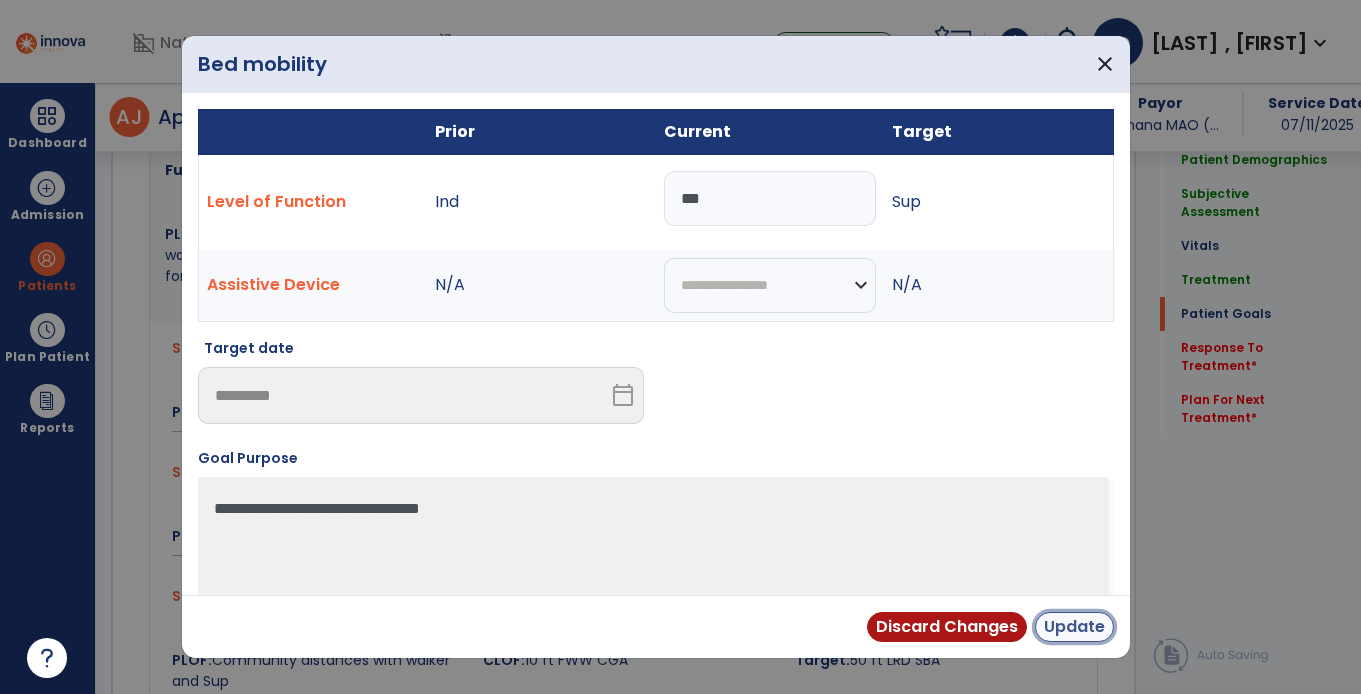 click on "Update" at bounding box center (1074, 627) 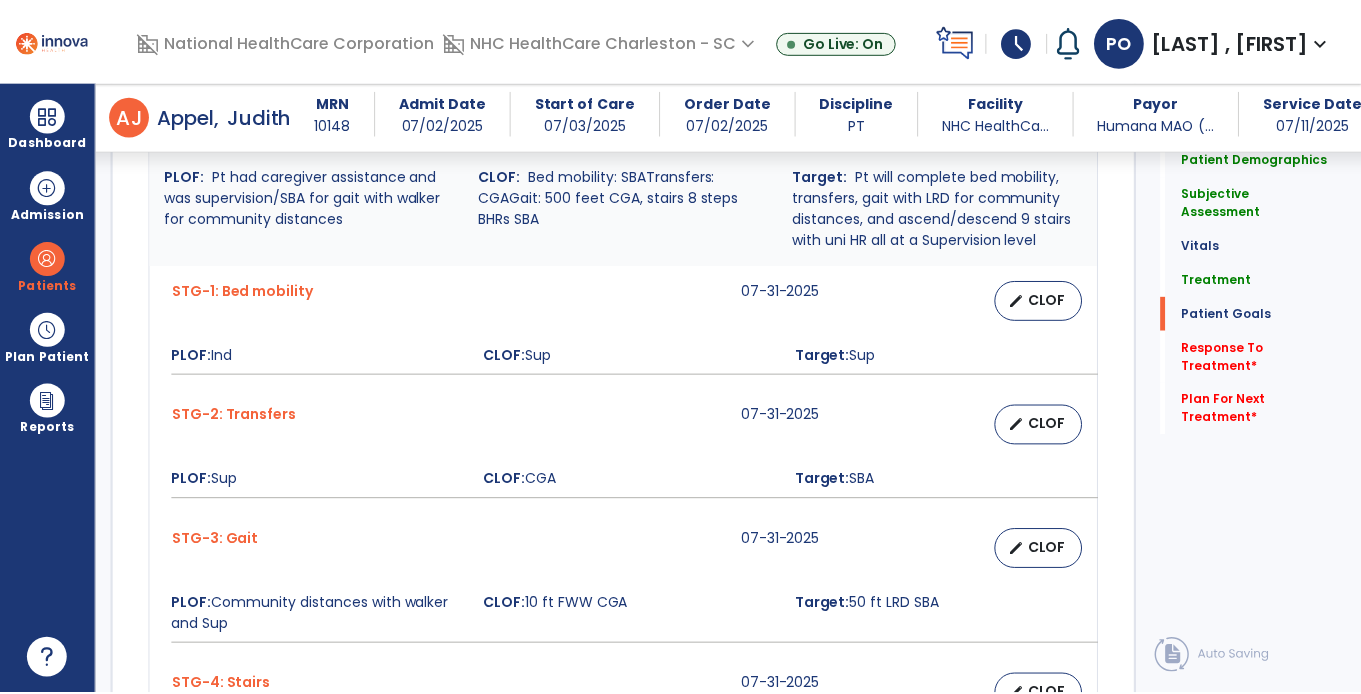 scroll, scrollTop: 2035, scrollLeft: 0, axis: vertical 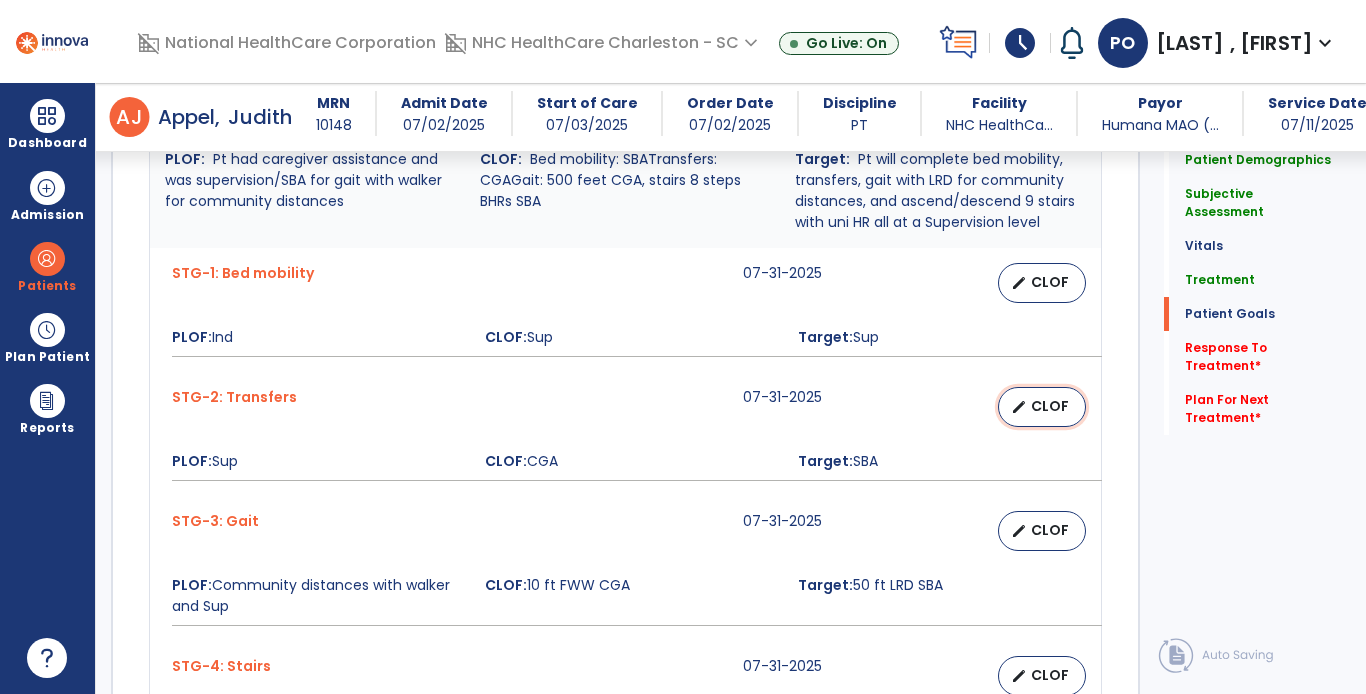click on "CLOF" at bounding box center [1050, 406] 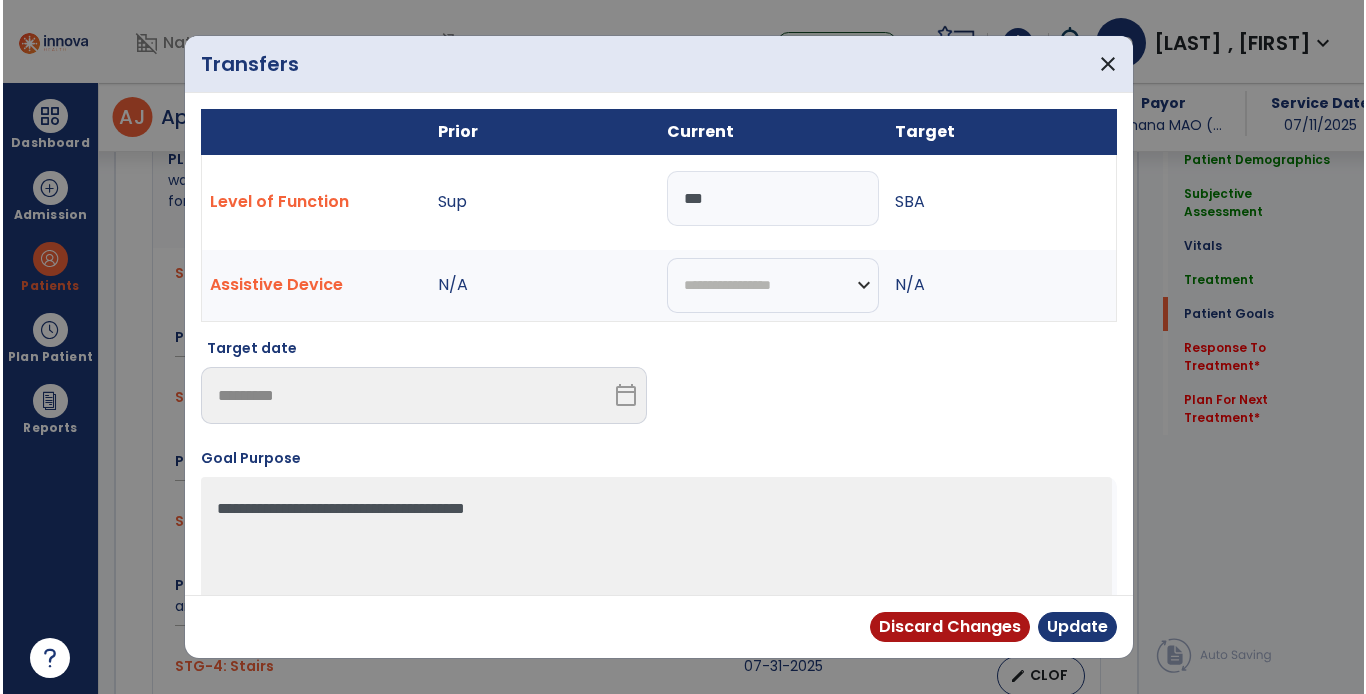 scroll, scrollTop: 2035, scrollLeft: 0, axis: vertical 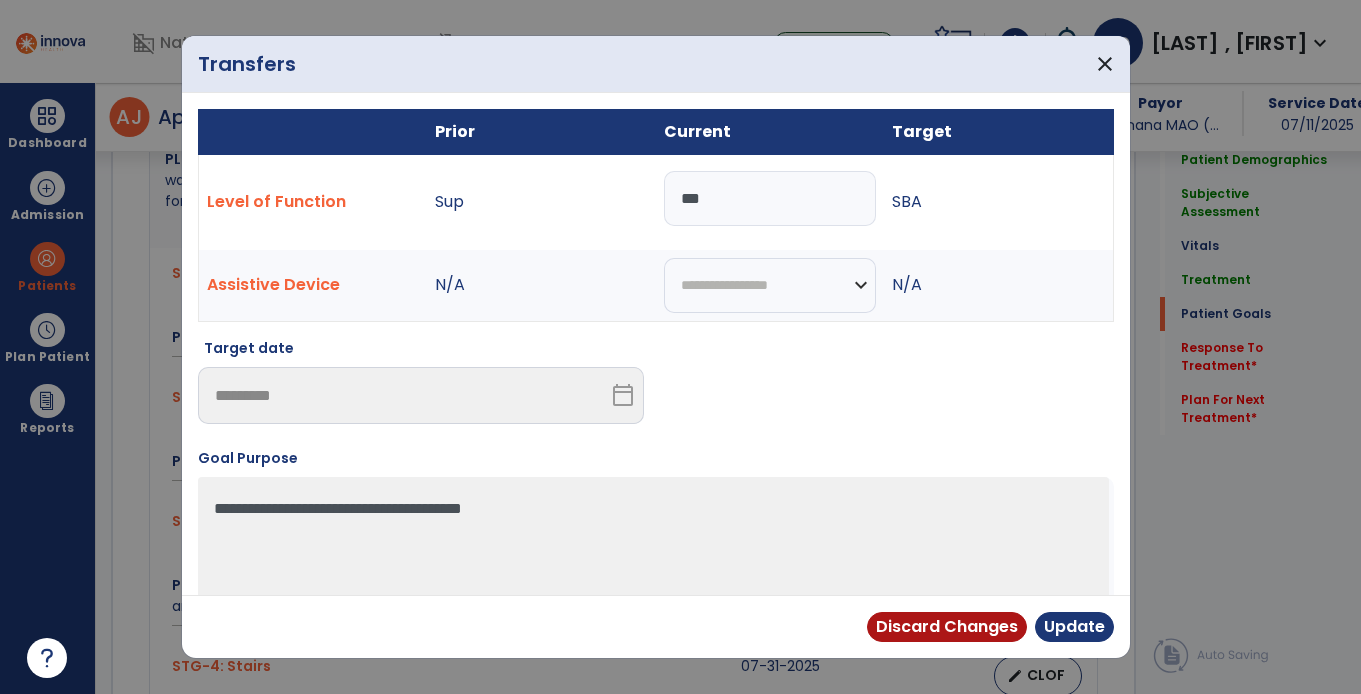 click on "***" at bounding box center [770, 198] 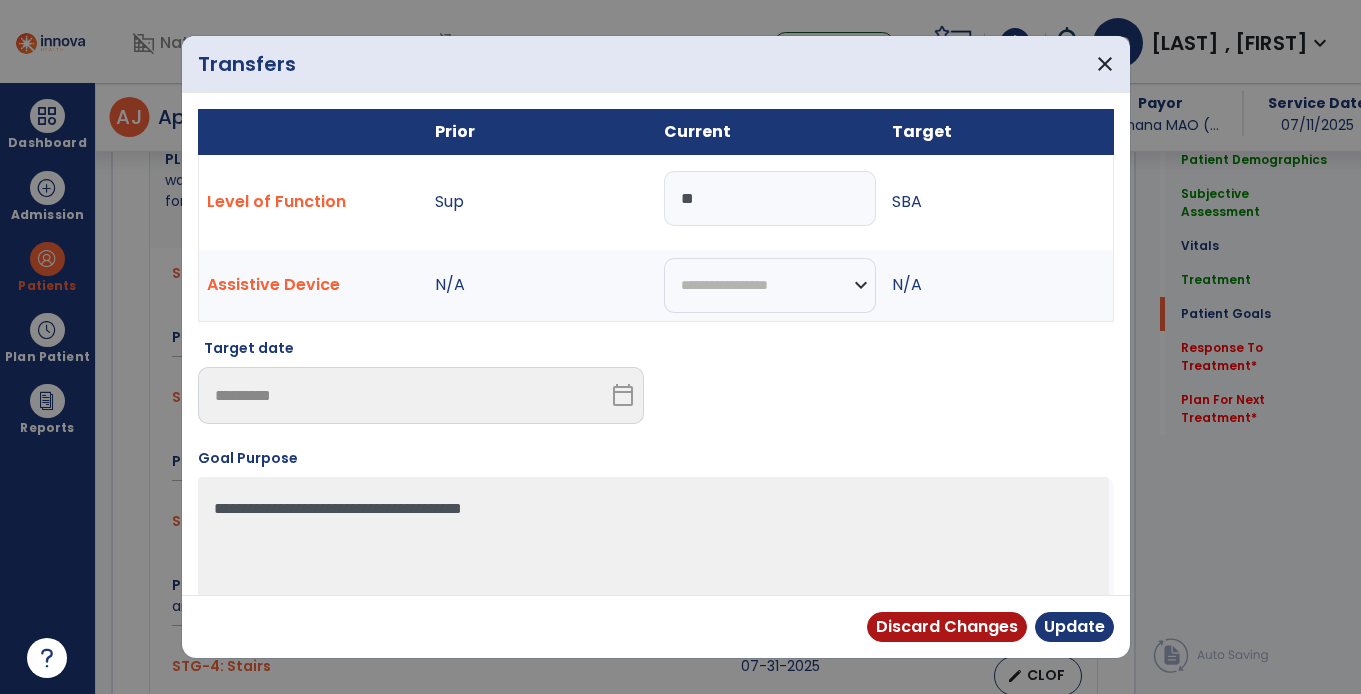 type on "*" 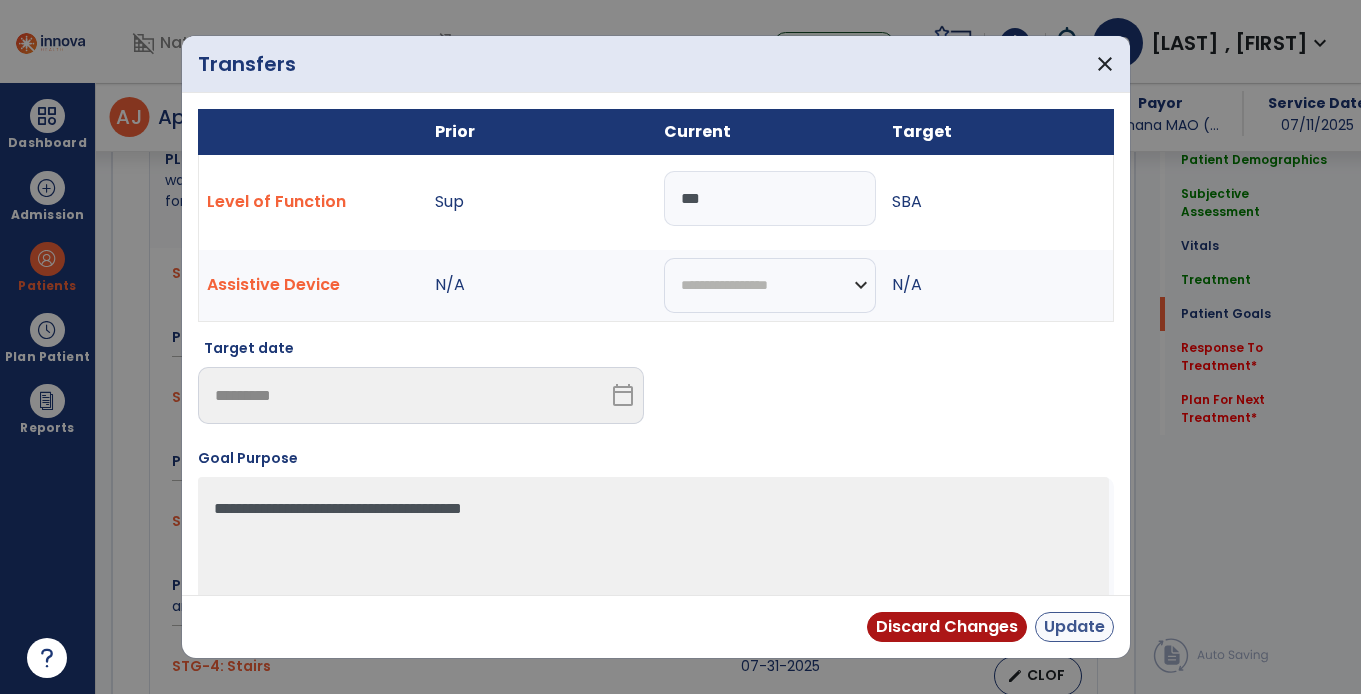 type on "***" 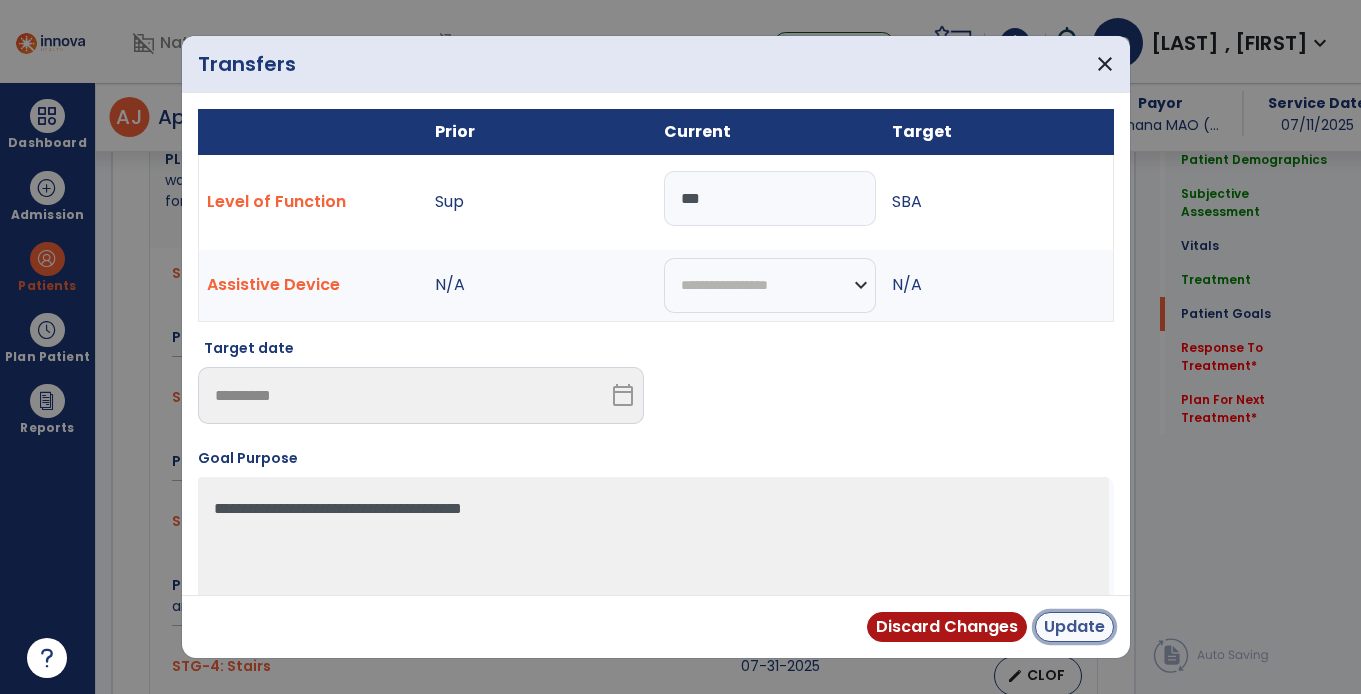click on "Update" at bounding box center (1074, 627) 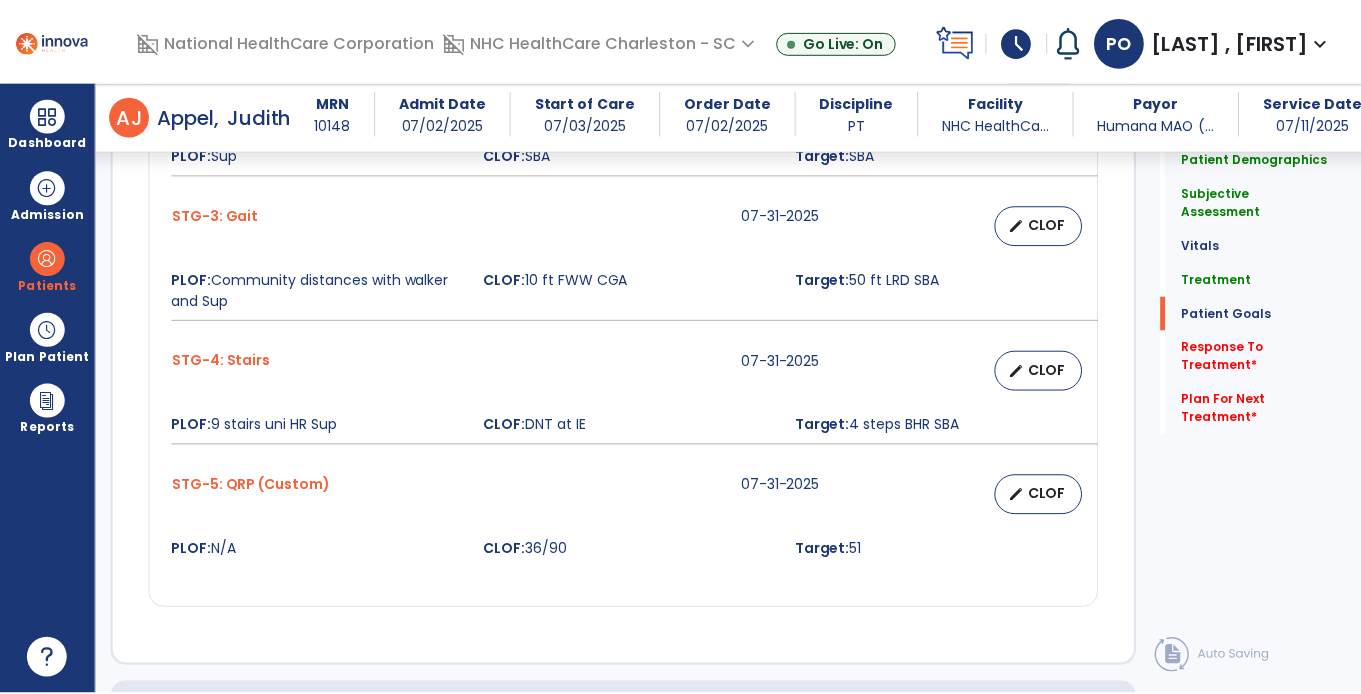 scroll, scrollTop: 2353, scrollLeft: 0, axis: vertical 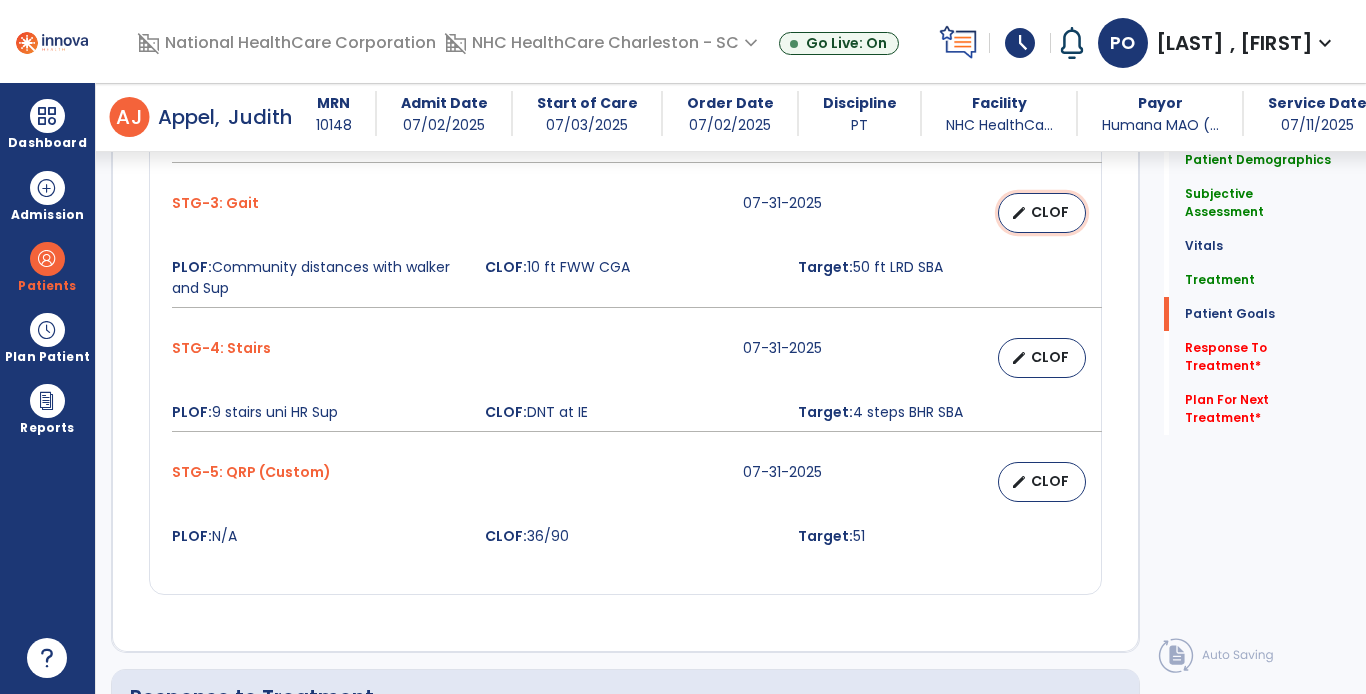 click on "edit   CLOF" at bounding box center [1042, 213] 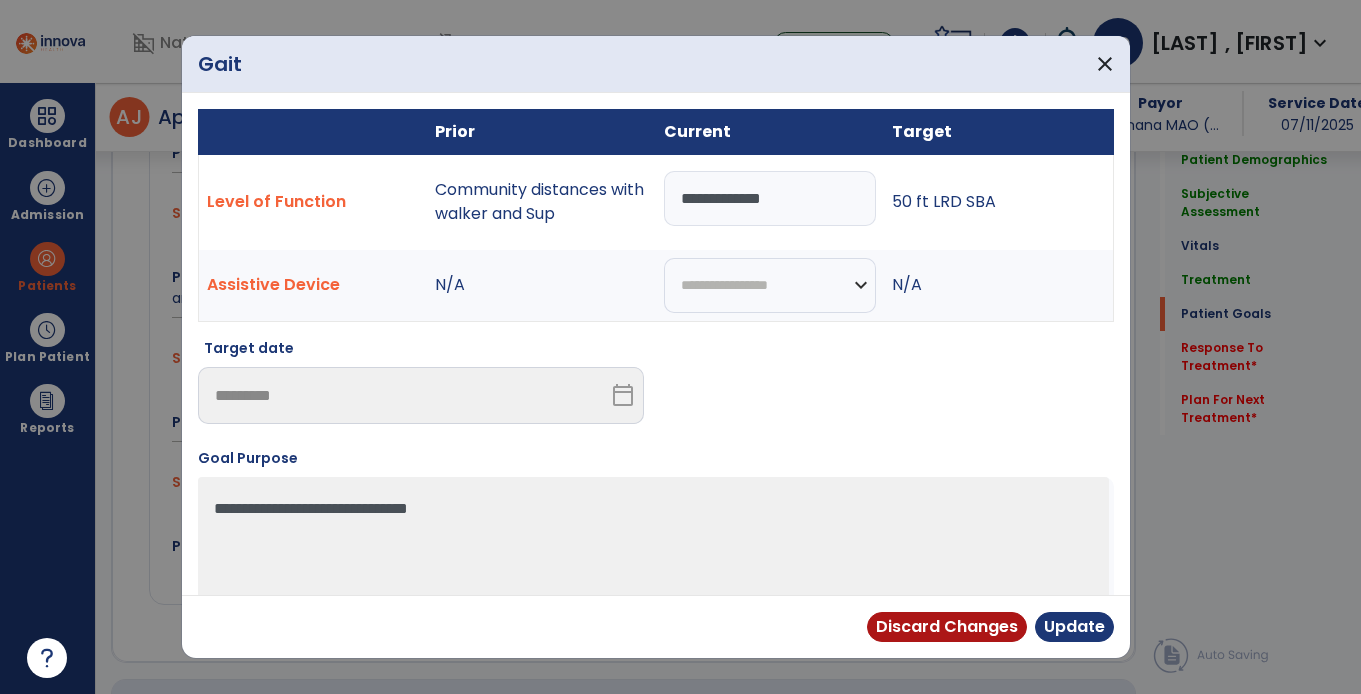 scroll, scrollTop: 2353, scrollLeft: 0, axis: vertical 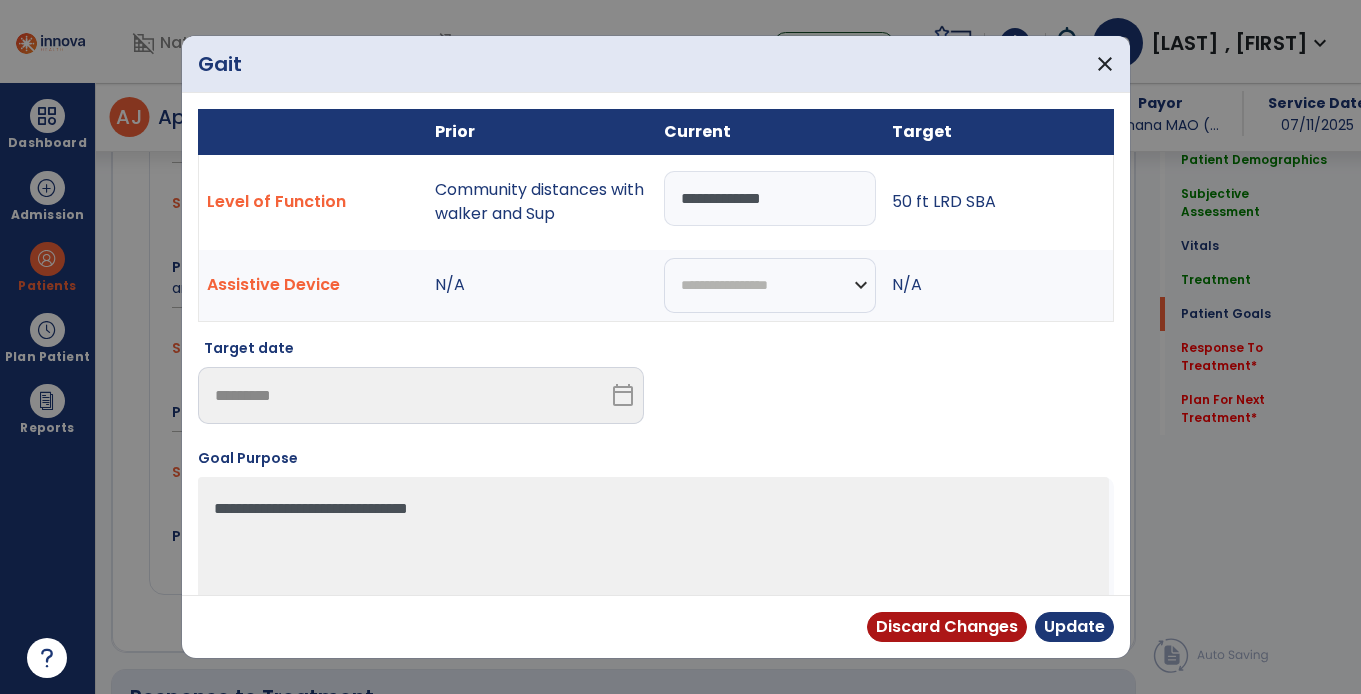 drag, startPoint x: 850, startPoint y: 205, endPoint x: 293, endPoint y: 188, distance: 557.25934 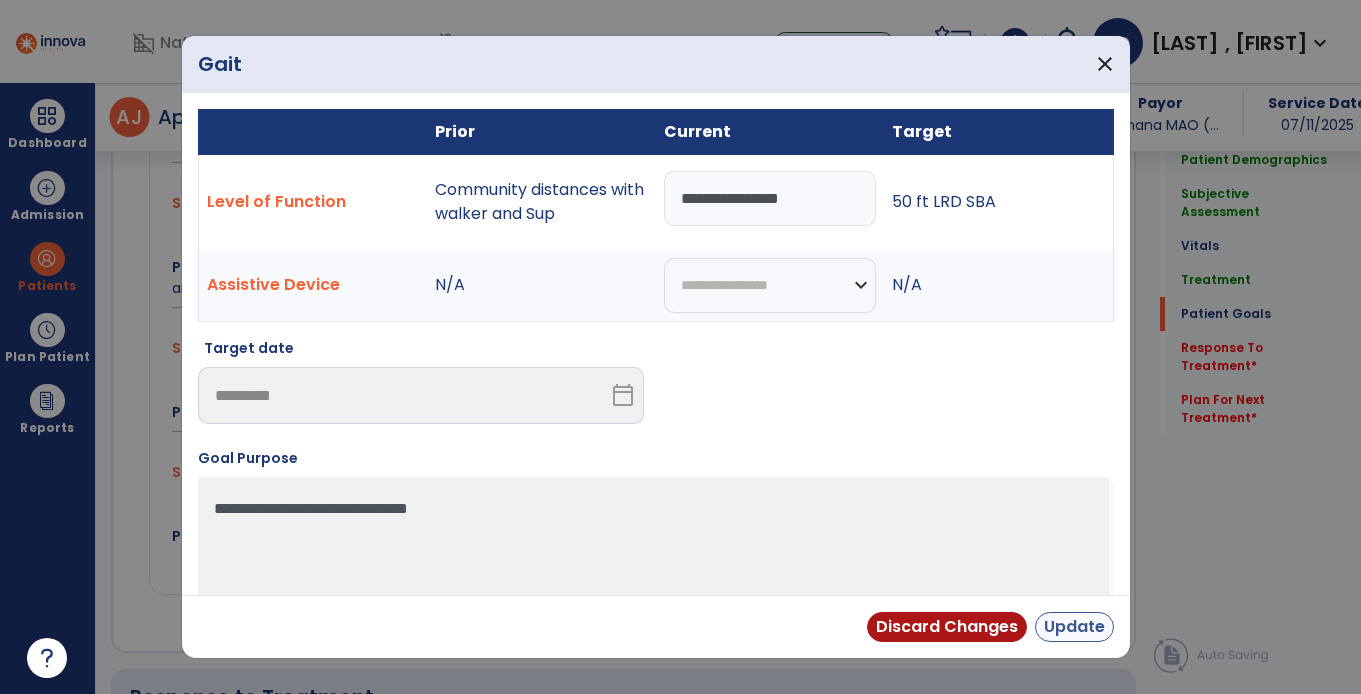 type on "**********" 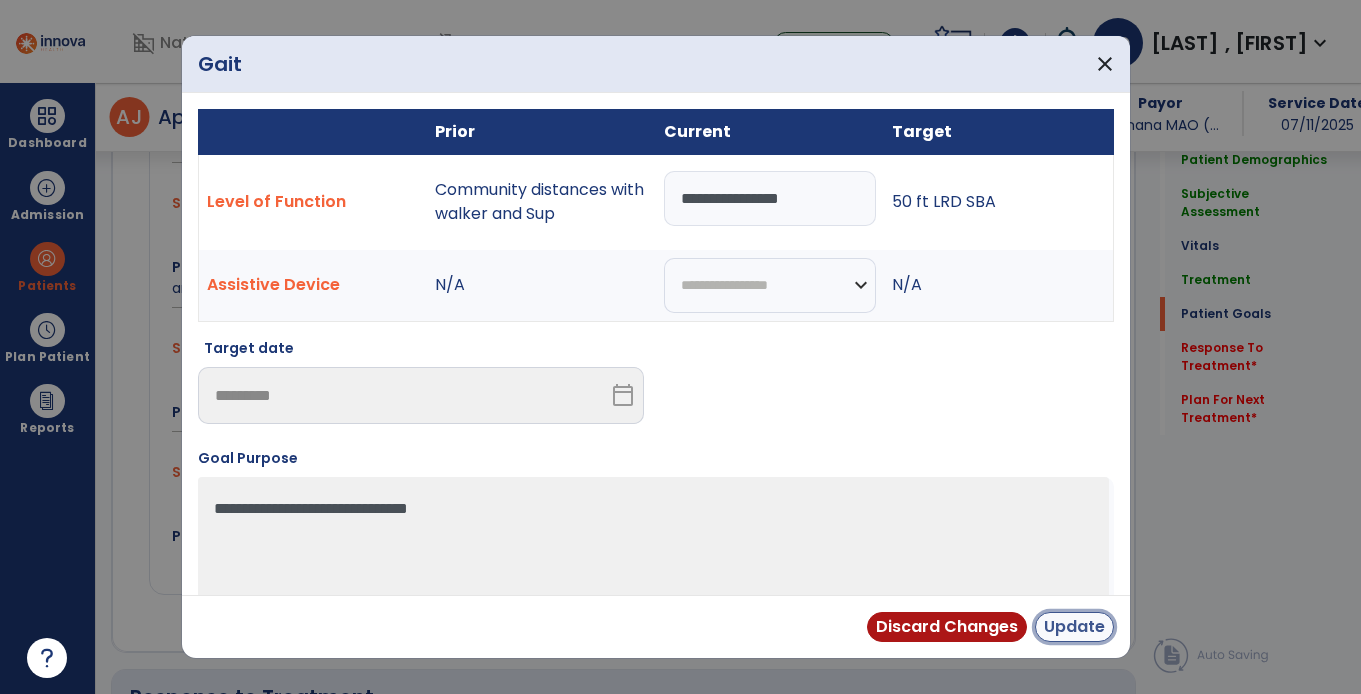 click on "Update" at bounding box center [1074, 627] 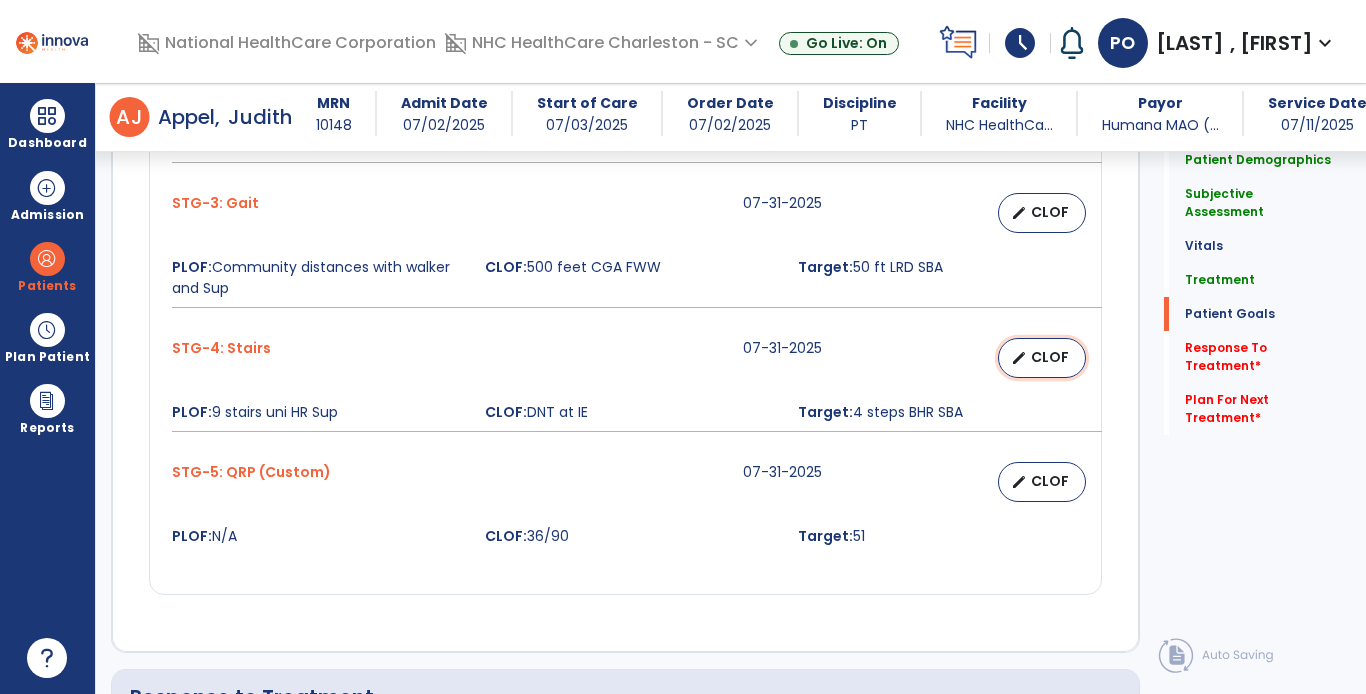 click on "edit   CLOF" at bounding box center [1042, 358] 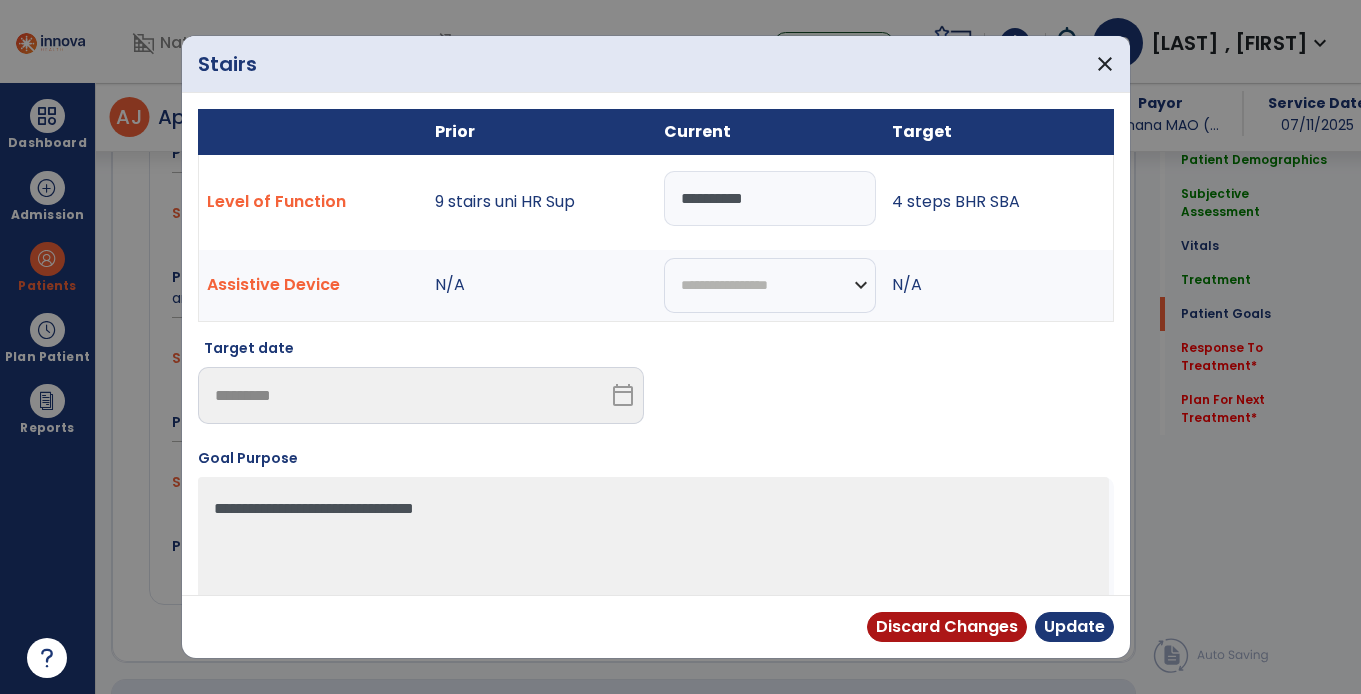 scroll, scrollTop: 2353, scrollLeft: 0, axis: vertical 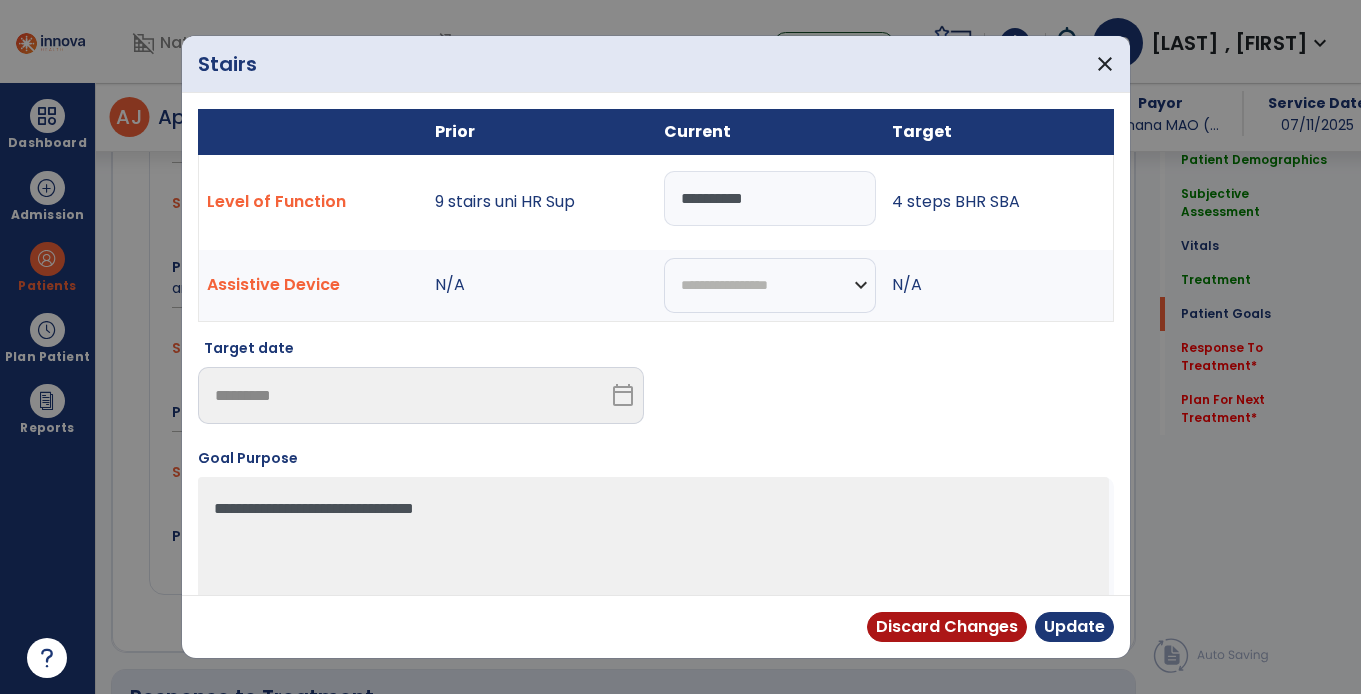 drag, startPoint x: 781, startPoint y: 187, endPoint x: 534, endPoint y: 222, distance: 249.46744 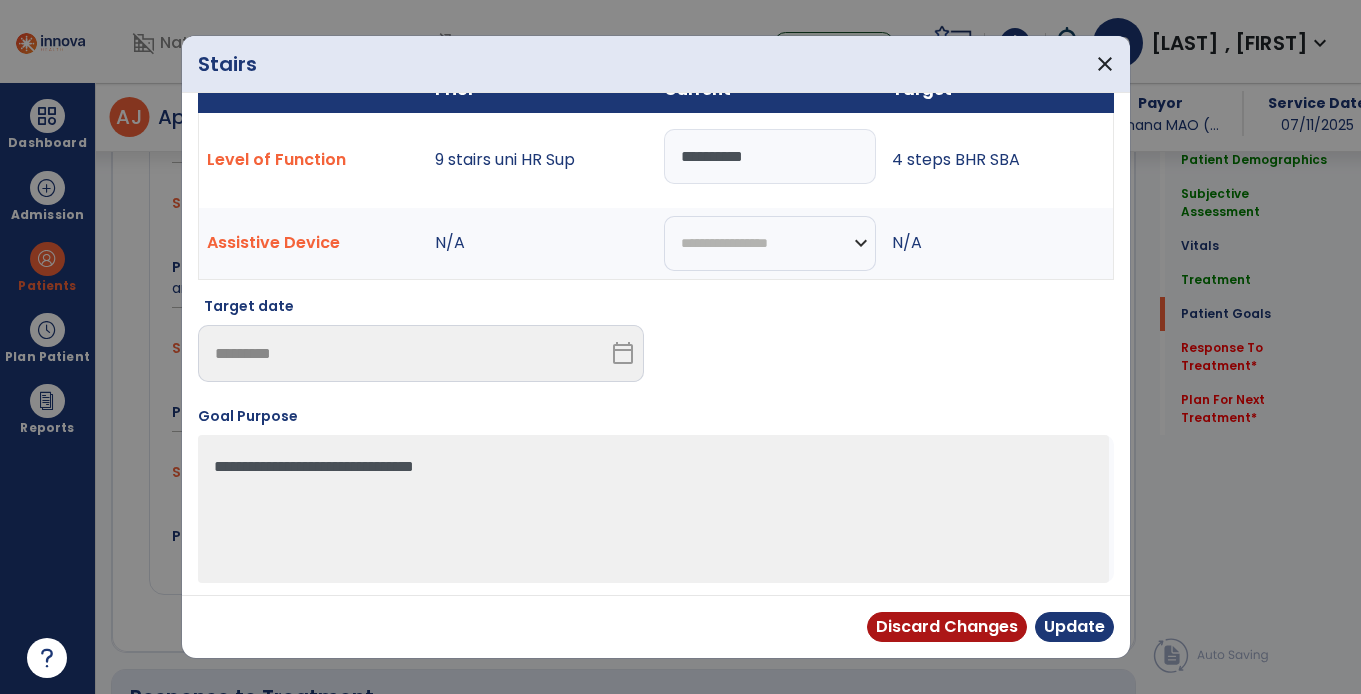 scroll, scrollTop: 45, scrollLeft: 0, axis: vertical 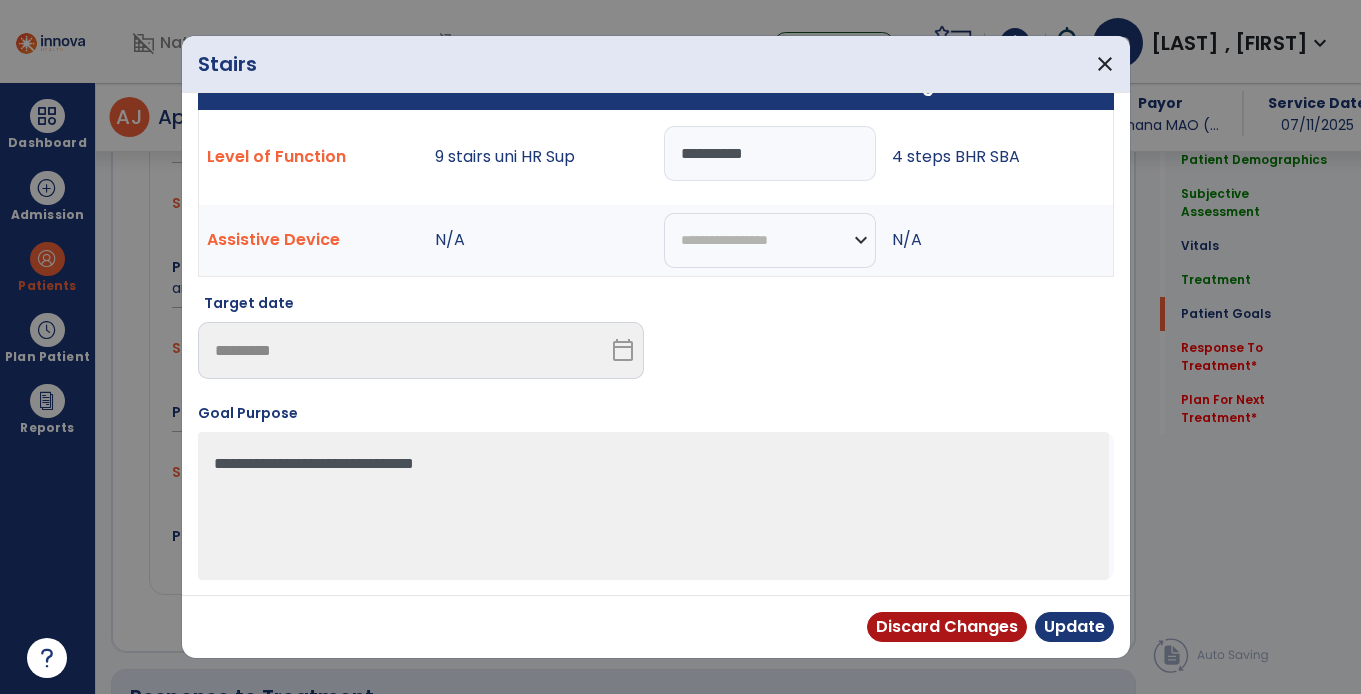 drag, startPoint x: 770, startPoint y: 152, endPoint x: 282, endPoint y: 139, distance: 488.17313 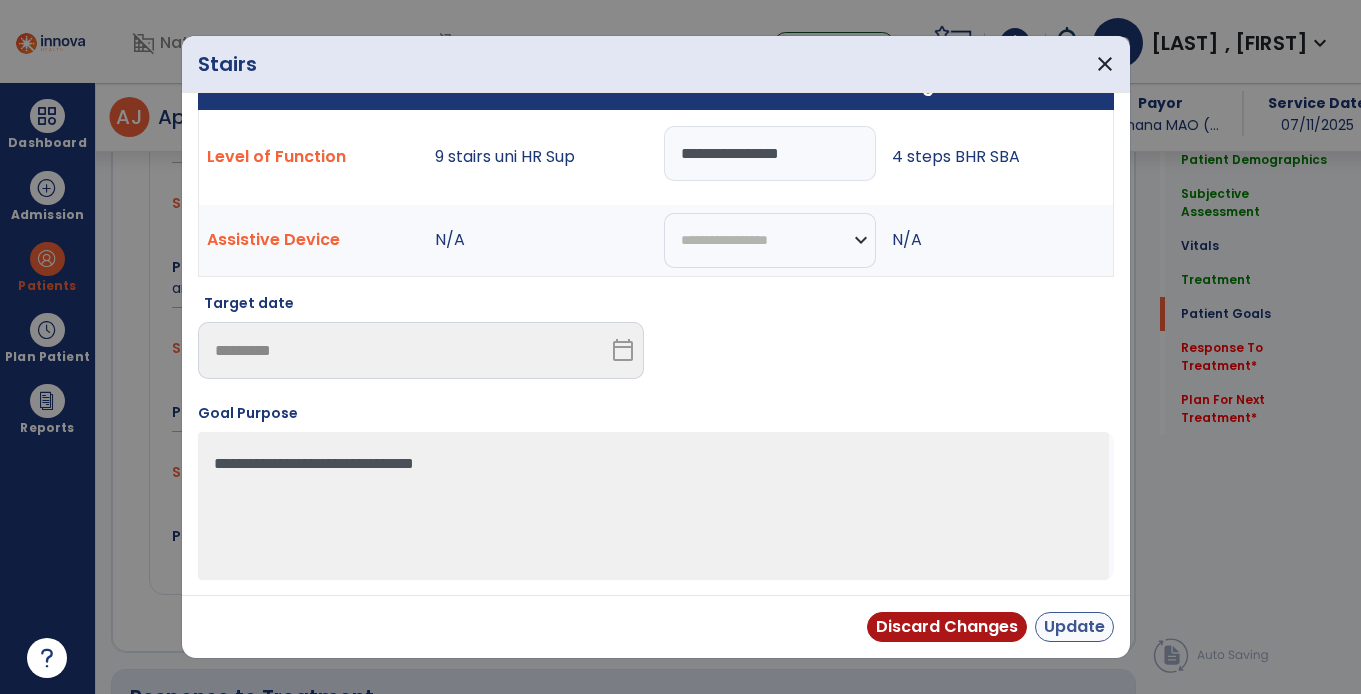 type on "**********" 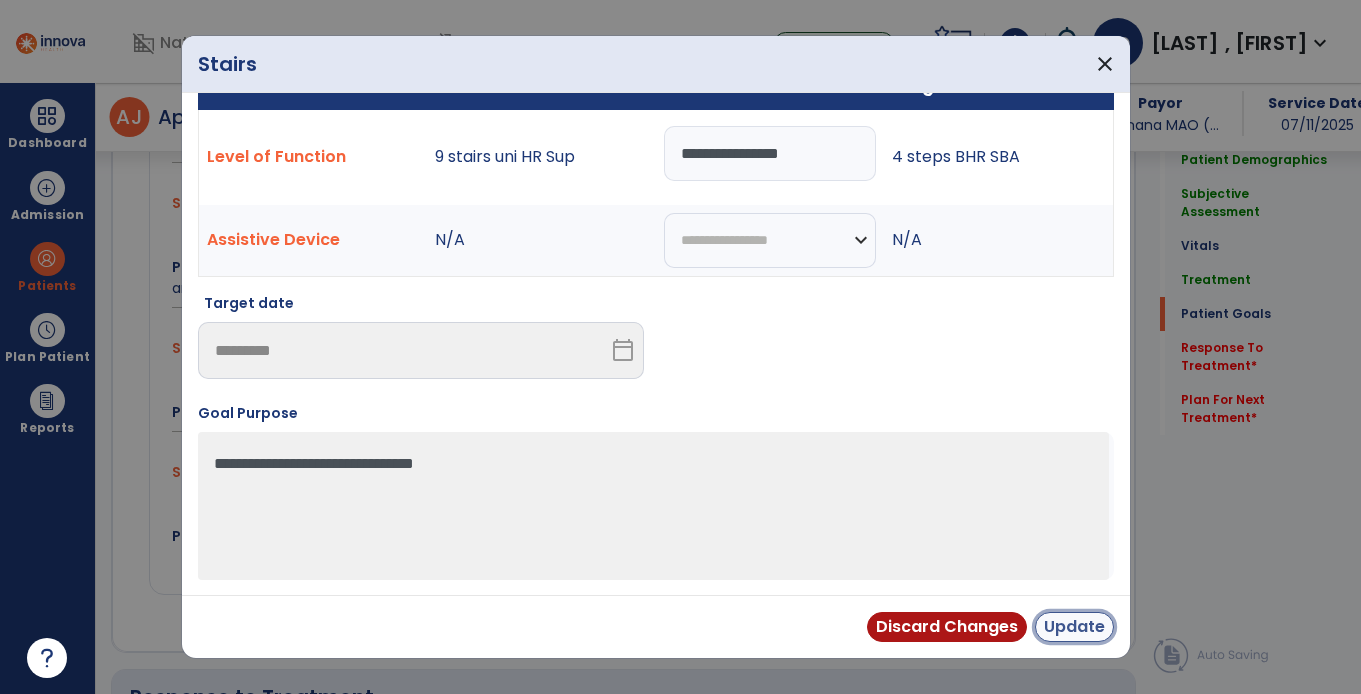 click on "Update" at bounding box center [1074, 627] 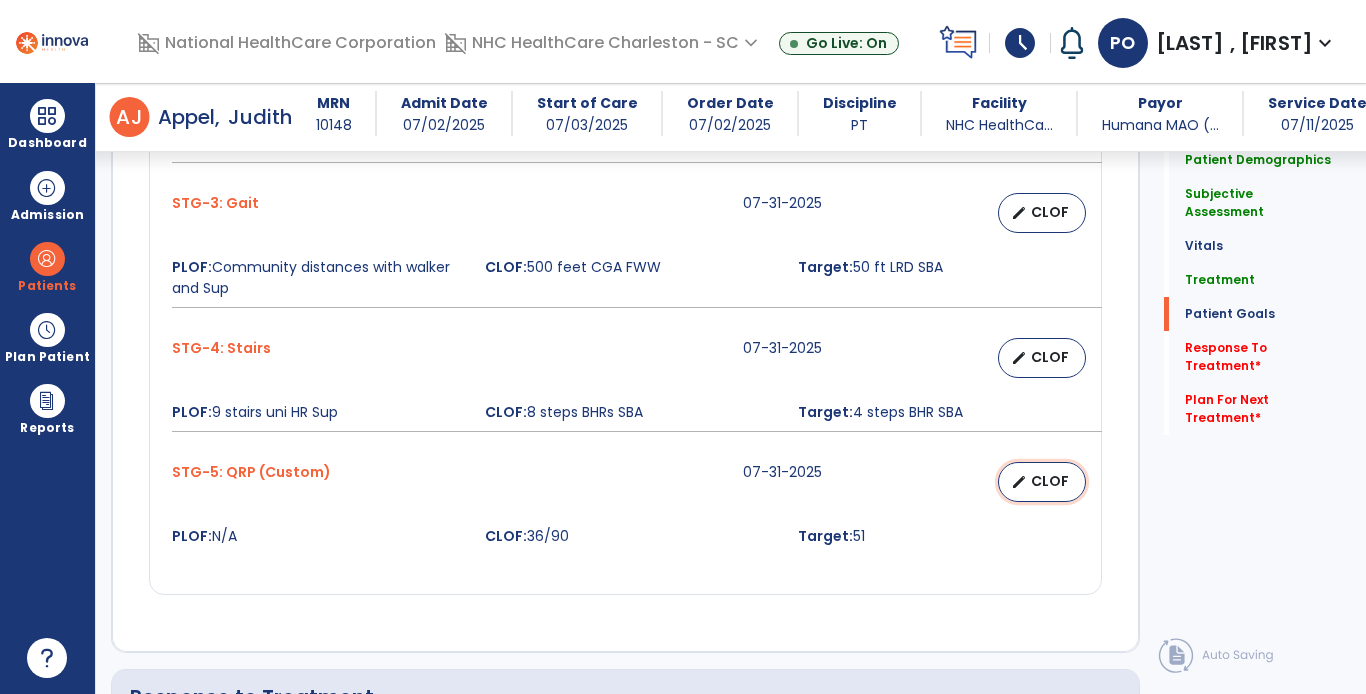 click on "edit" at bounding box center [1019, 482] 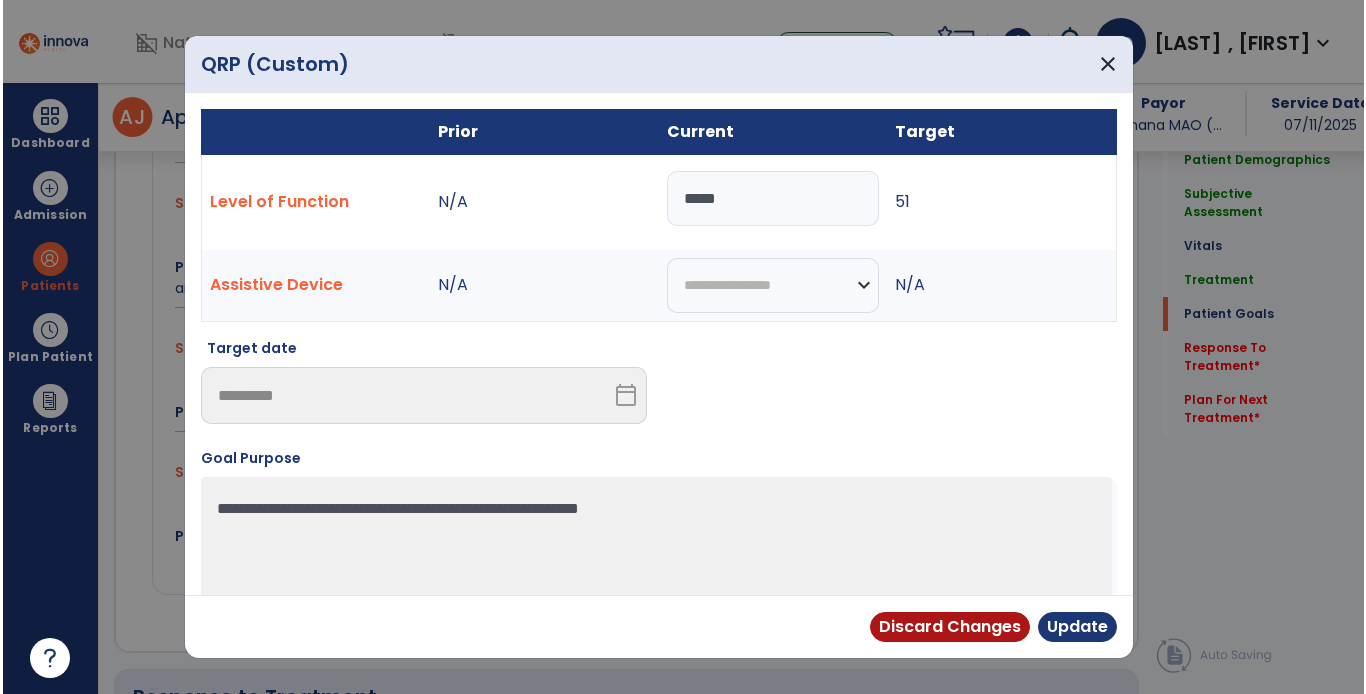 scroll, scrollTop: 2353, scrollLeft: 0, axis: vertical 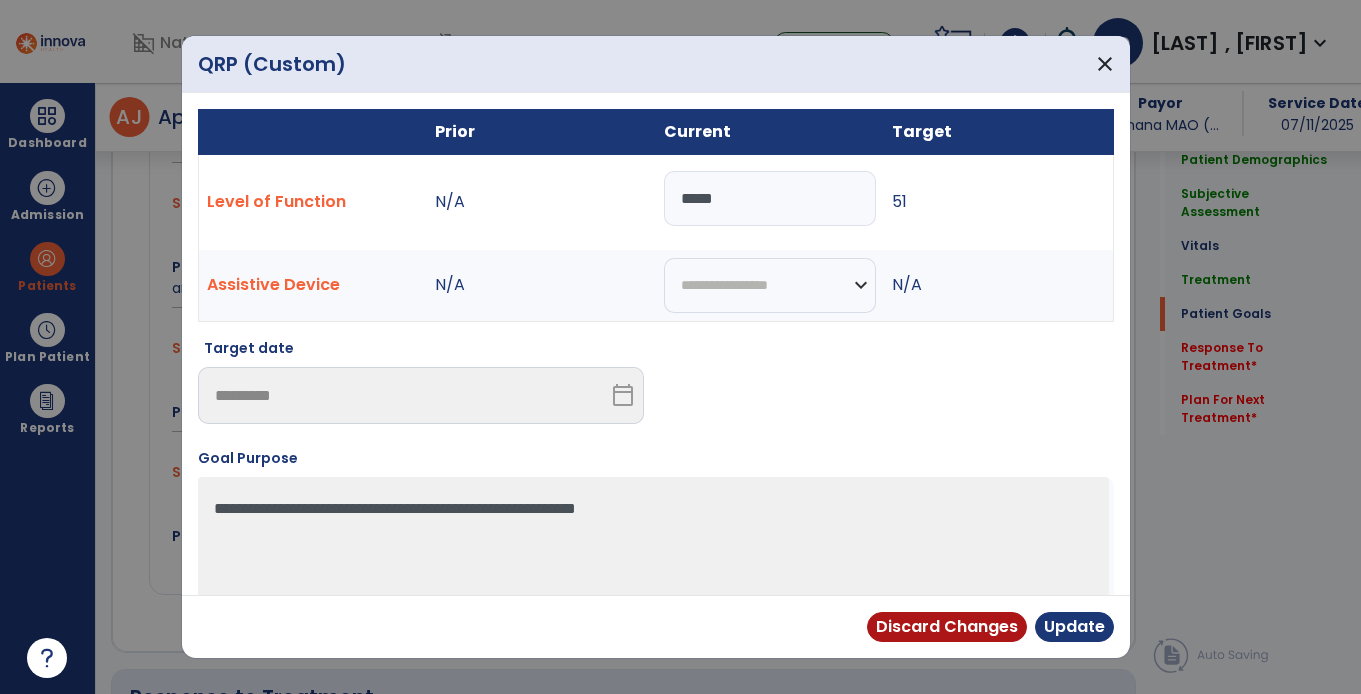drag, startPoint x: 751, startPoint y: 197, endPoint x: 265, endPoint y: 226, distance: 486.86447 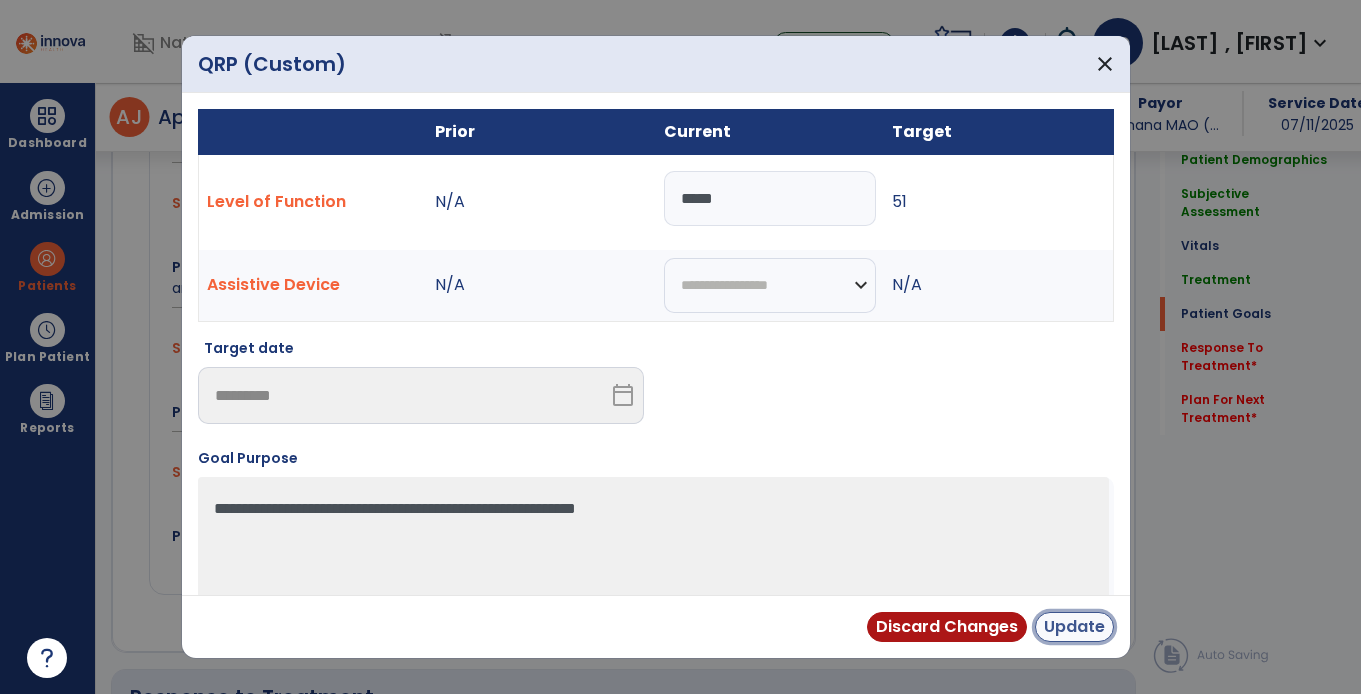 click on "Update" at bounding box center [1074, 627] 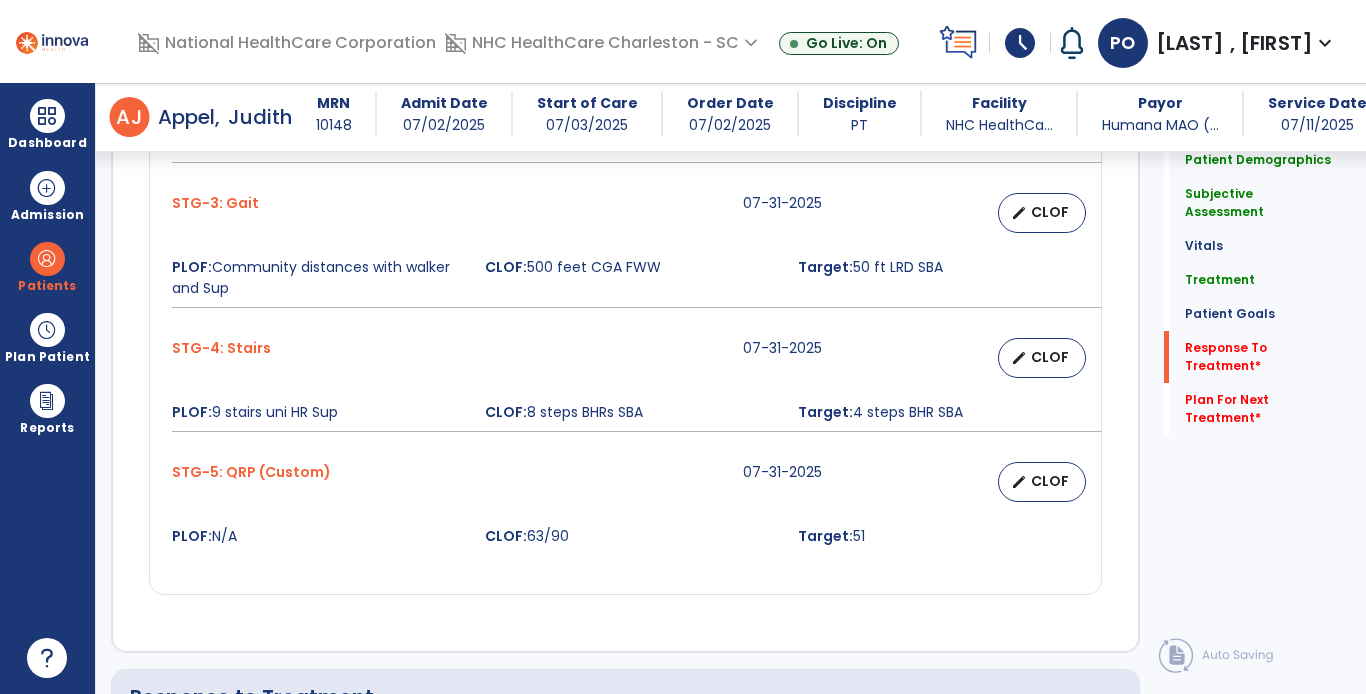 scroll, scrollTop: 2717, scrollLeft: 0, axis: vertical 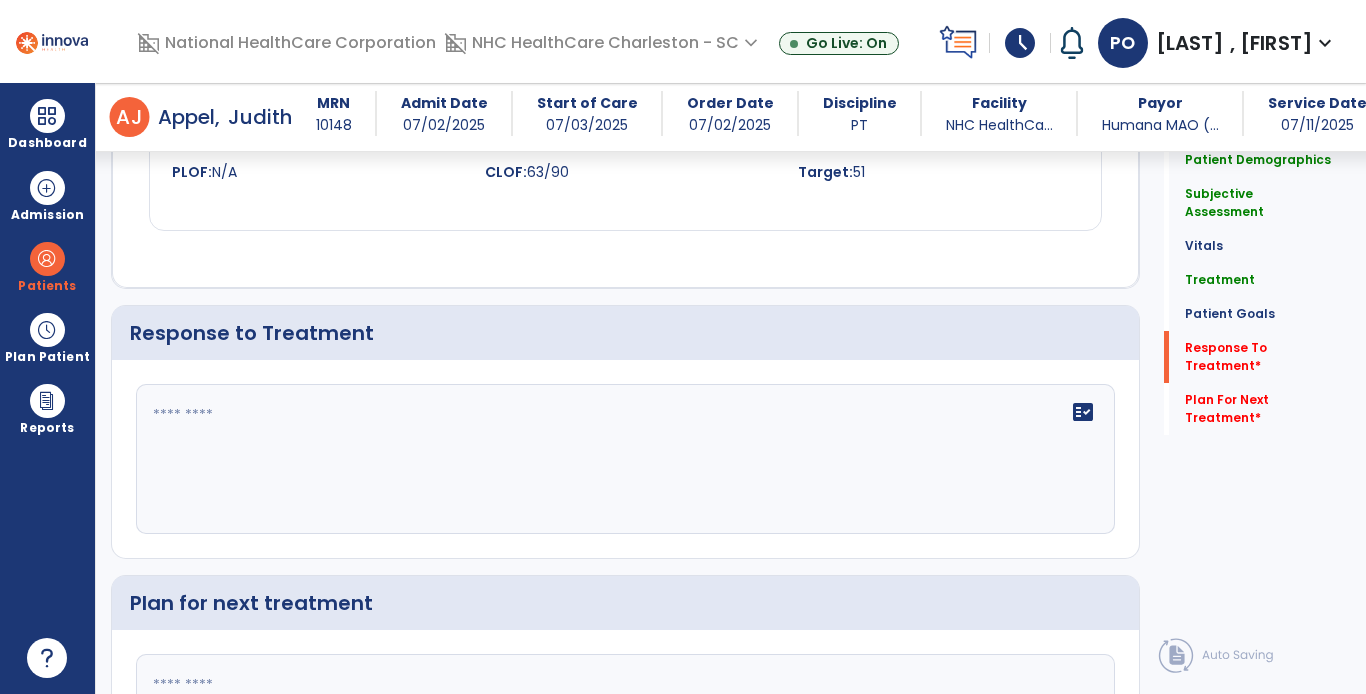 click on "fact_check" 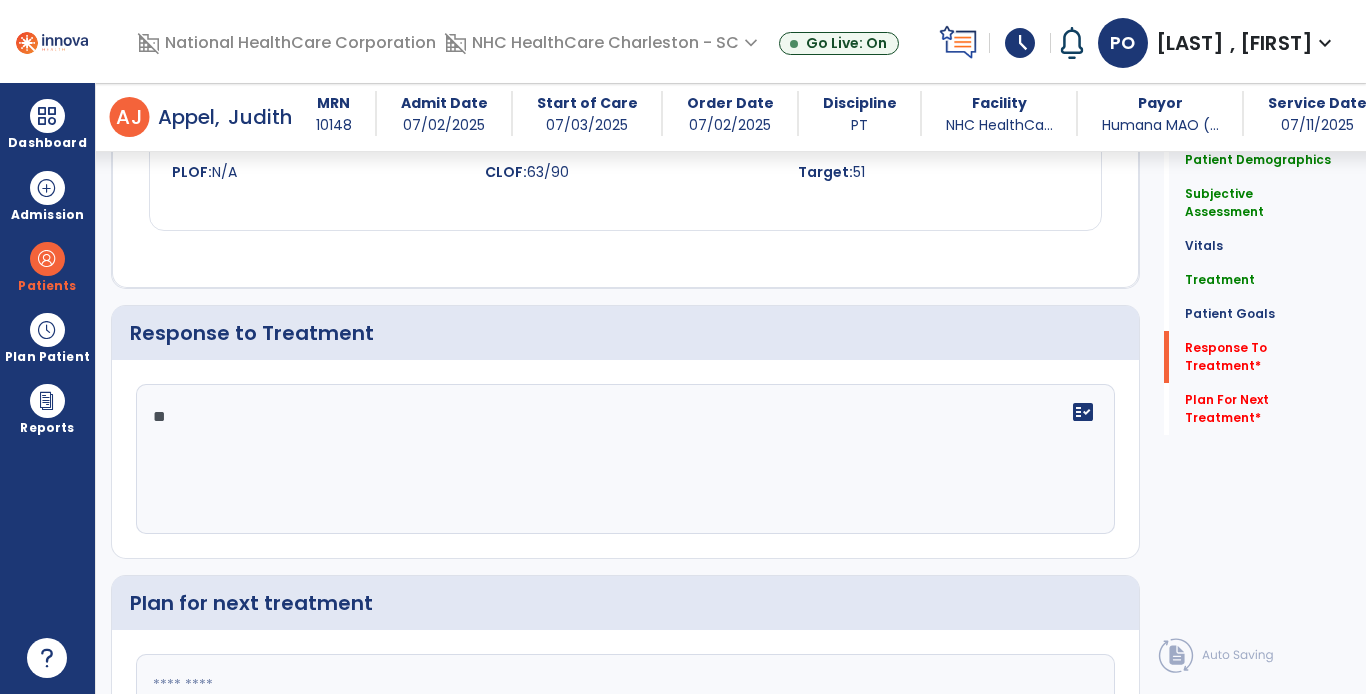 type on "*" 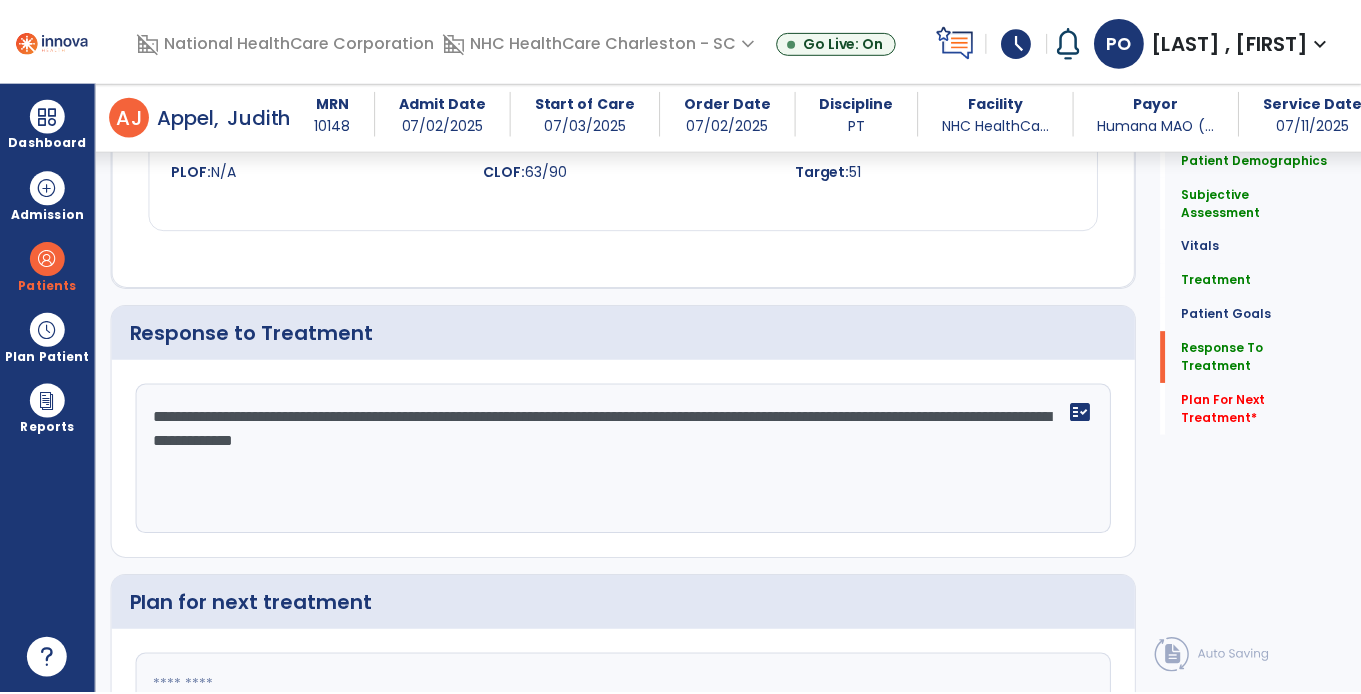 scroll, scrollTop: 2919, scrollLeft: 0, axis: vertical 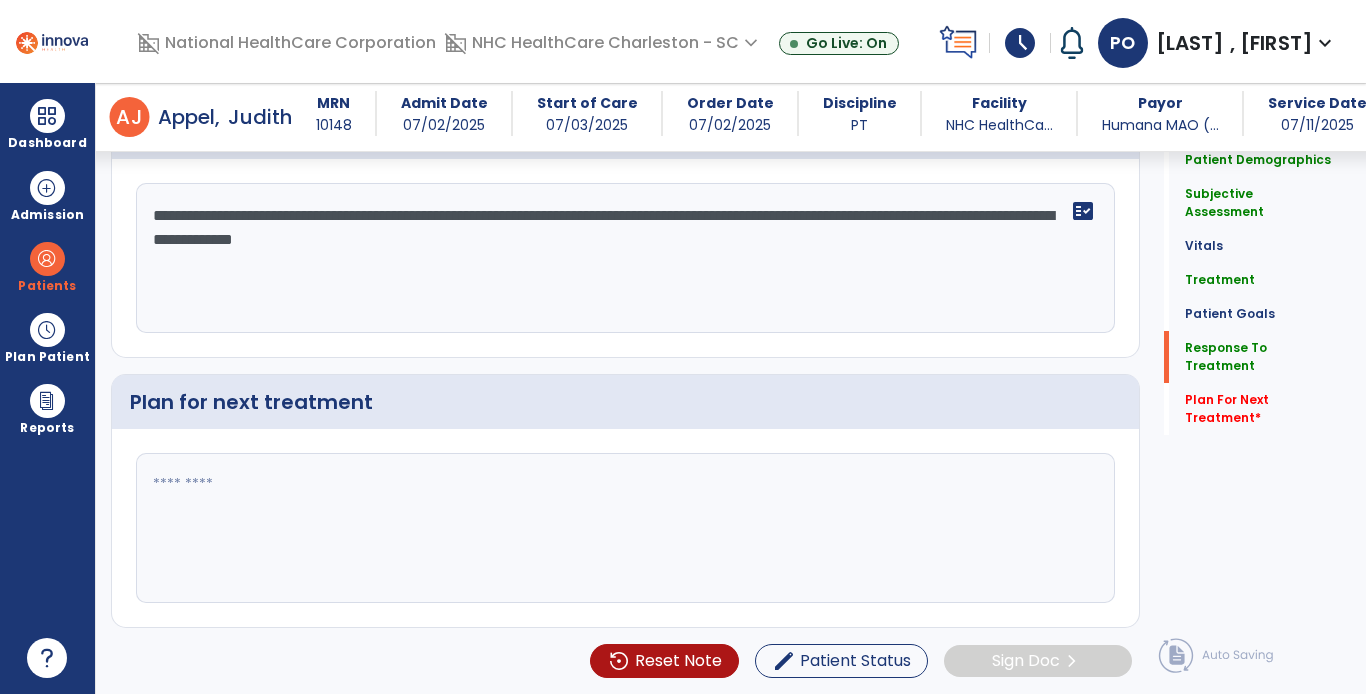 type on "**********" 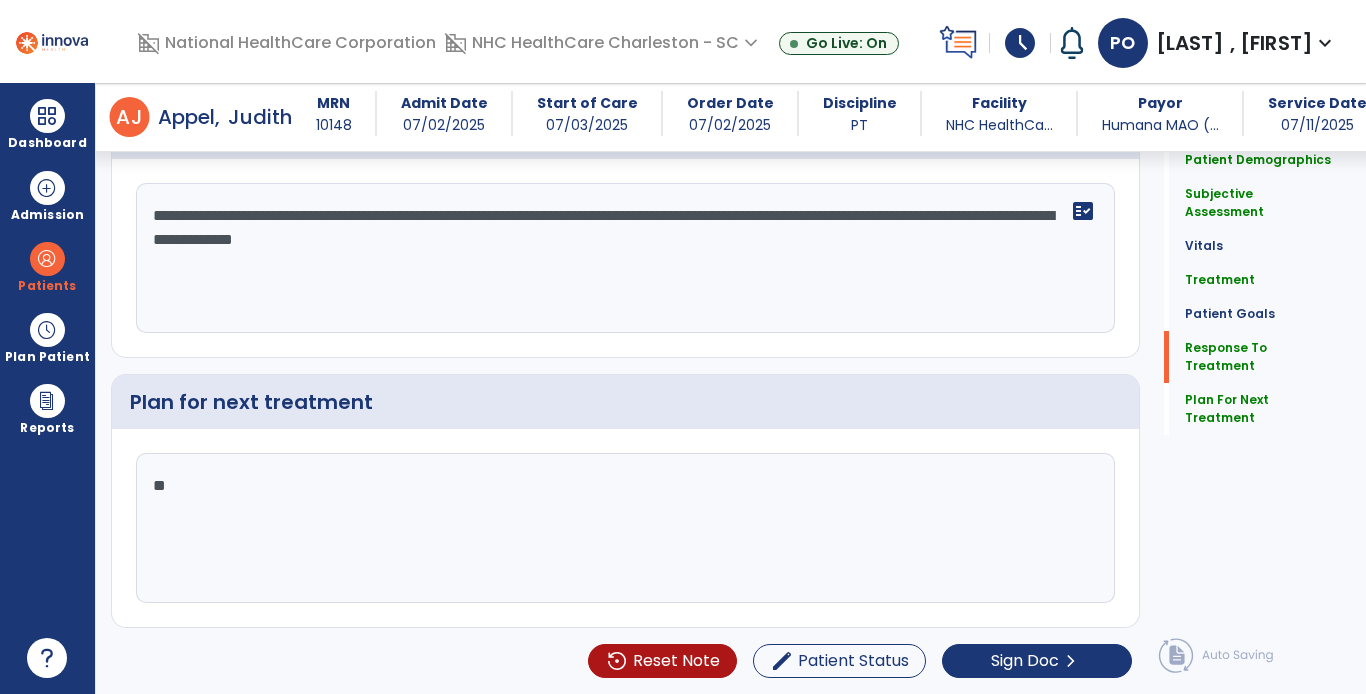 type on "*" 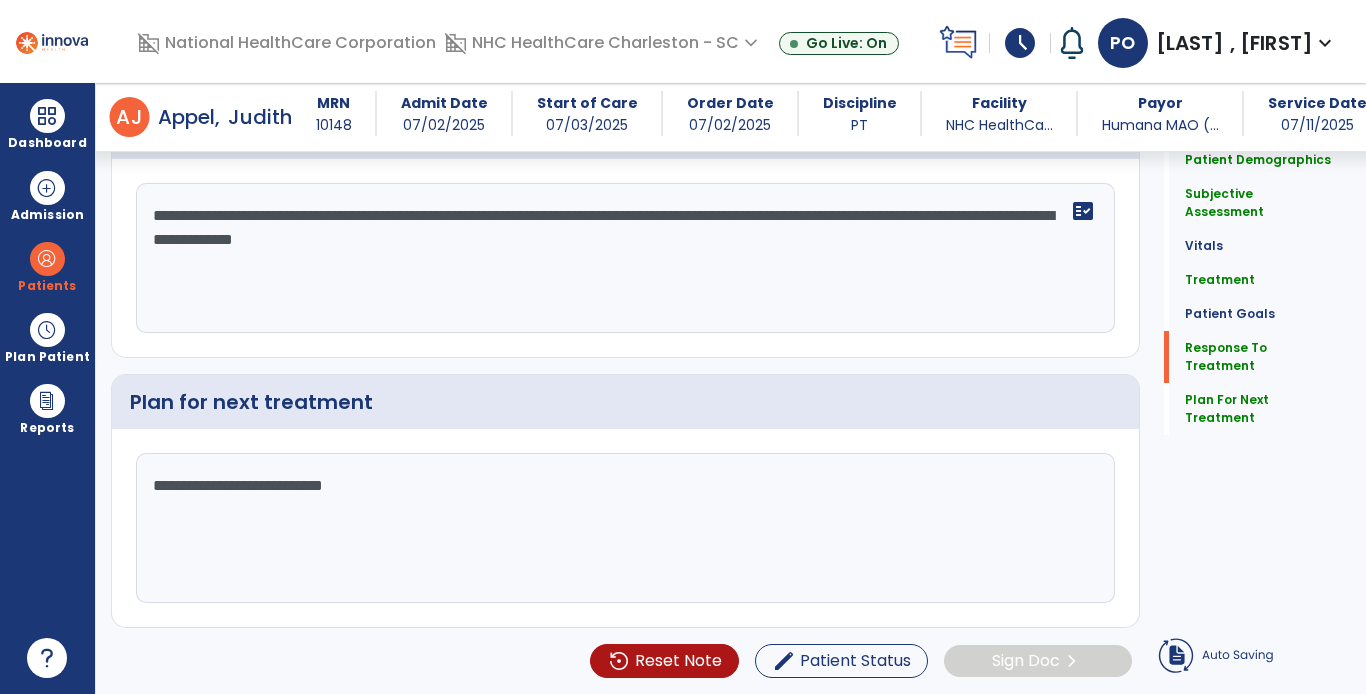 drag, startPoint x: 843, startPoint y: 537, endPoint x: 999, endPoint y: 694, distance: 221.32555 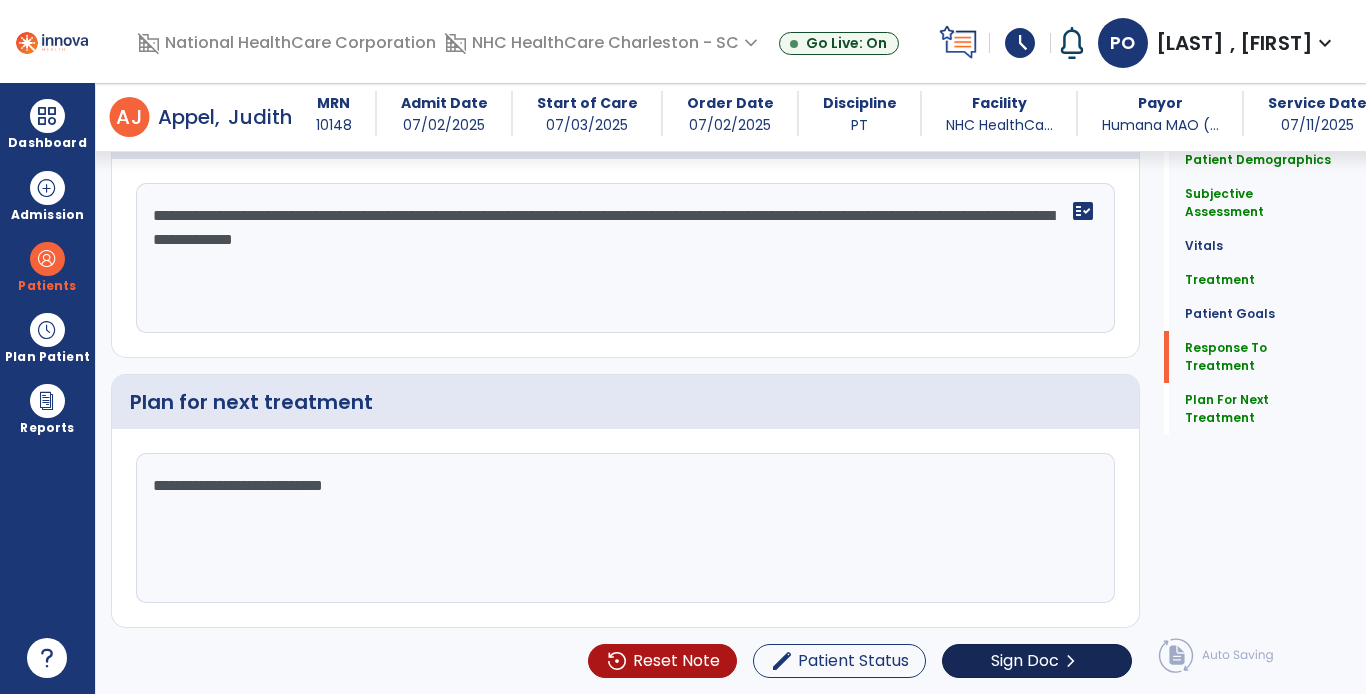 type on "**********" 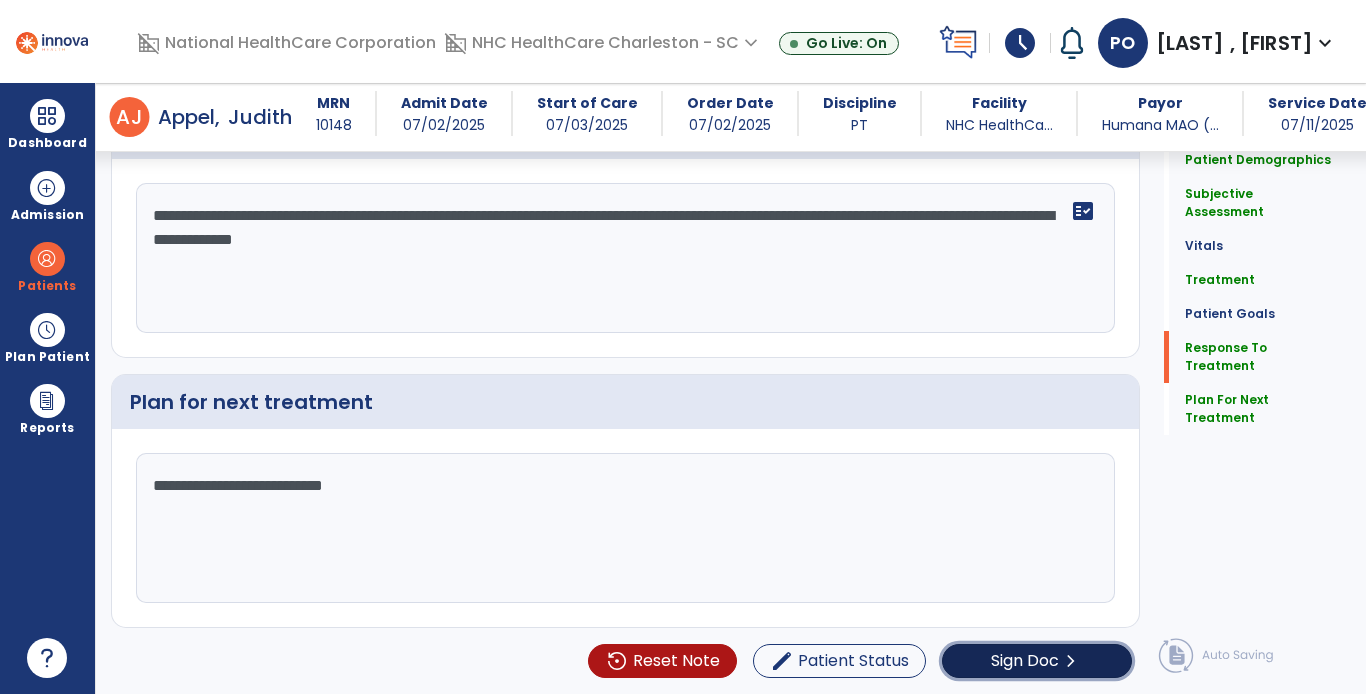 click on "Sign Doc" 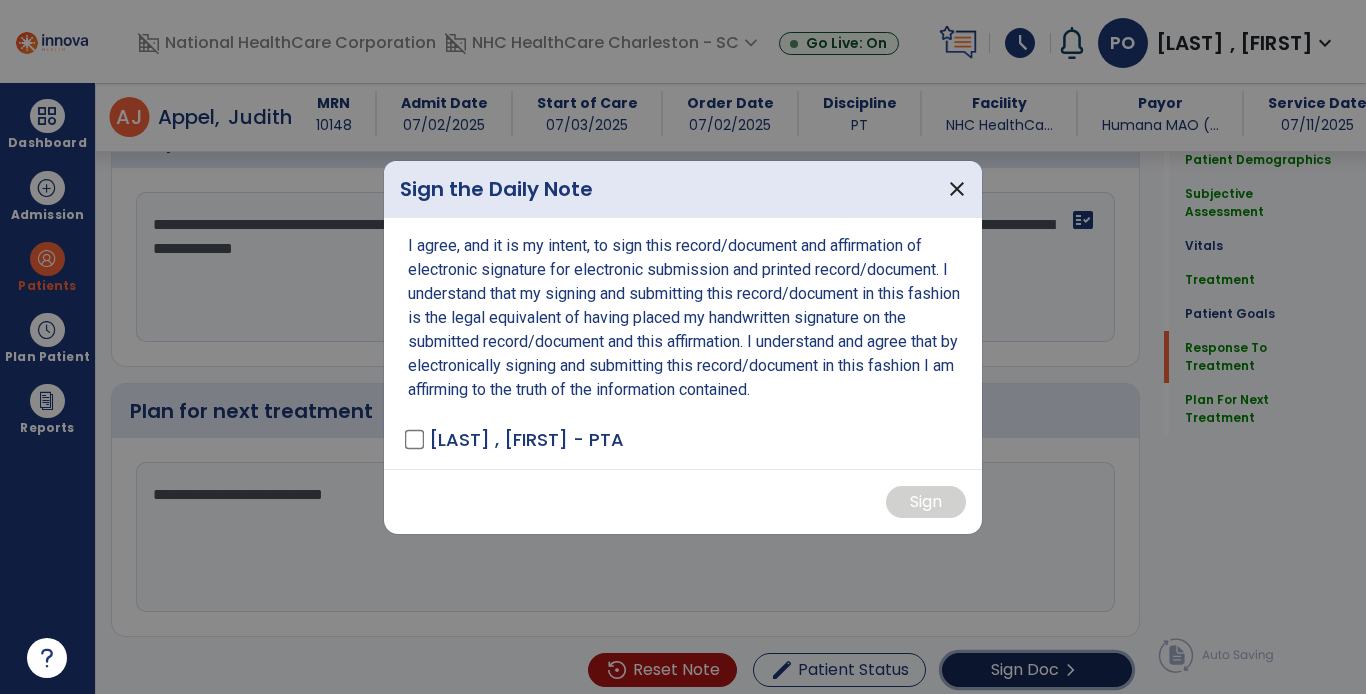 scroll, scrollTop: 2919, scrollLeft: 0, axis: vertical 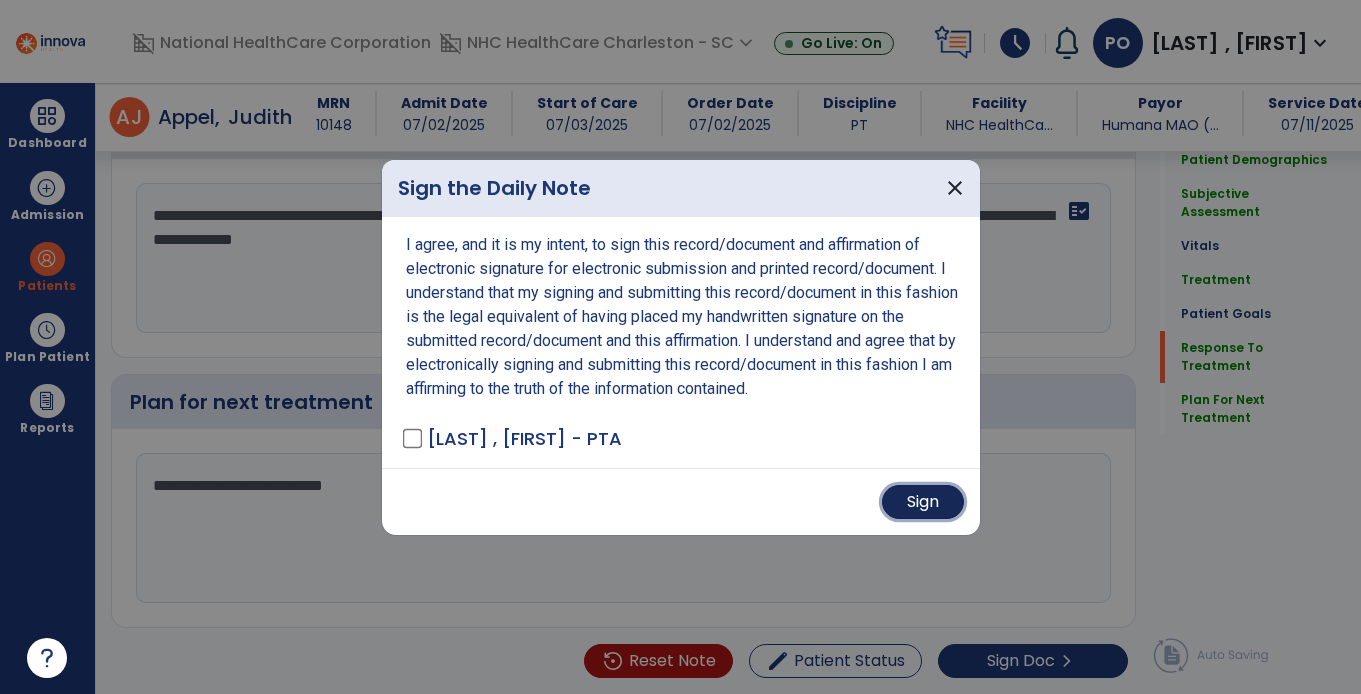 click on "Sign" at bounding box center (923, 502) 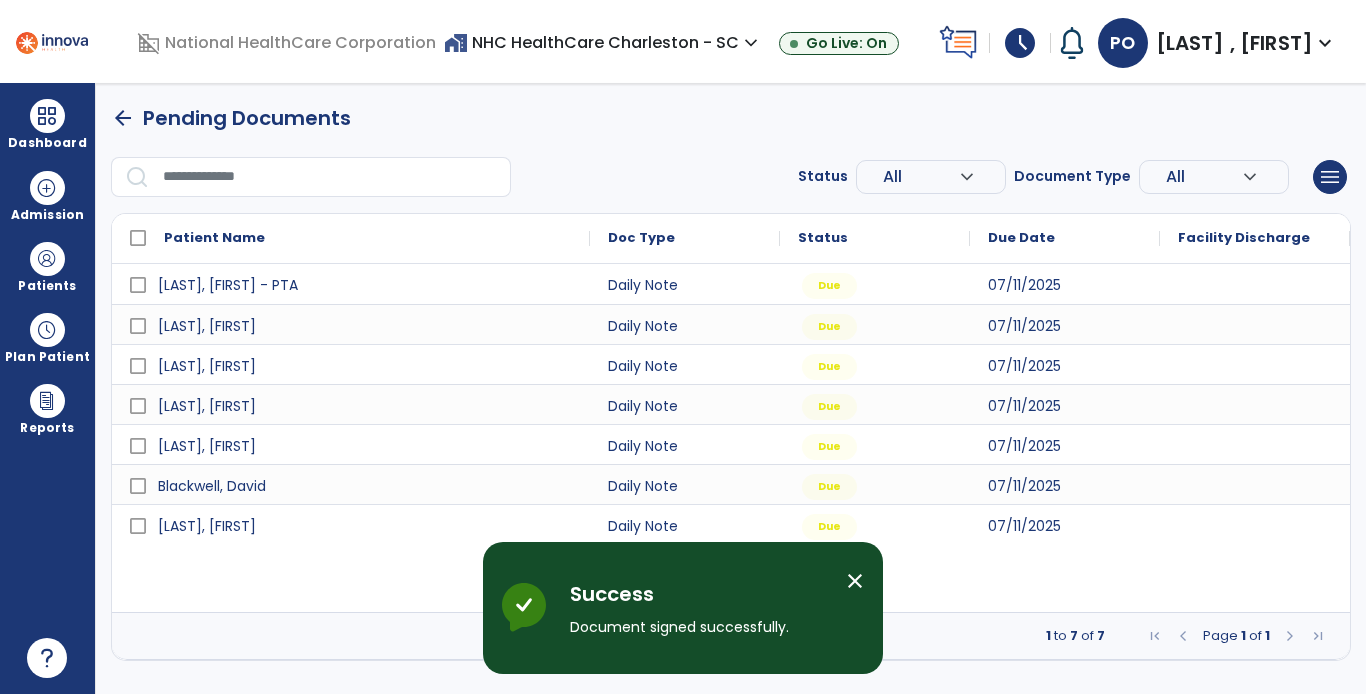 scroll, scrollTop: 0, scrollLeft: 0, axis: both 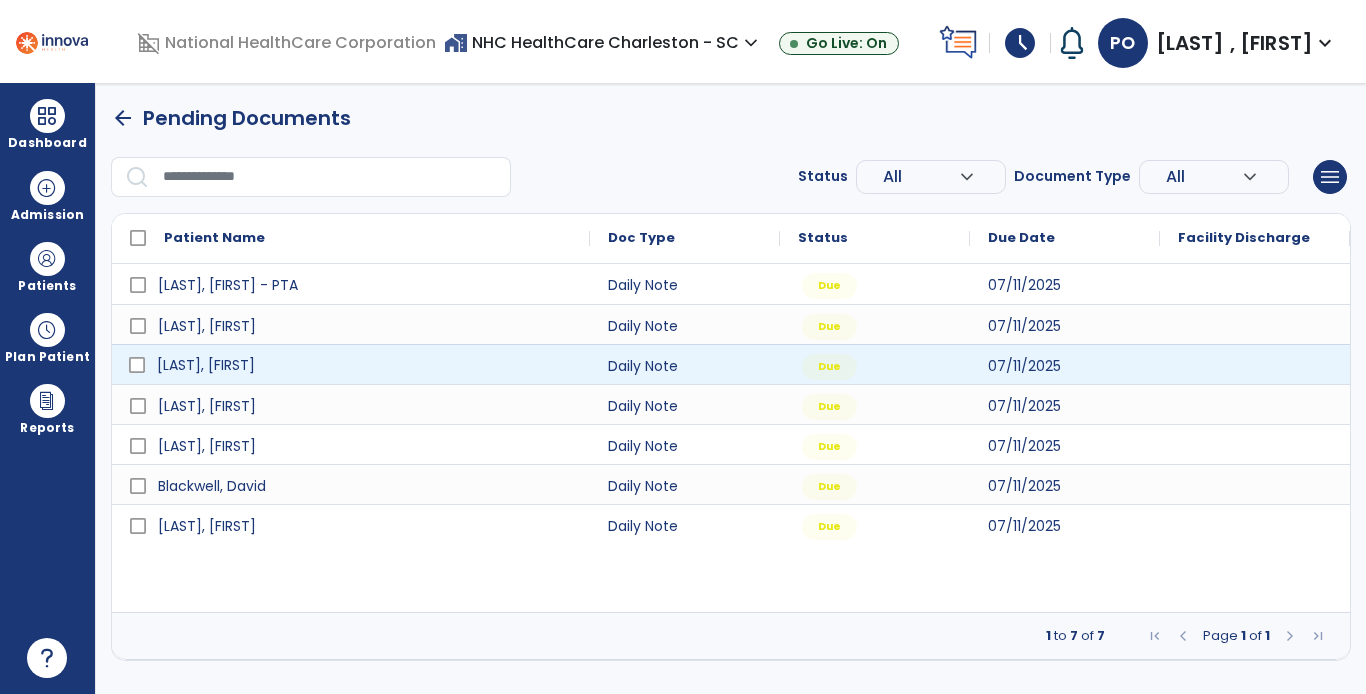 click on "[LAST], [FIRST]" at bounding box center [206, 365] 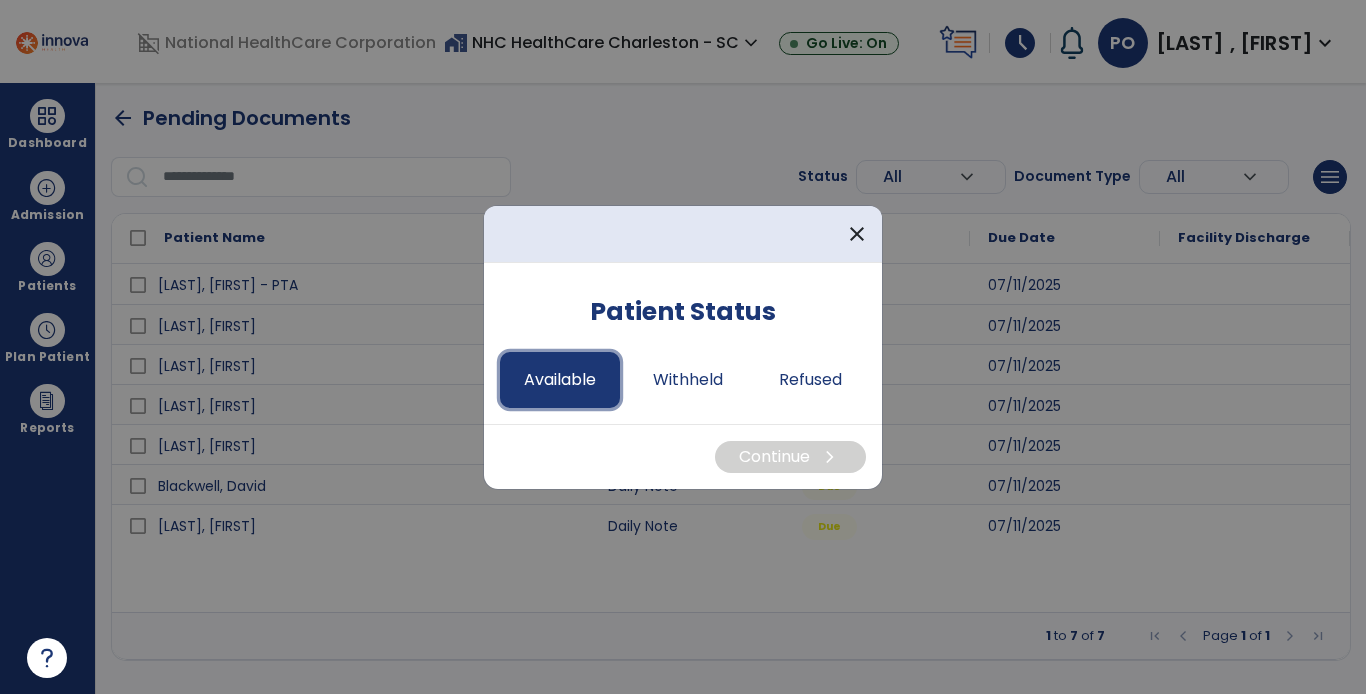 click on "Available" at bounding box center (560, 380) 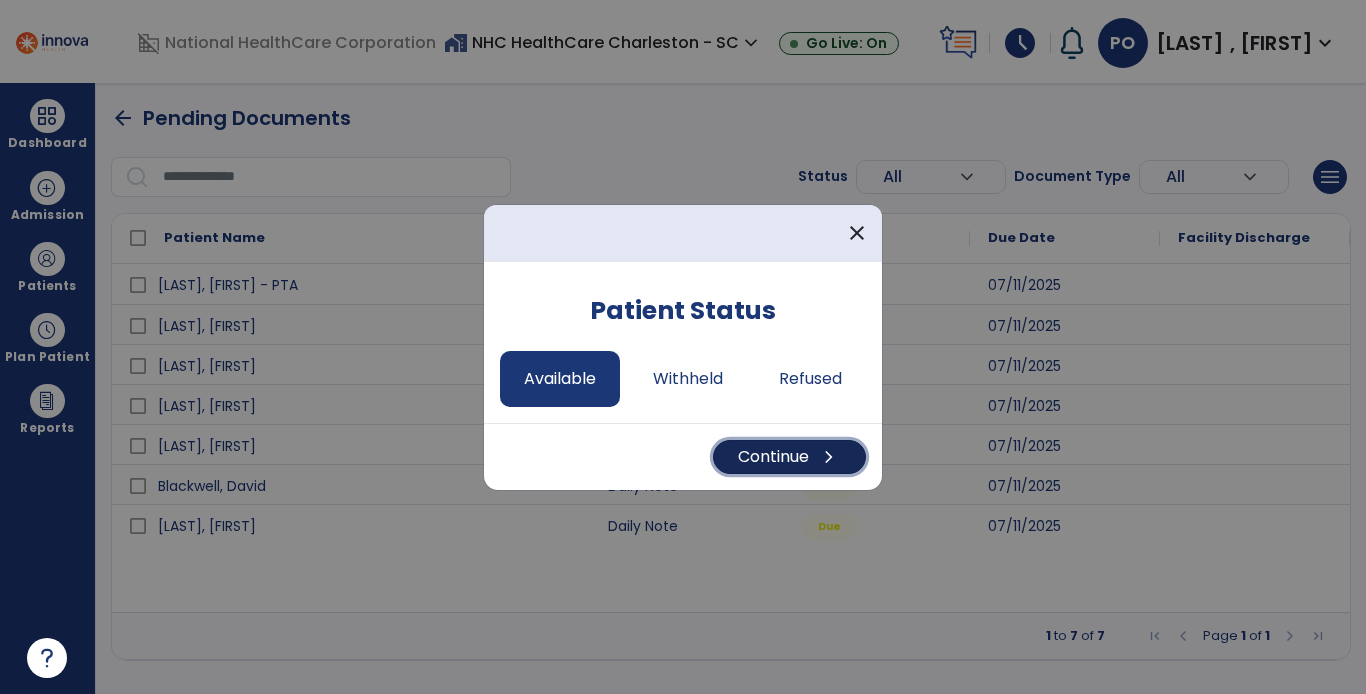 click on "Continue   chevron_right" at bounding box center [789, 457] 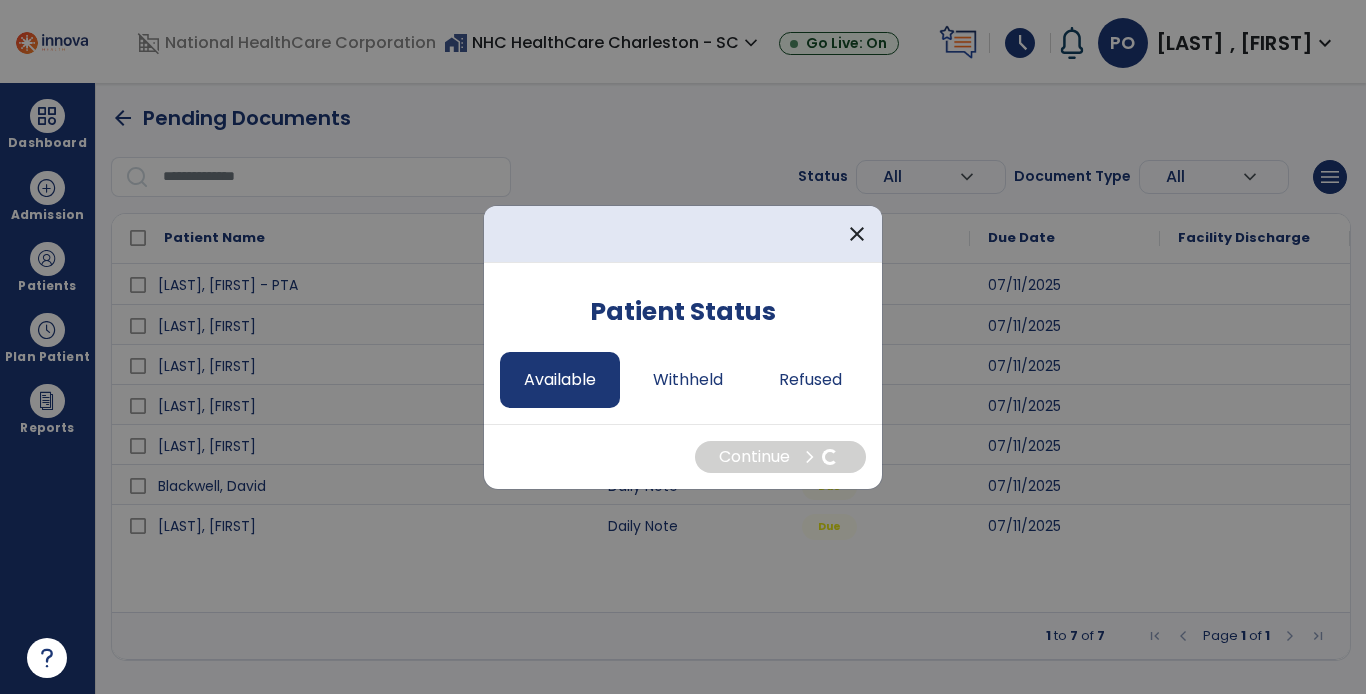 select on "*" 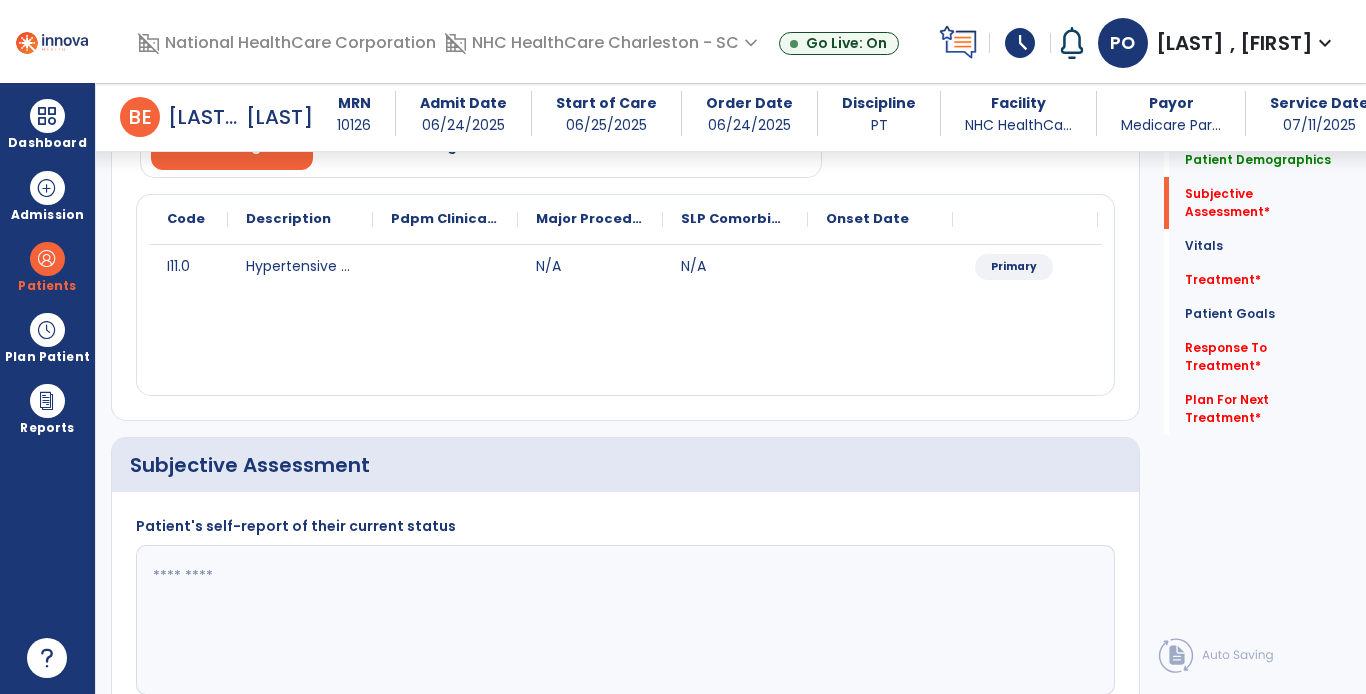 scroll, scrollTop: 303, scrollLeft: 0, axis: vertical 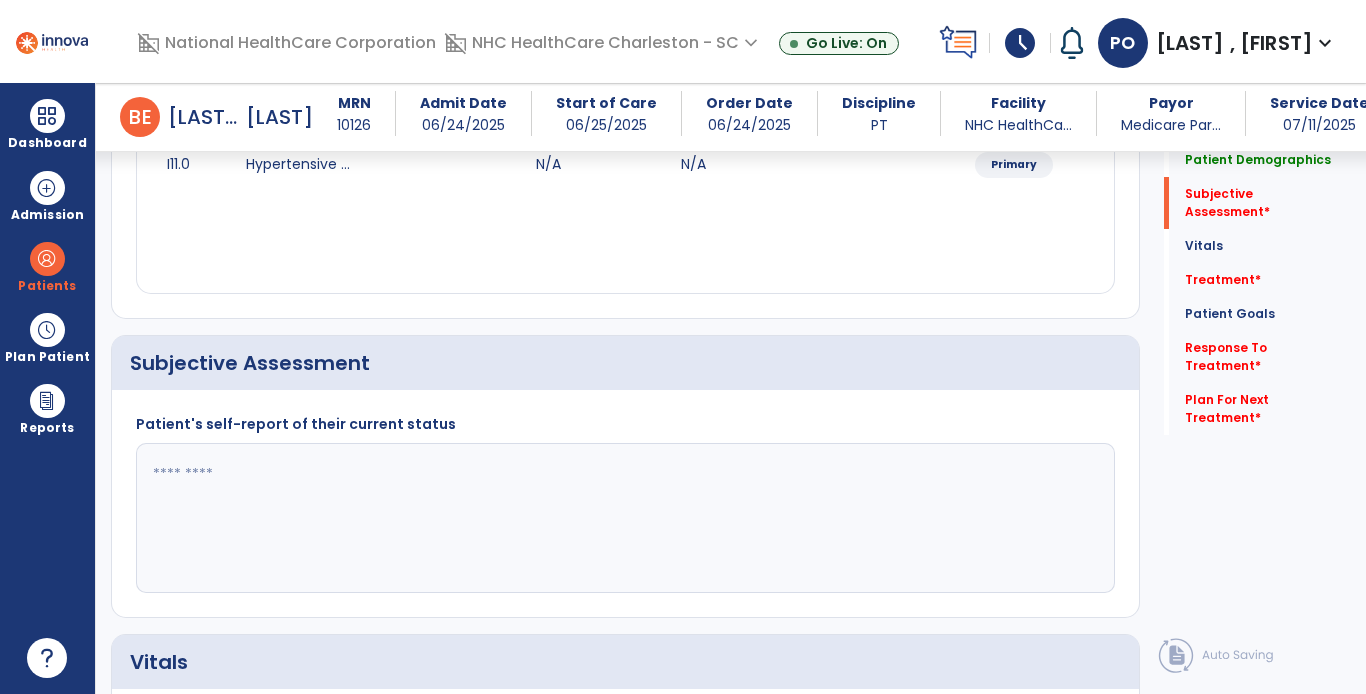 click 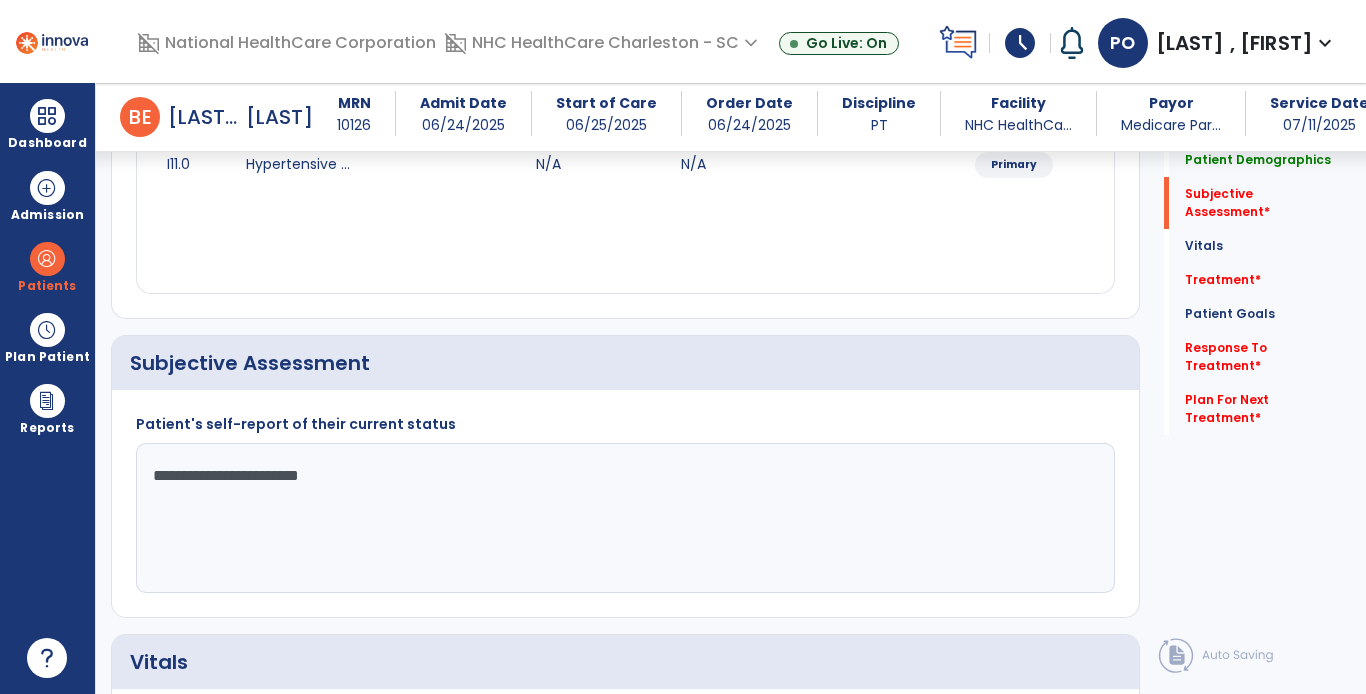 type on "**********" 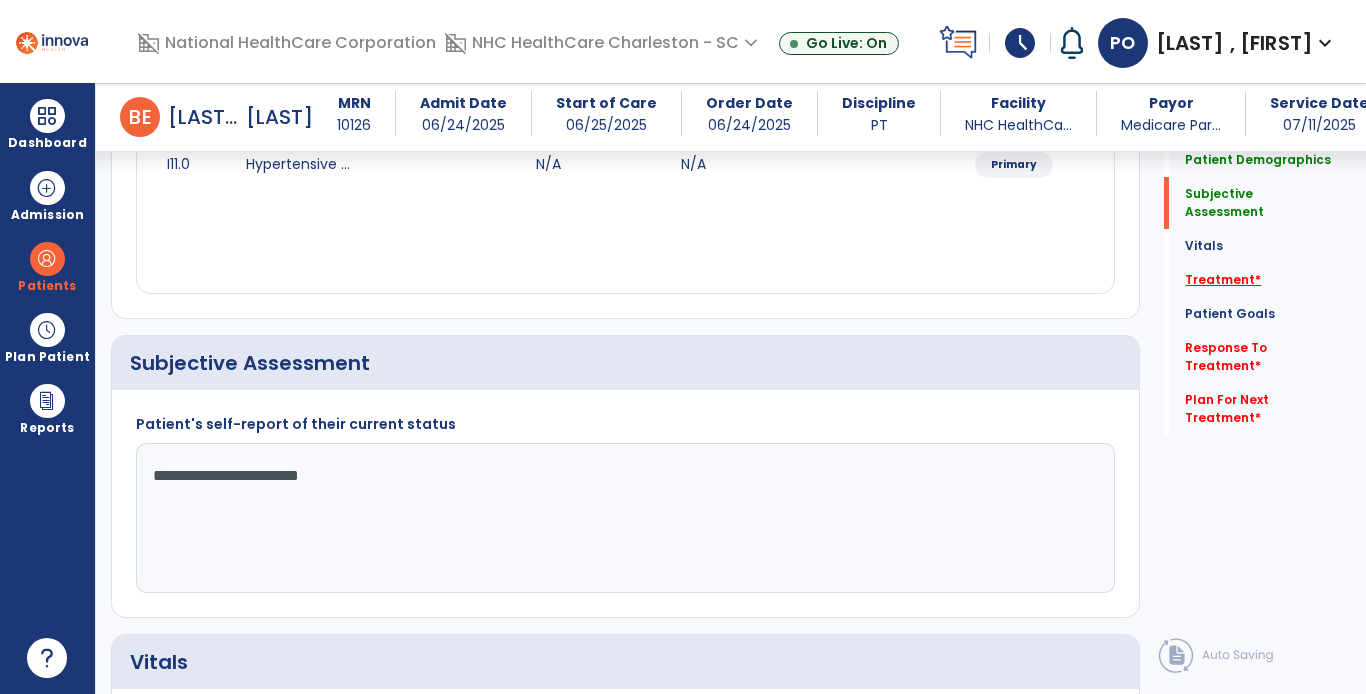 click on "Treatment   *" 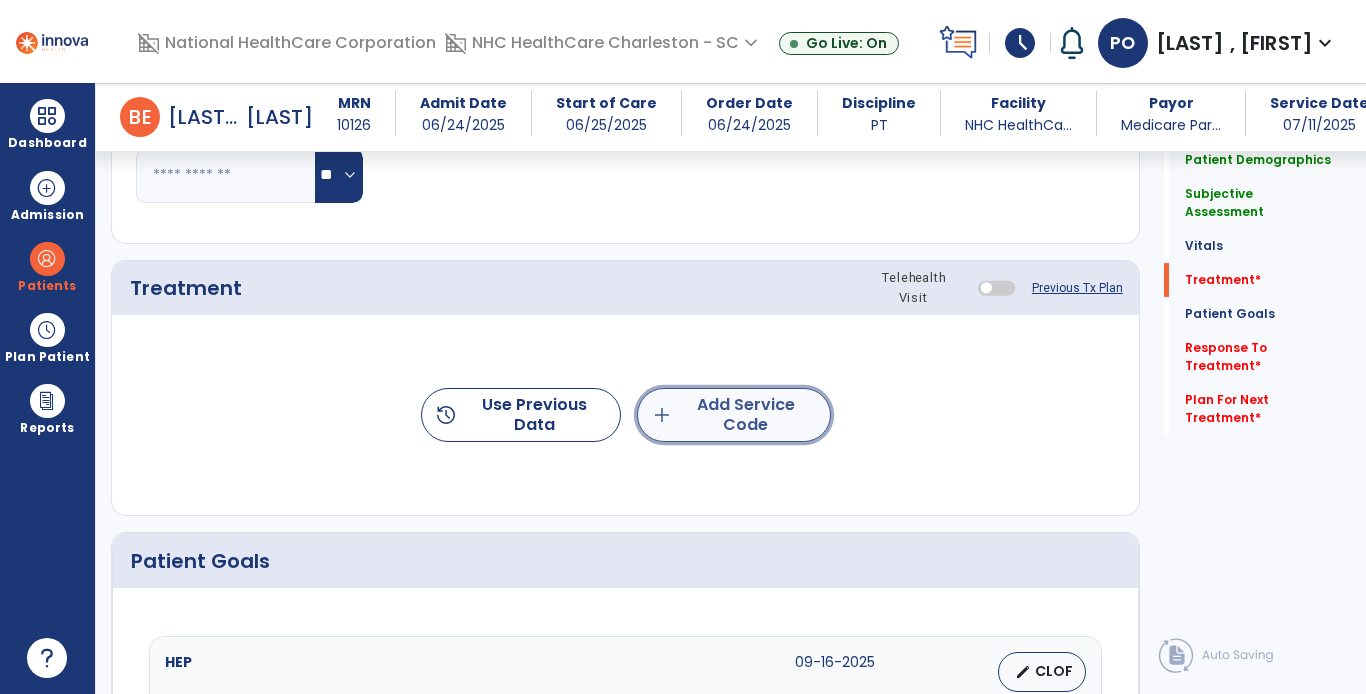 click on "add  Add Service Code" 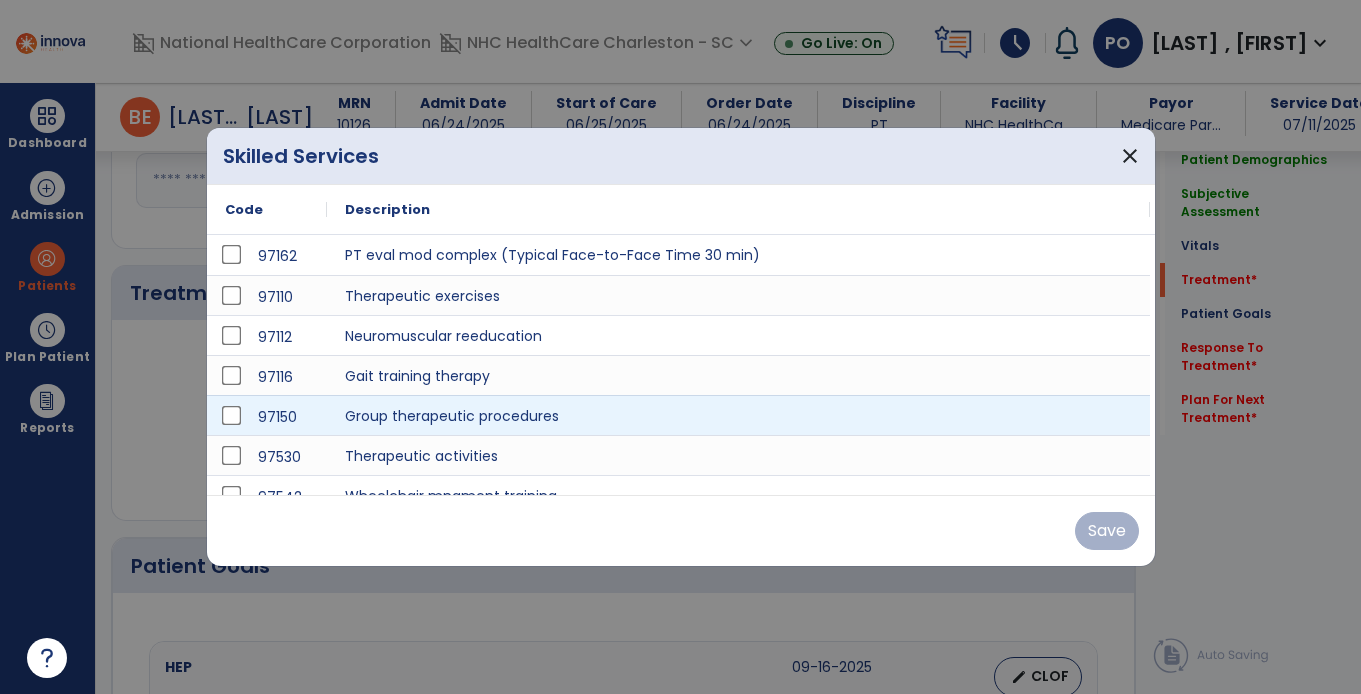 scroll, scrollTop: 1099, scrollLeft: 0, axis: vertical 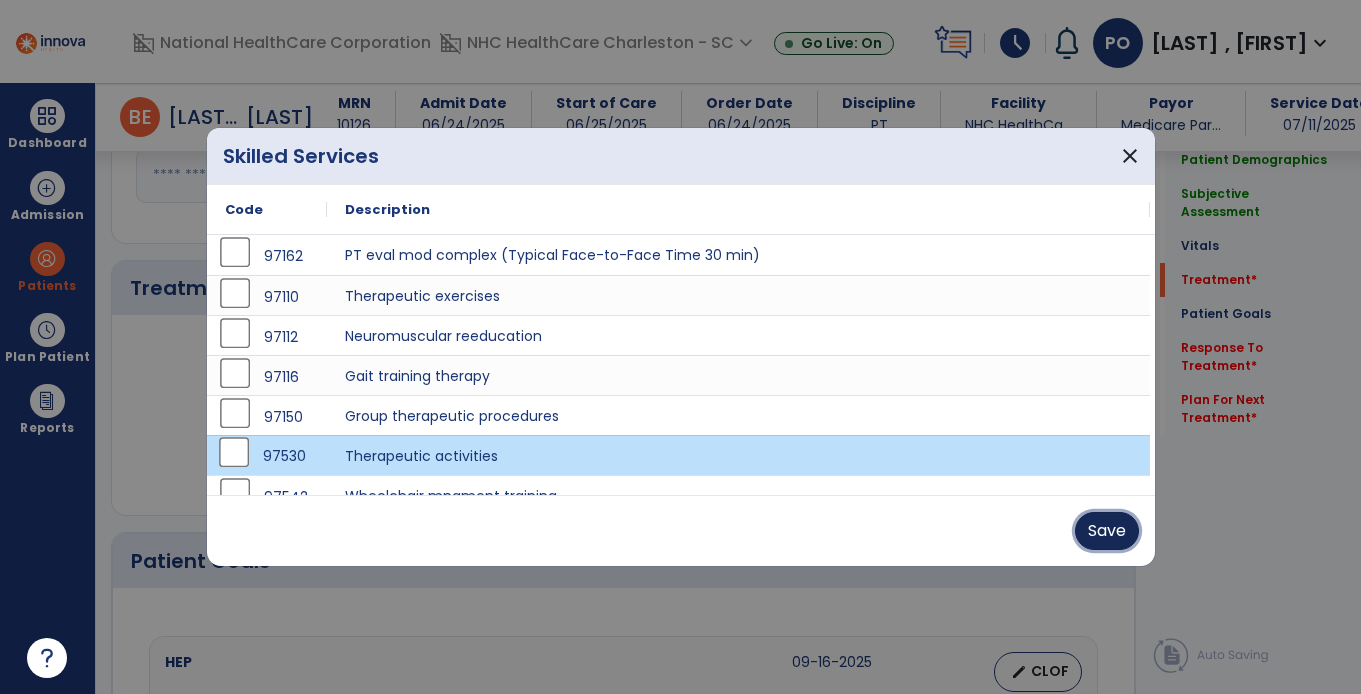 click on "Save" at bounding box center (1107, 531) 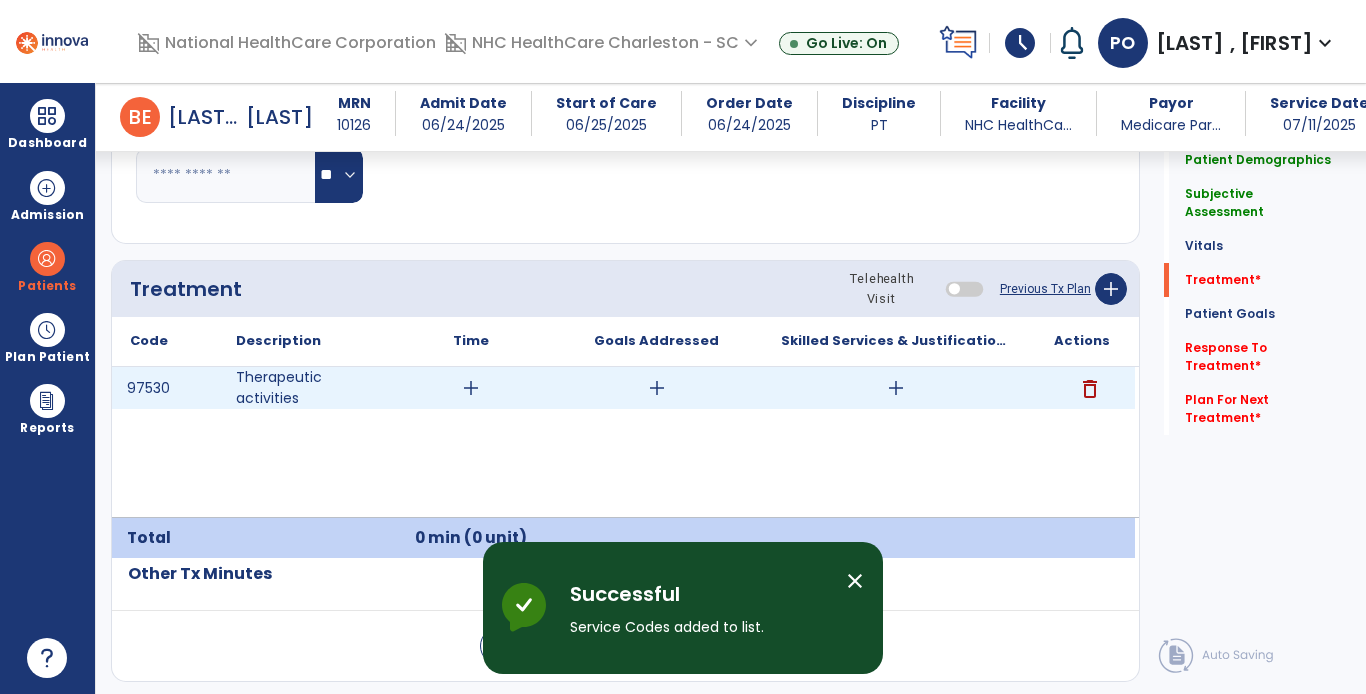 click on "add" at bounding box center (470, 388) 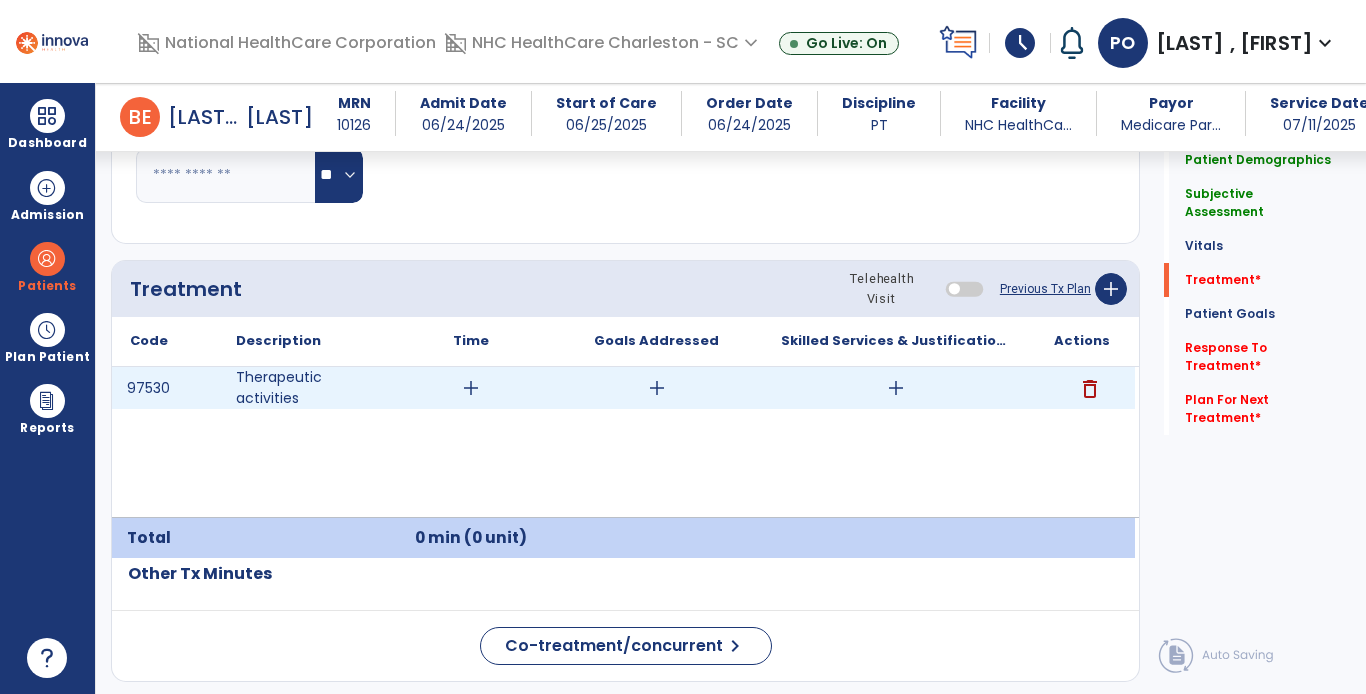 click on "add" at bounding box center (470, 388) 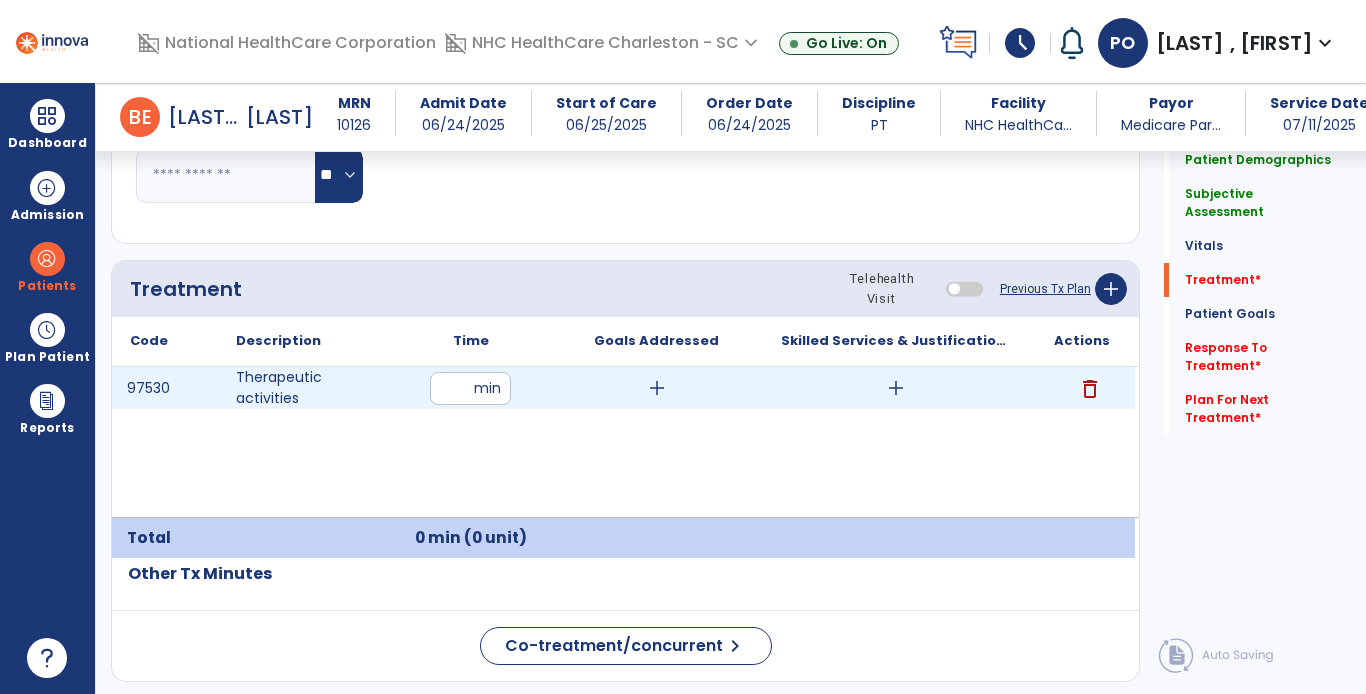 type on "**" 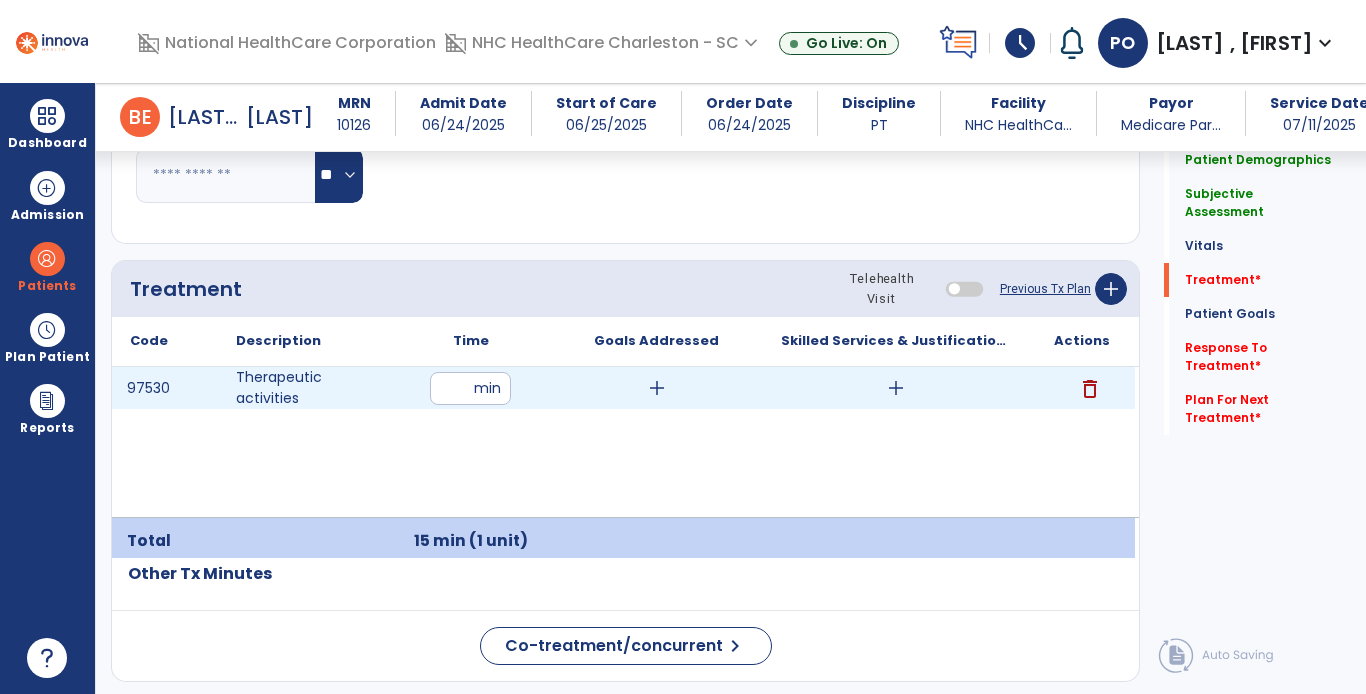 click on "add" at bounding box center [896, 388] 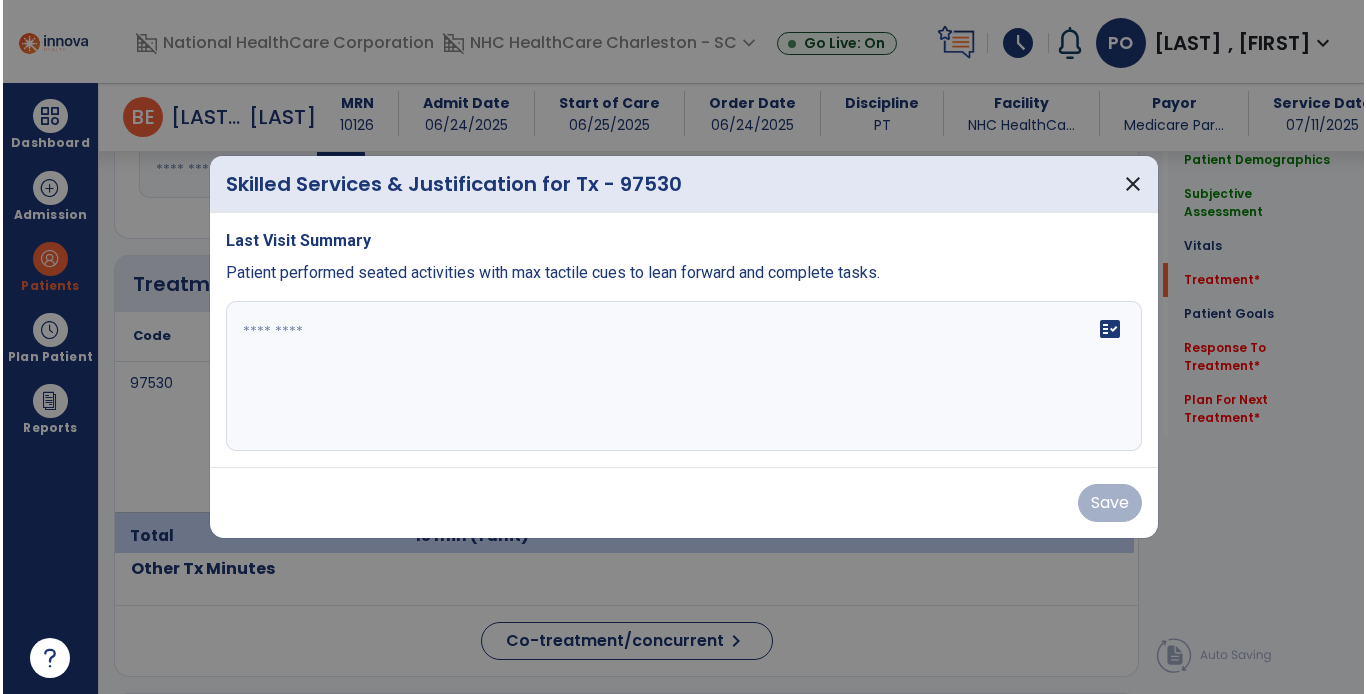 scroll, scrollTop: 1099, scrollLeft: 0, axis: vertical 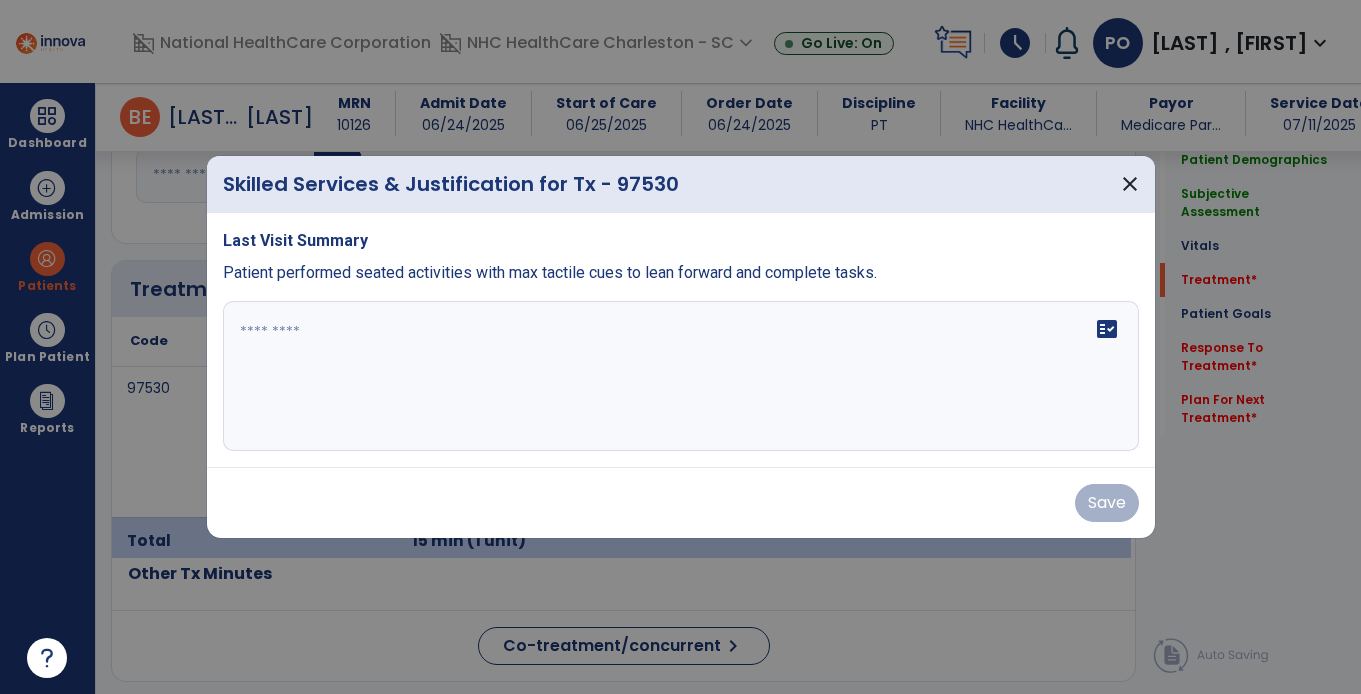 click on "fact_check" at bounding box center [681, 376] 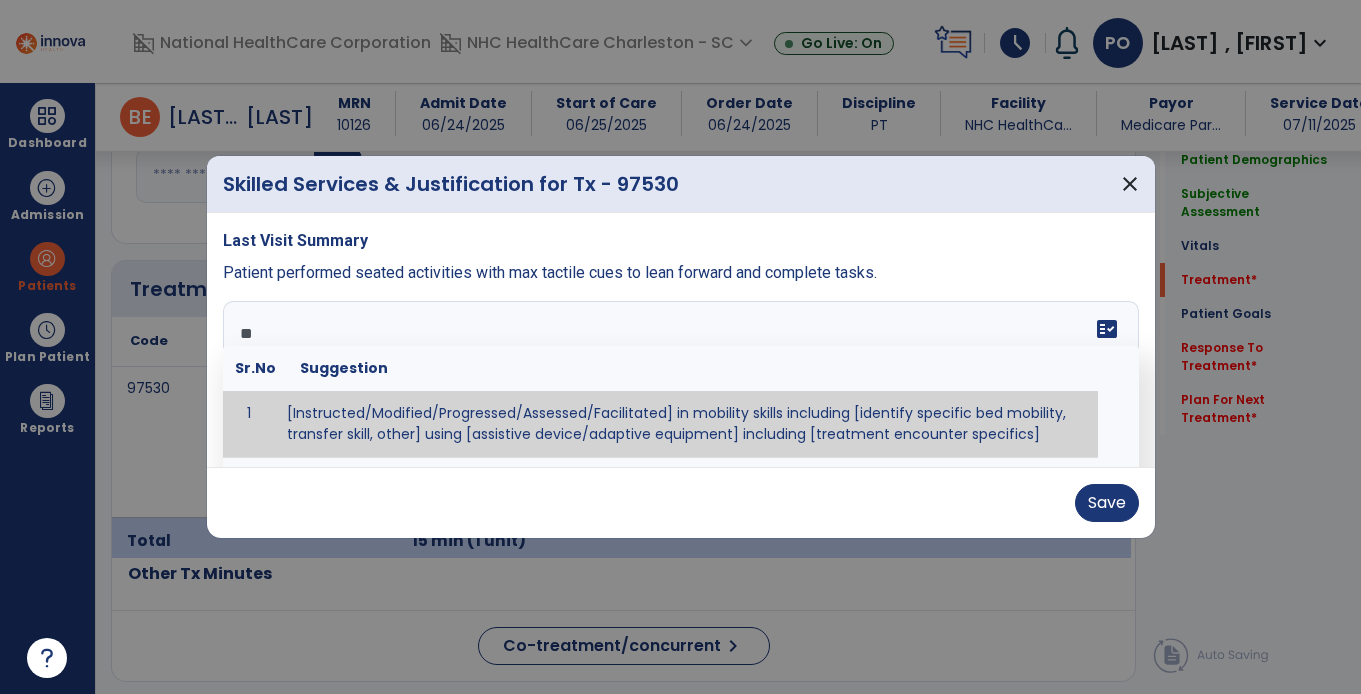 type on "*" 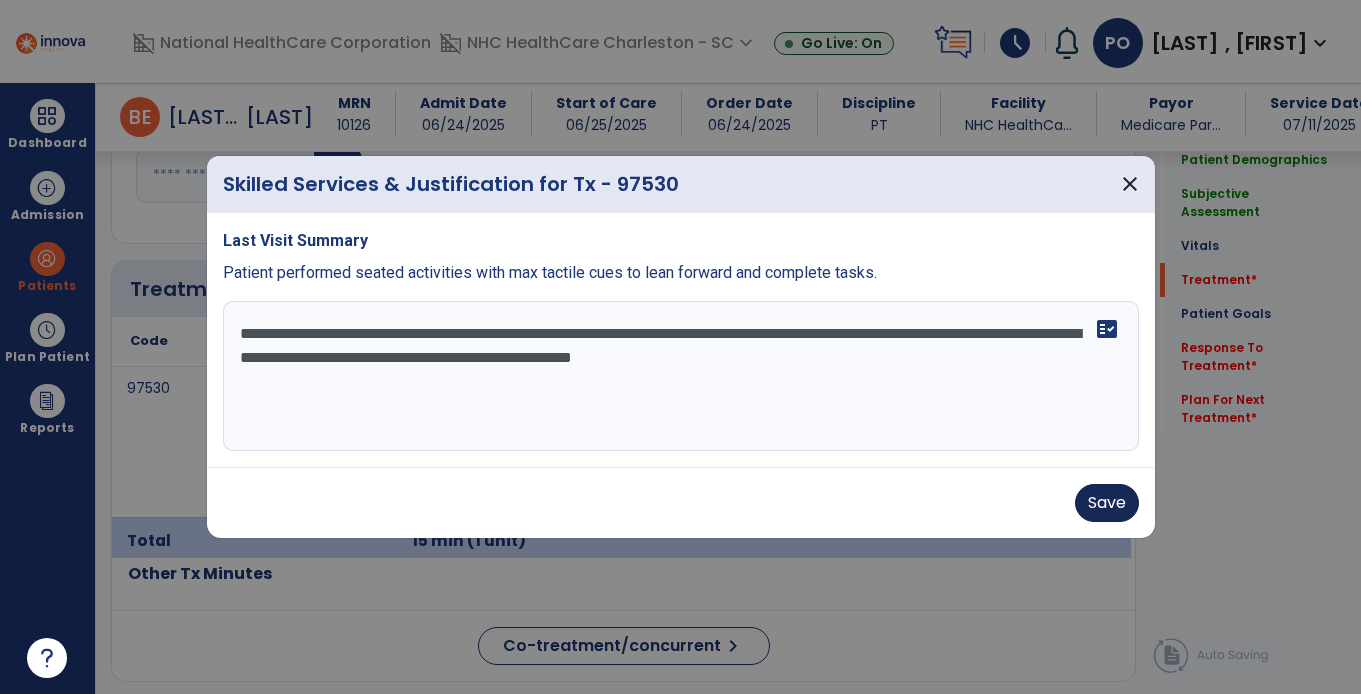 type on "**********" 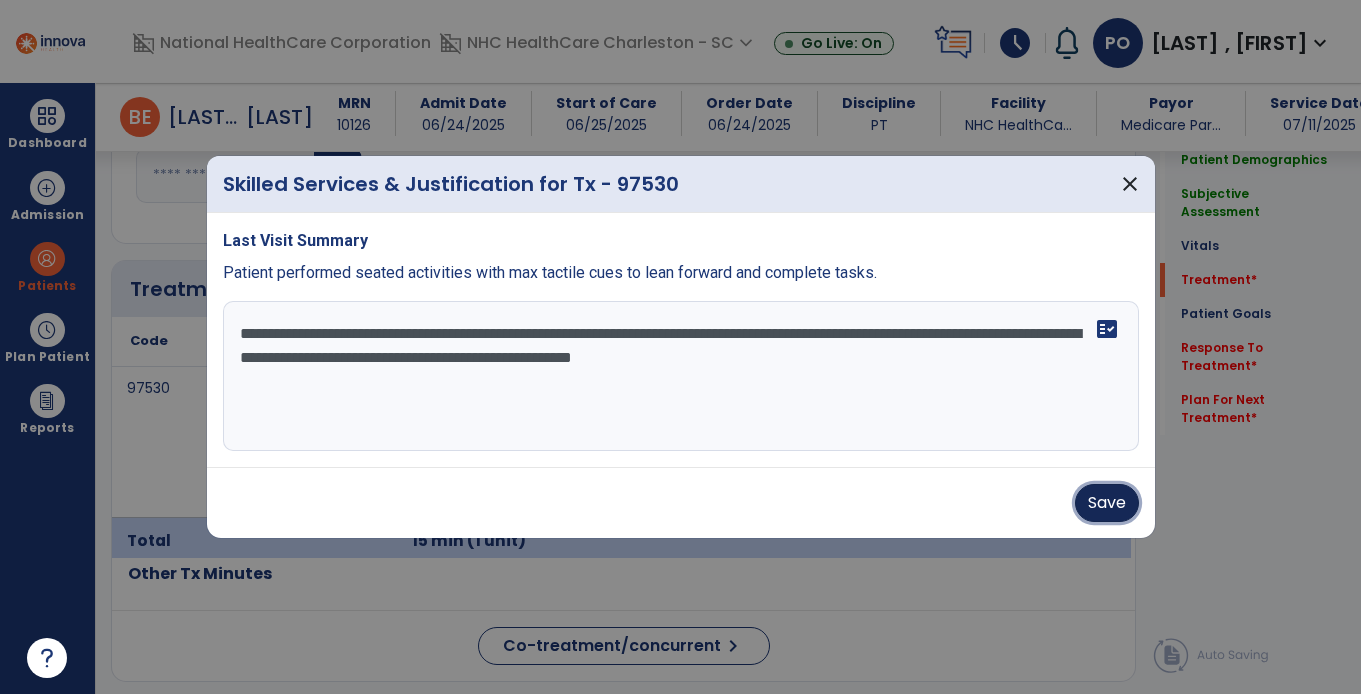 click on "Save" at bounding box center [1107, 503] 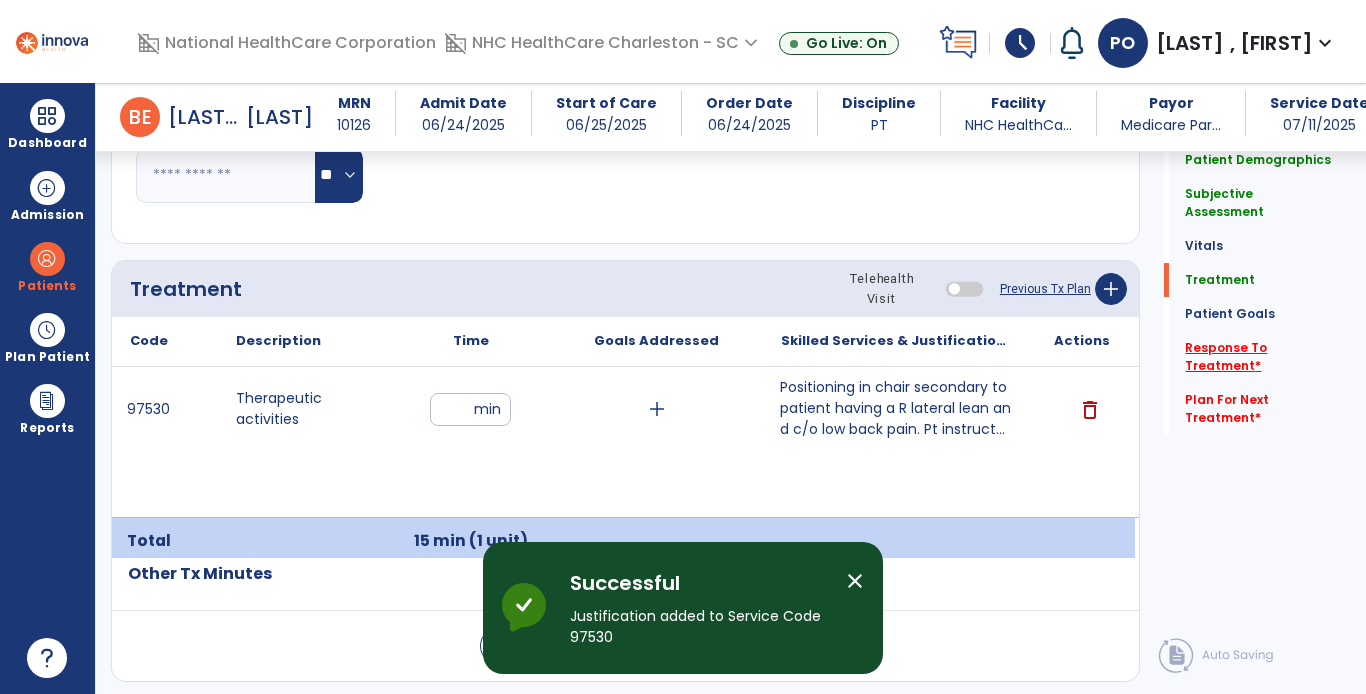 click on "Response To Treatment   *" 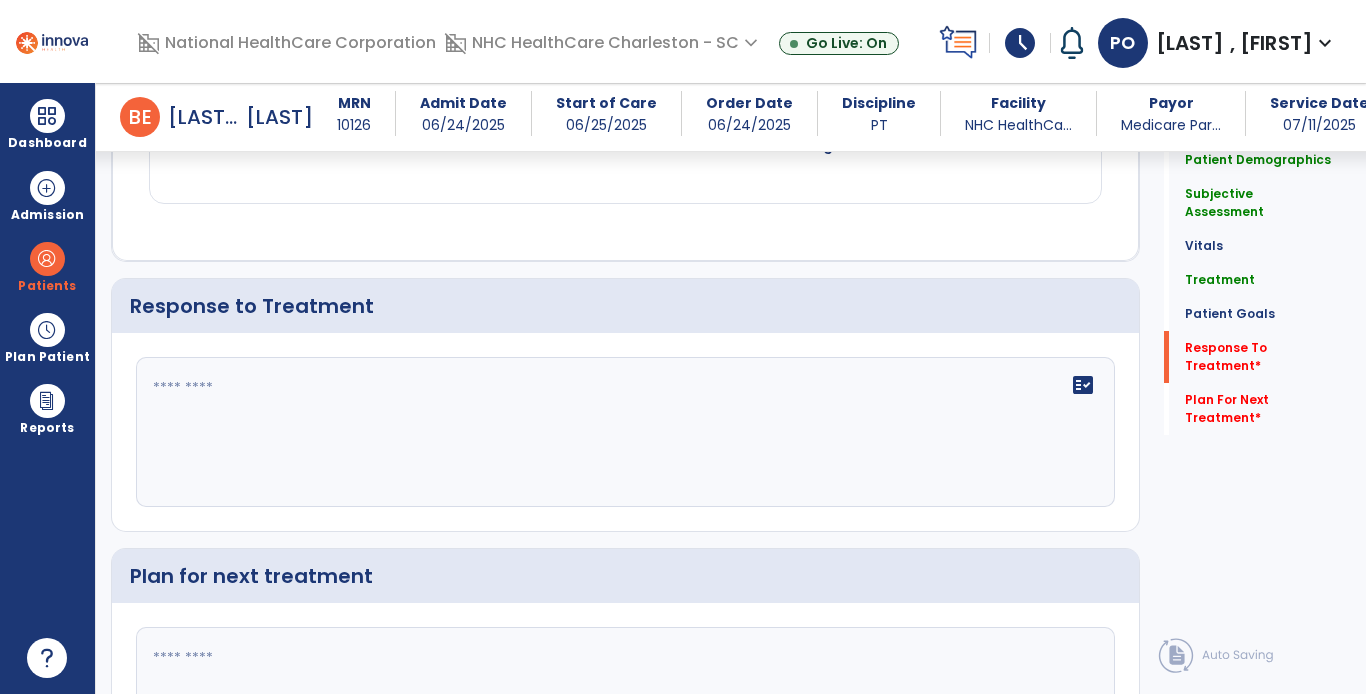 scroll, scrollTop: 2540, scrollLeft: 0, axis: vertical 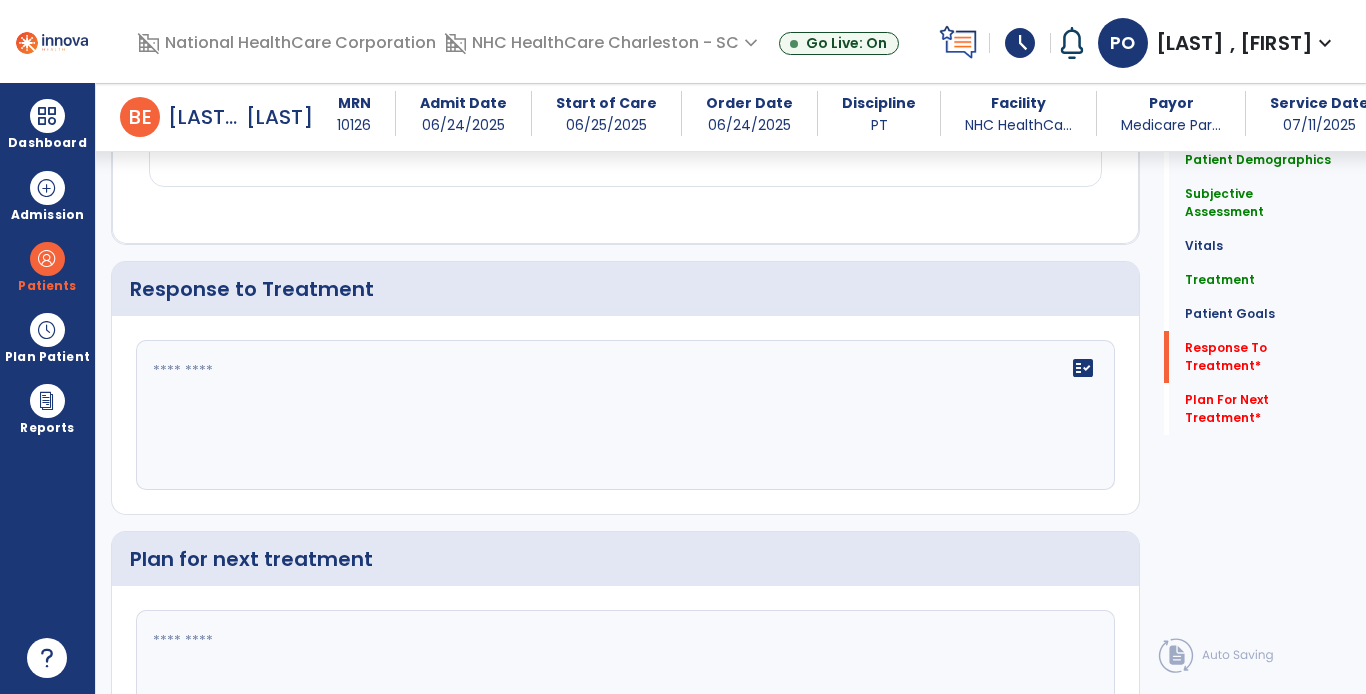 click on "fact_check" 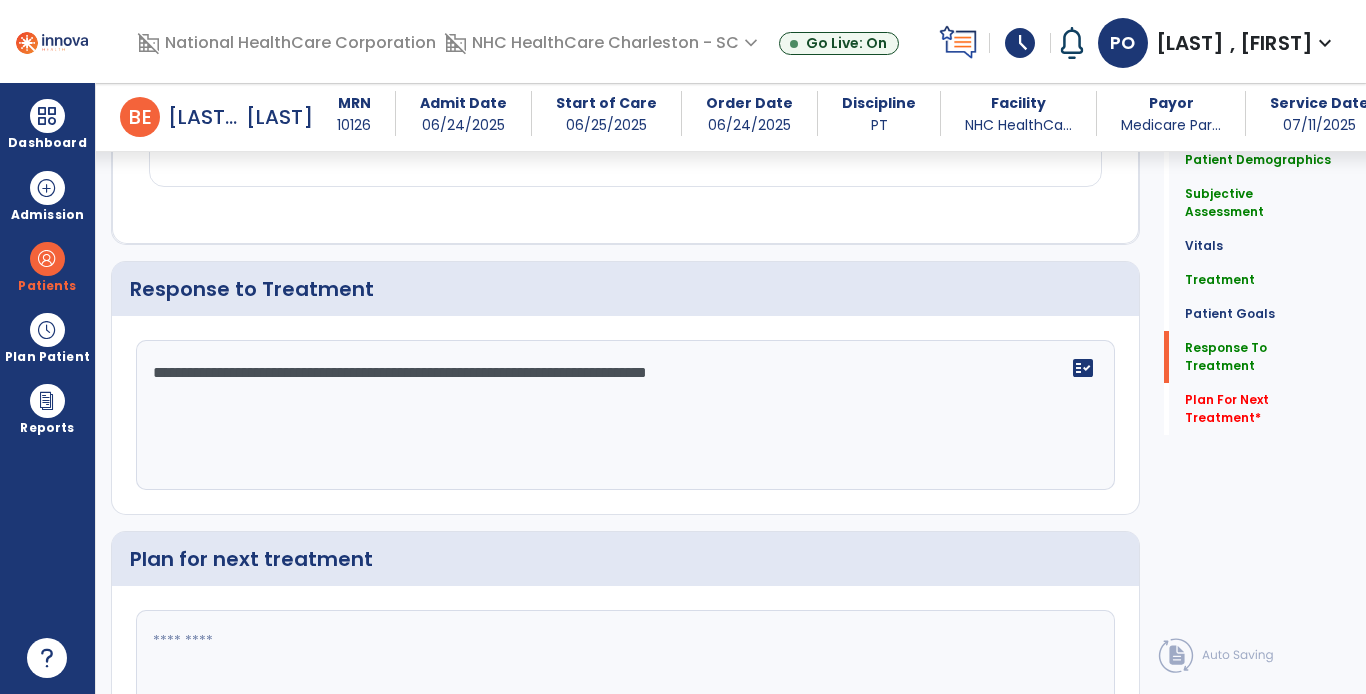 type on "**********" 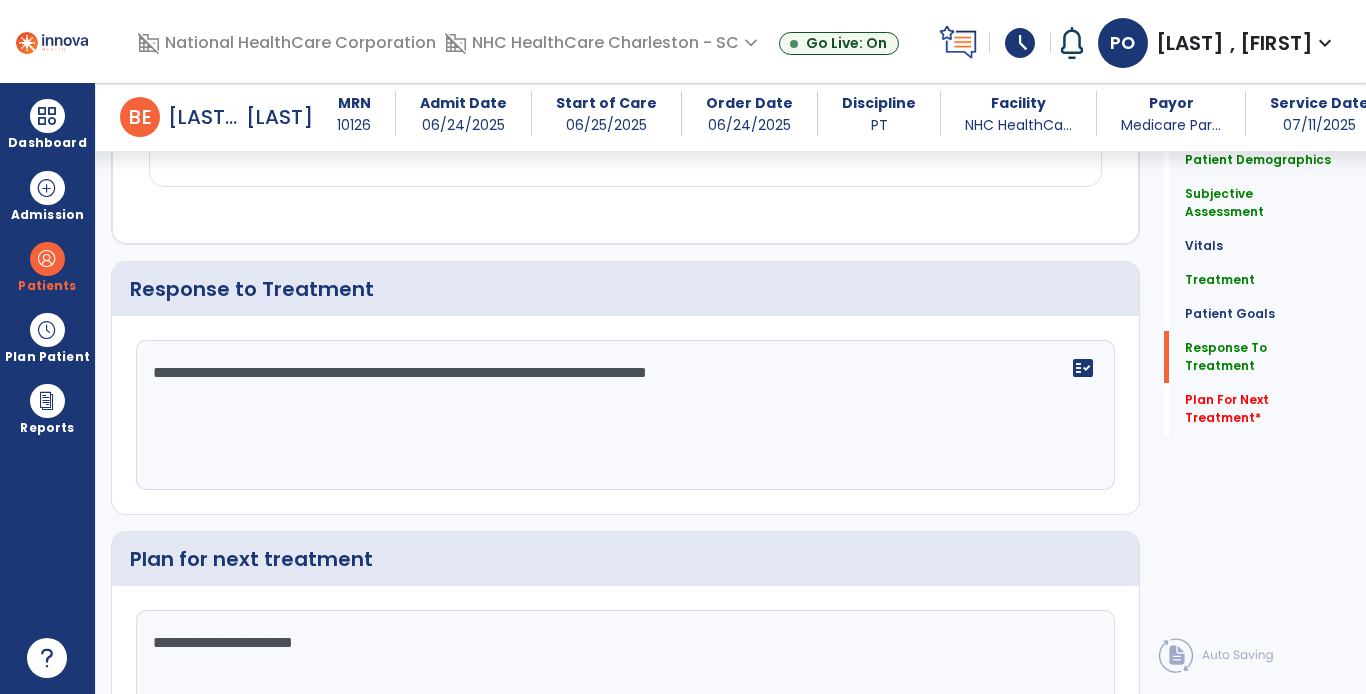 click on "**********" 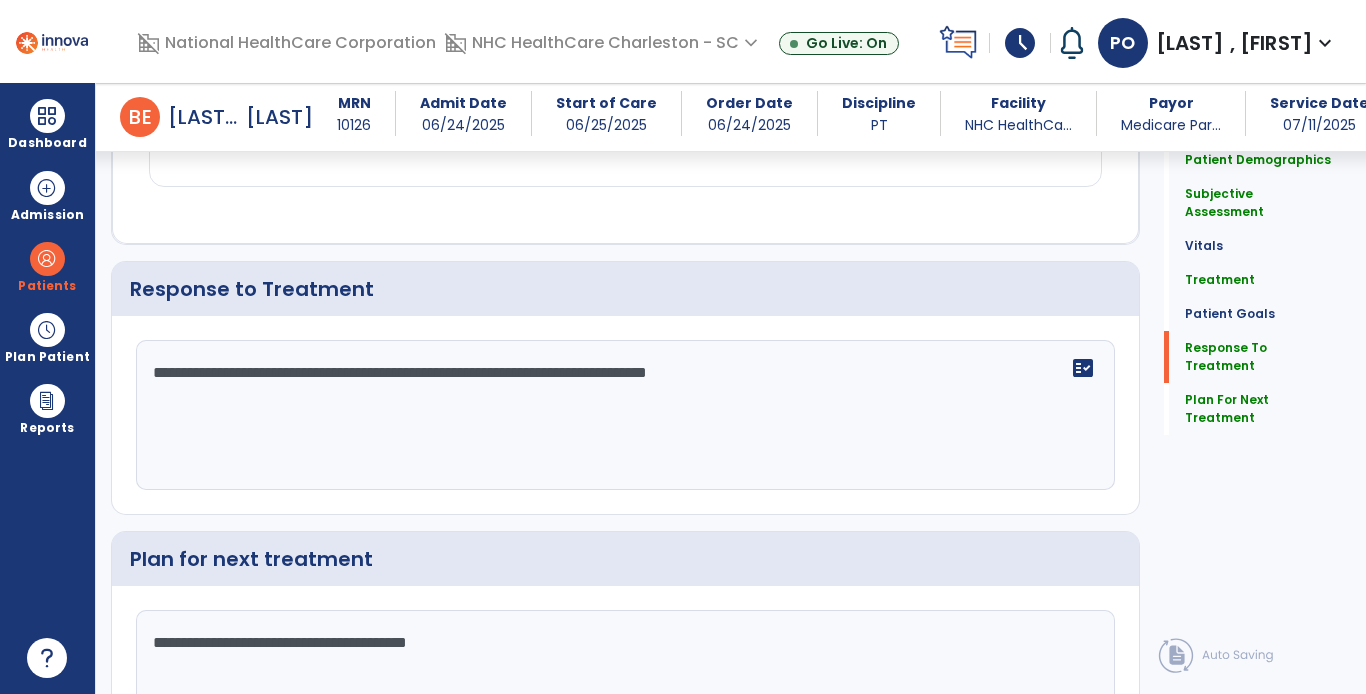 scroll, scrollTop: 2698, scrollLeft: 0, axis: vertical 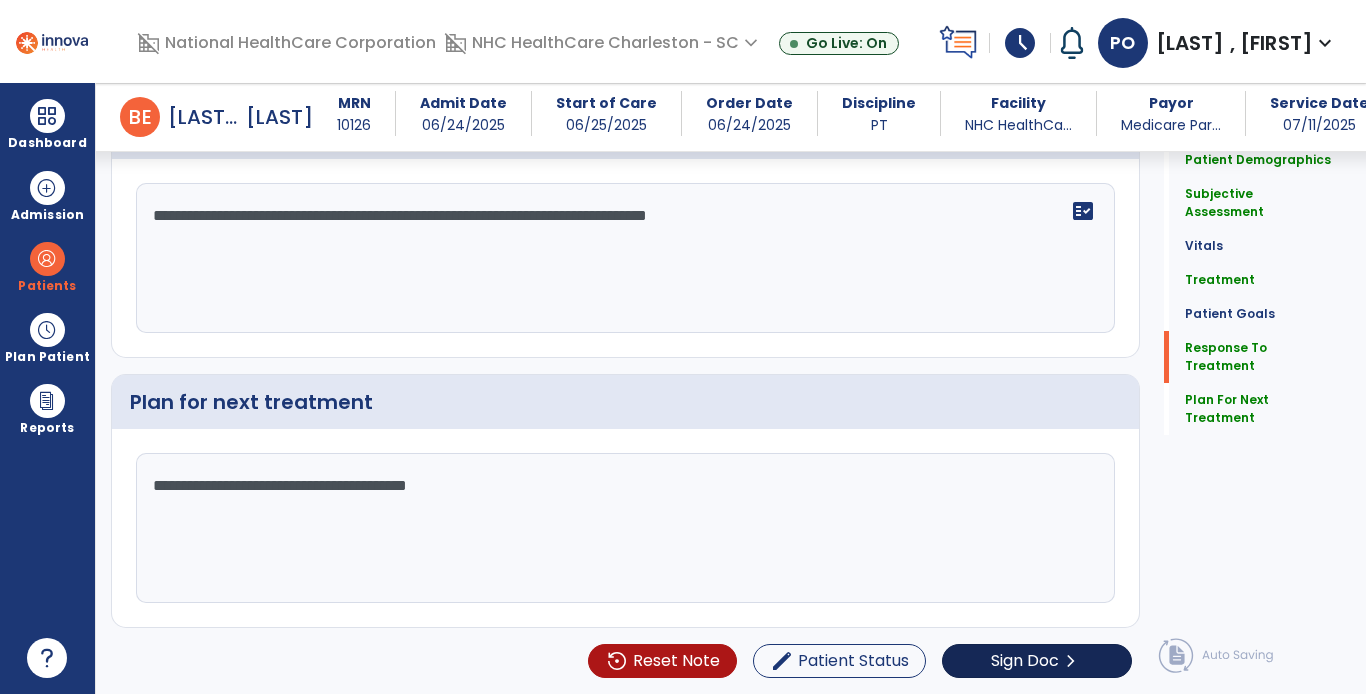 type on "**********" 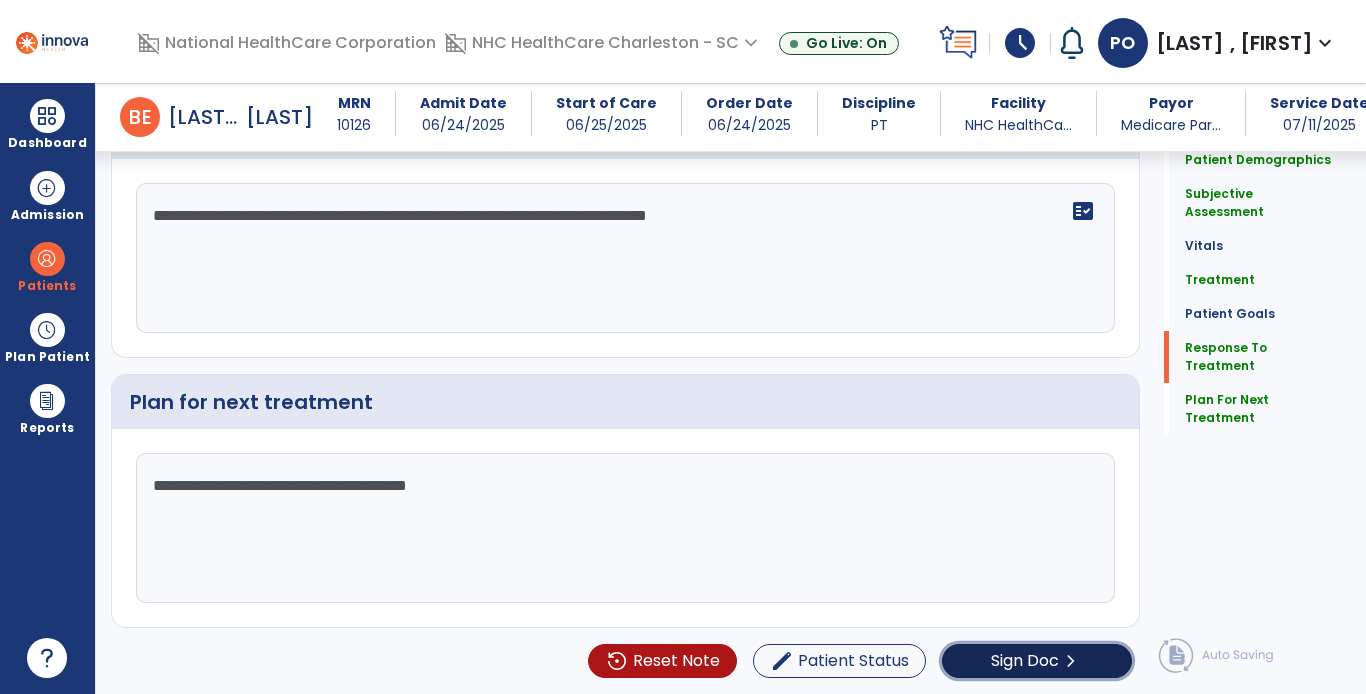 click on "Sign Doc" 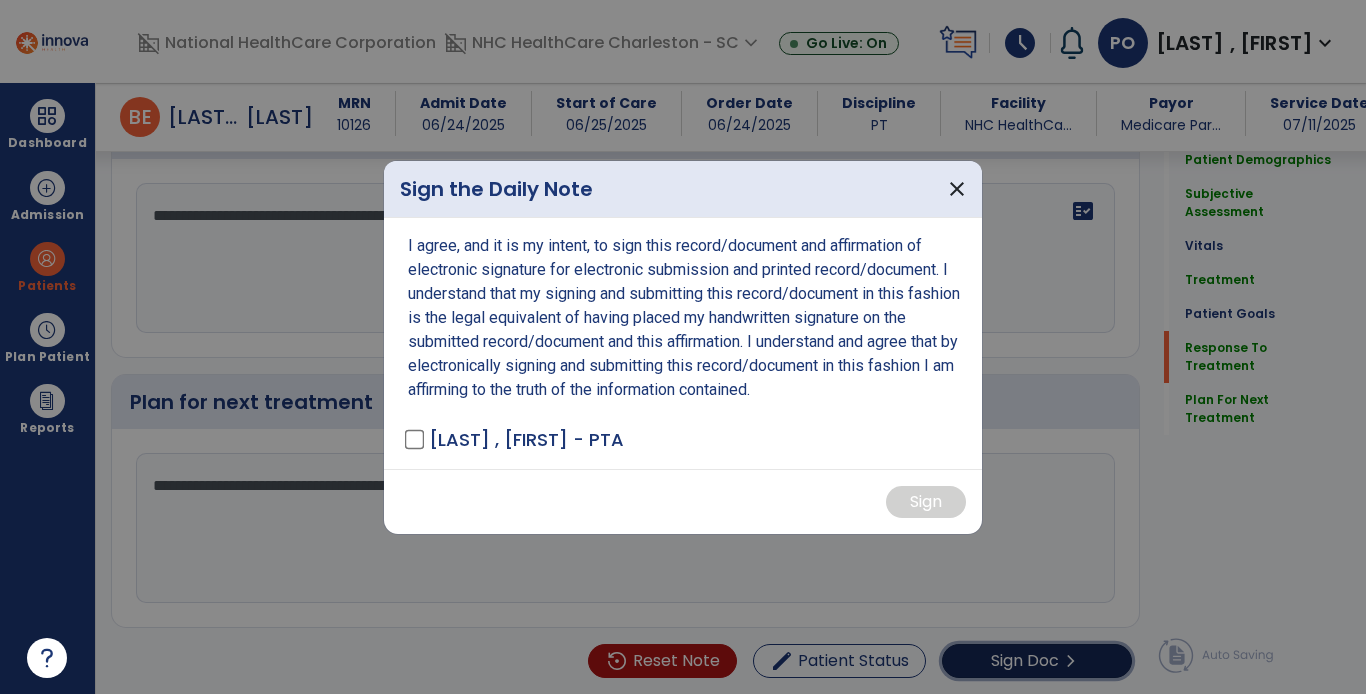 scroll, scrollTop: 2698, scrollLeft: 0, axis: vertical 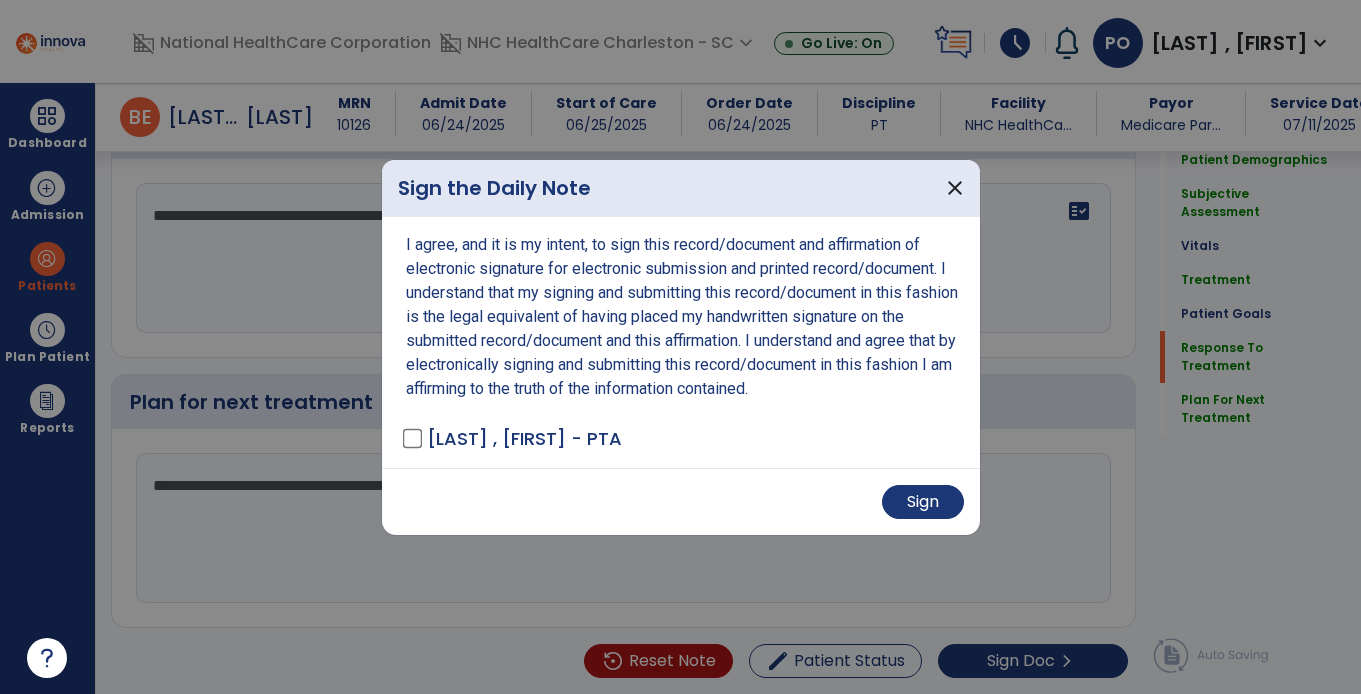click on "I agree, and it is my intent, to sign this record/document and affirmation of electronic signature for electronic submission and printed record/document. I understand that my signing and submitting this record/document in this fashion is the legal equivalent of having placed my handwritten signature on the submitted record/document and this affirmation. I understand and agree that by electronically signing and submitting this record/document in this fashion I am affirming to the truth of the information contained. [LAST] , [FIRST]   - PTA" at bounding box center [681, 342] 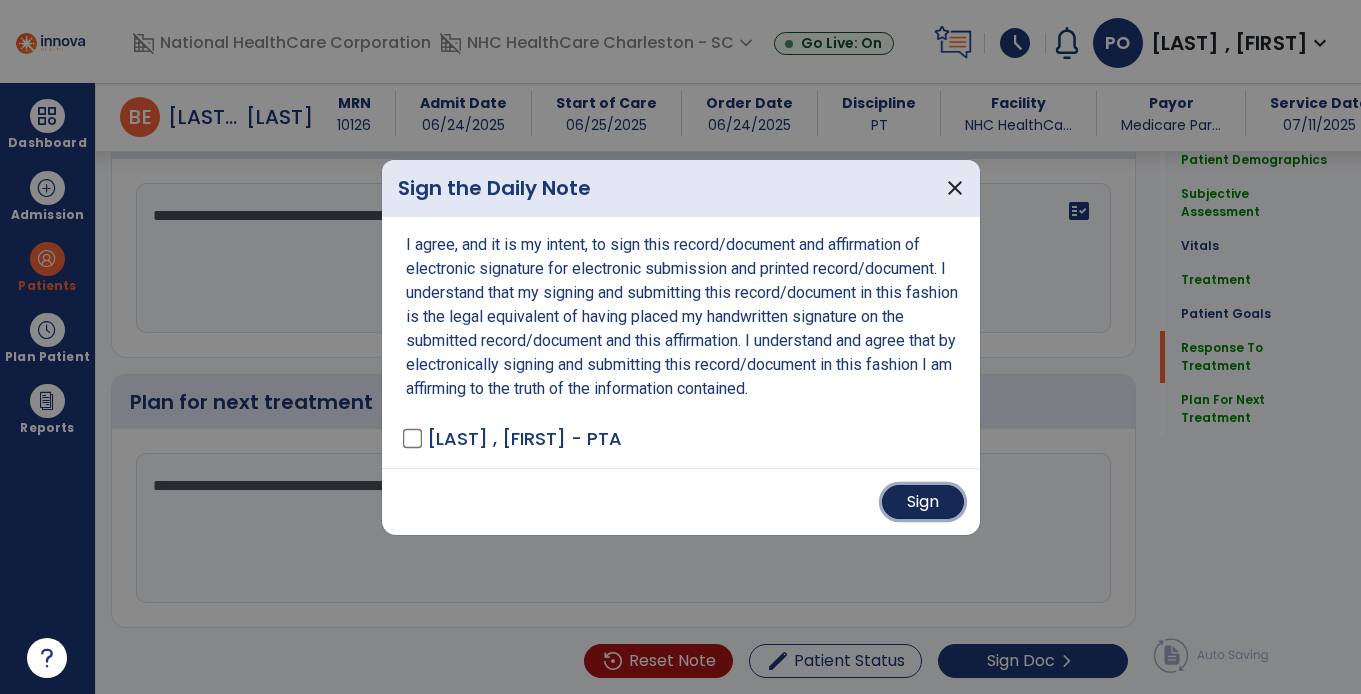 click on "Sign" at bounding box center (923, 502) 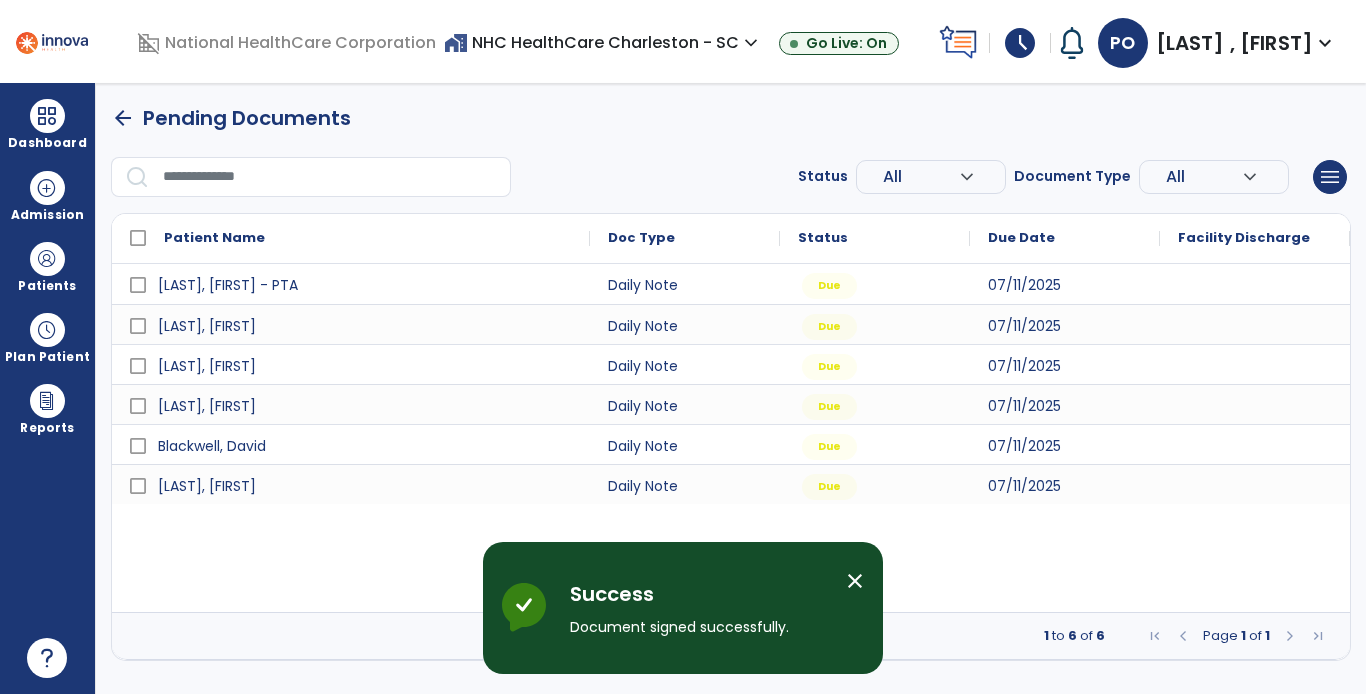 scroll, scrollTop: 0, scrollLeft: 0, axis: both 